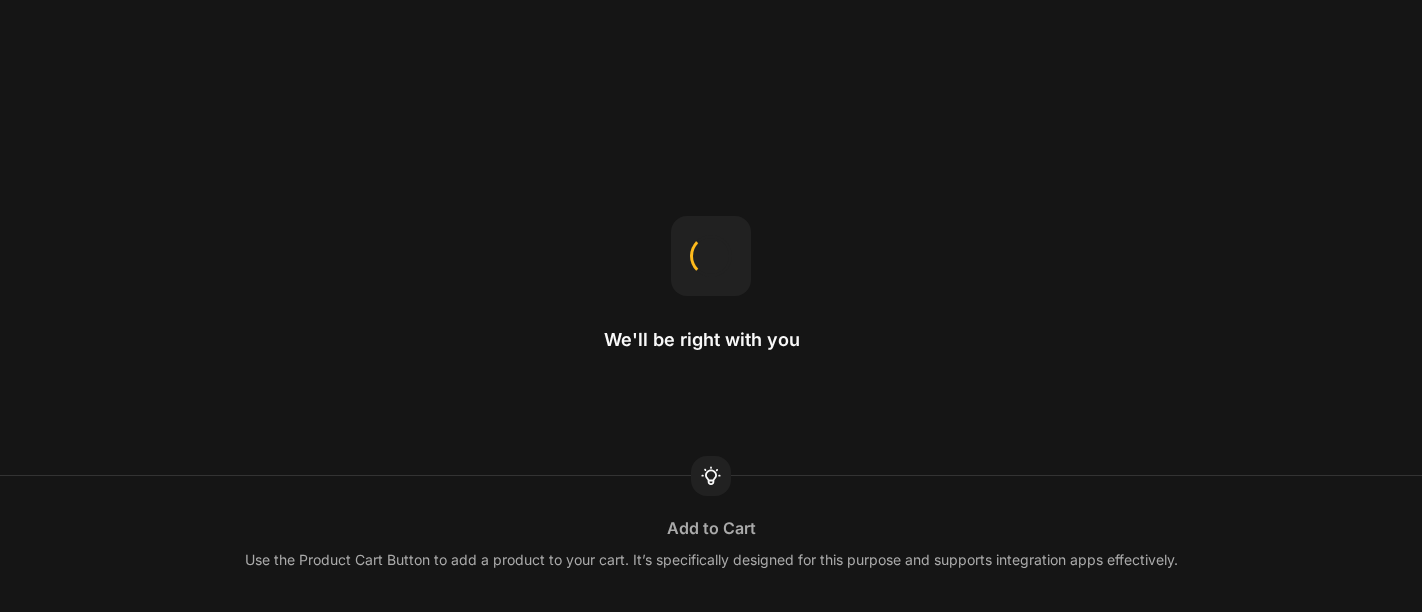 scroll, scrollTop: 0, scrollLeft: 0, axis: both 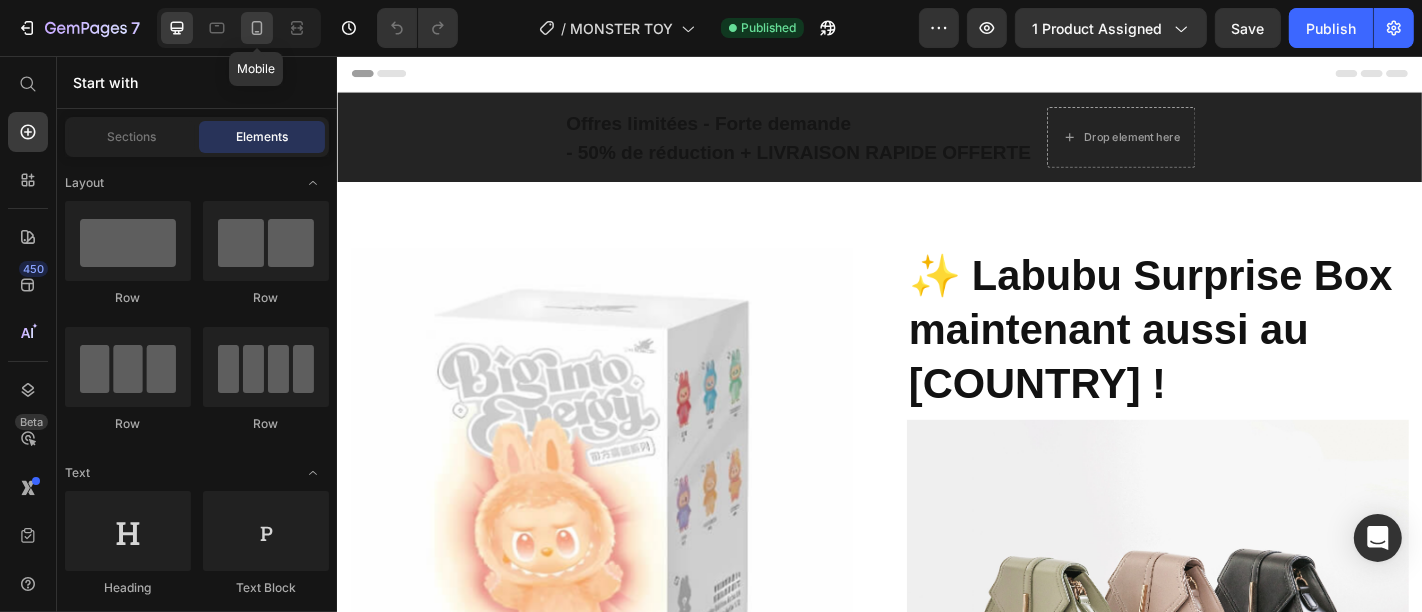 click 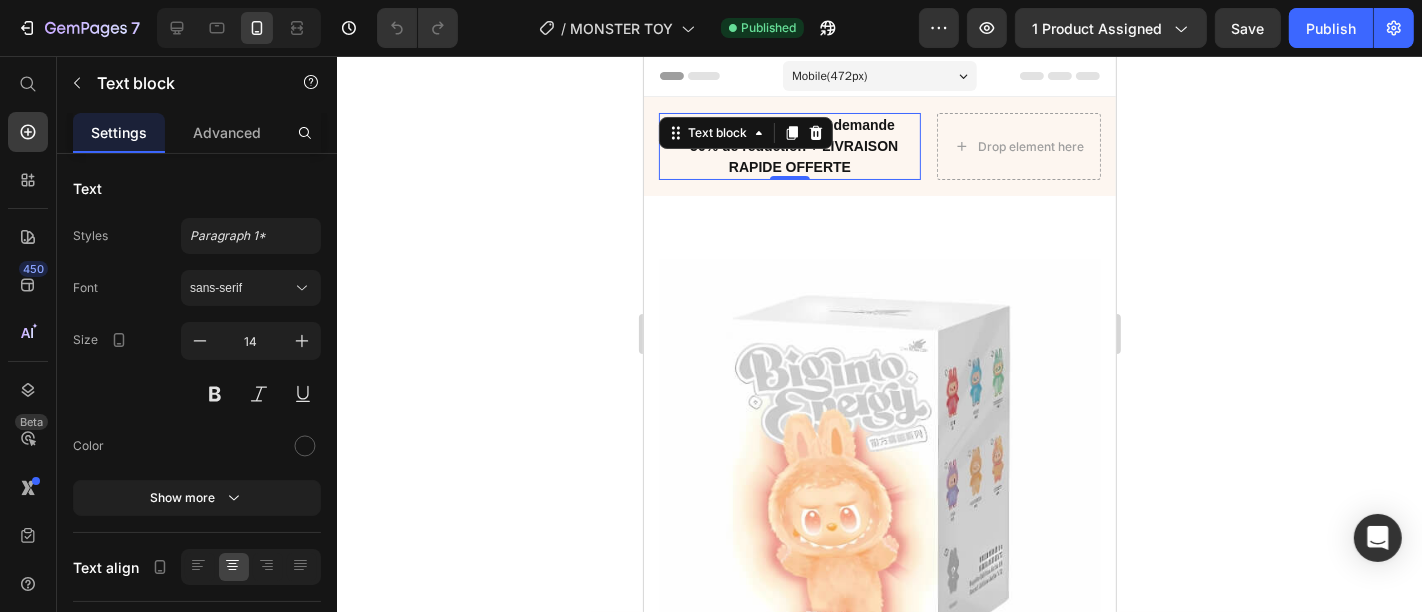 click on "Text block" at bounding box center (745, 132) 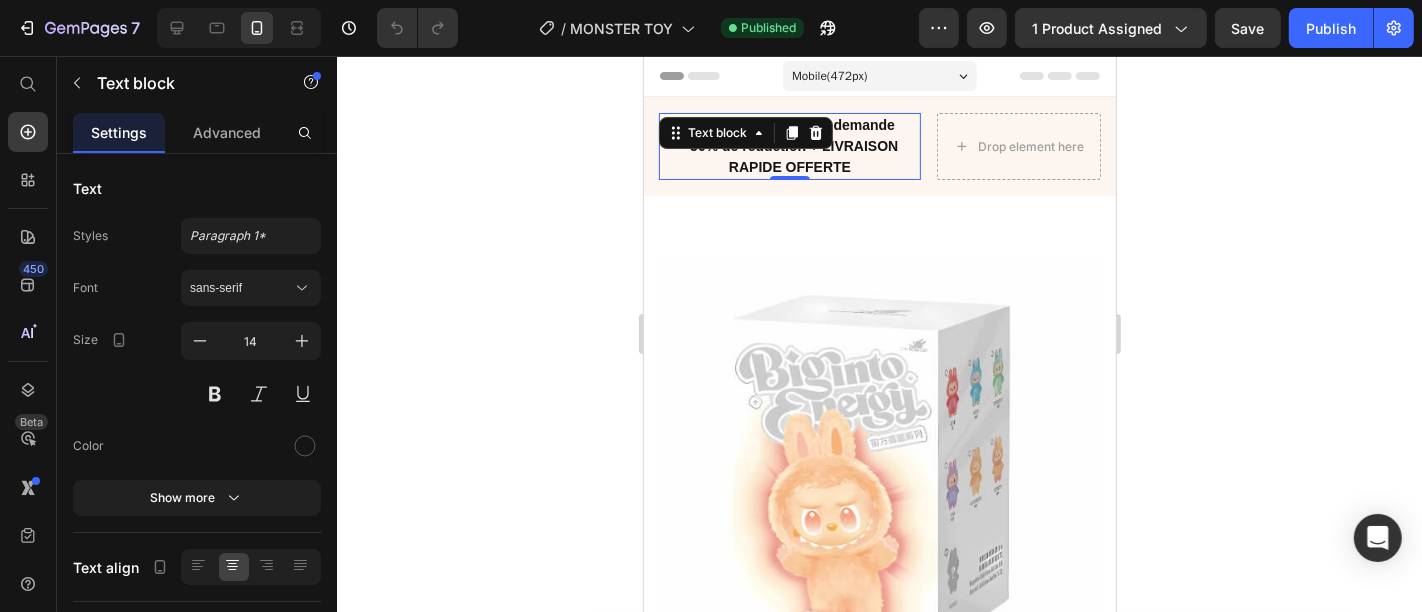 click on "Text block" at bounding box center (745, 132) 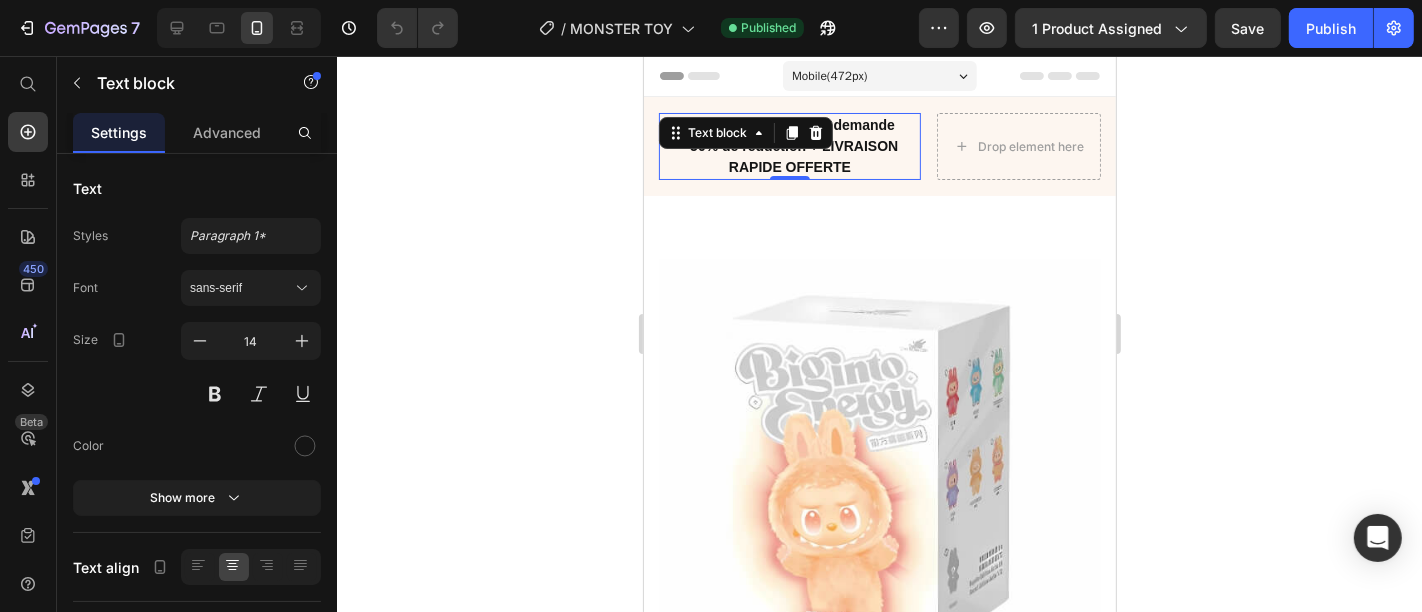 click on "- 50% de réduction + LIVRAISON RAPIDE OFFERTE" at bounding box center (789, 156) 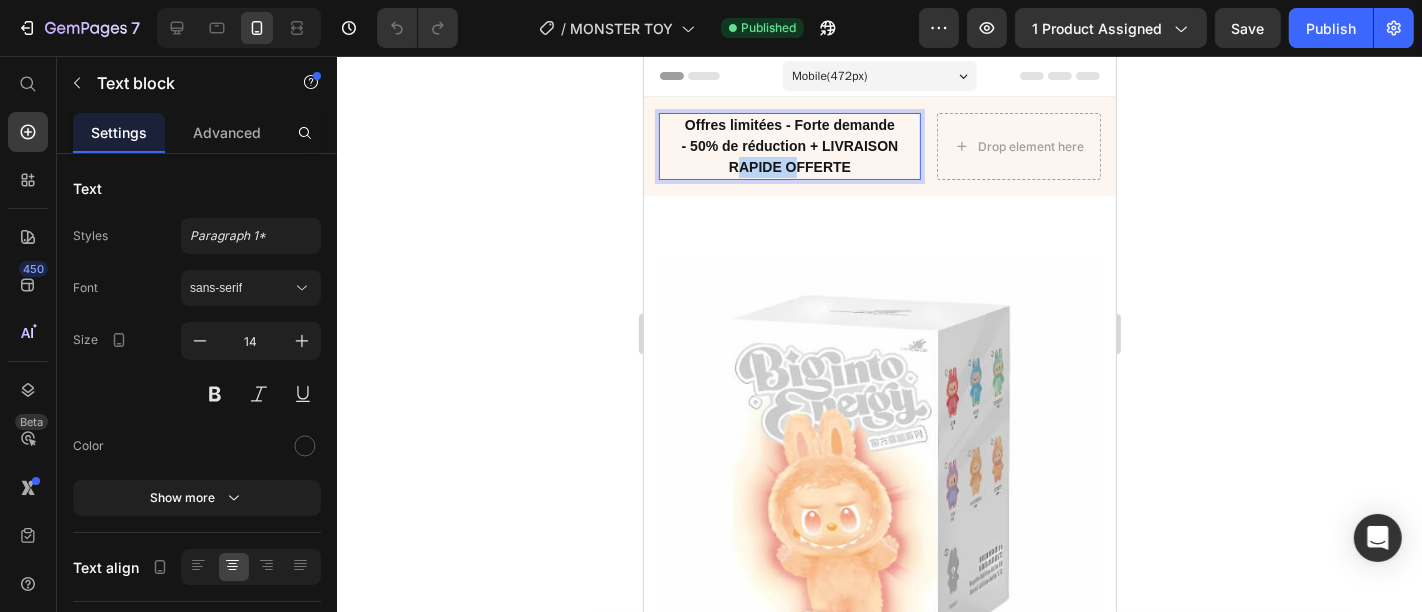 click on "- 50% de réduction + LIVRAISON RAPIDE OFFERTE" at bounding box center (789, 156) 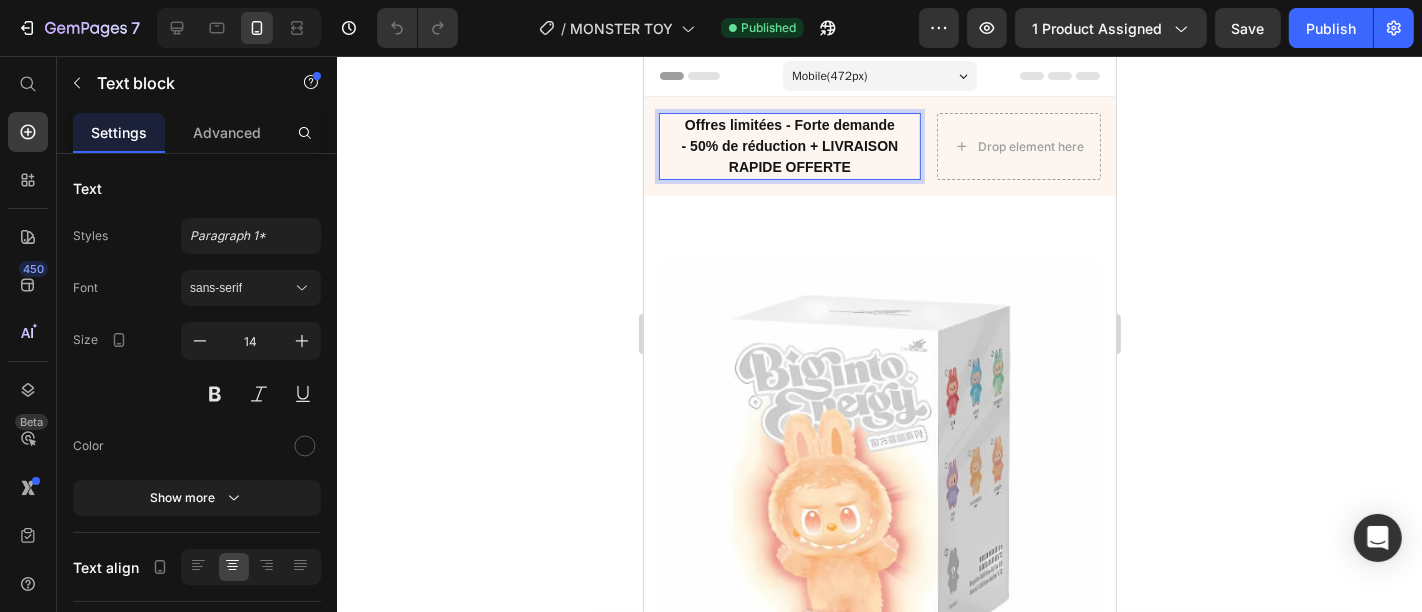 click on "- 50% de réduction + LIVRAISON RAPIDE OFFERTE" at bounding box center (789, 156) 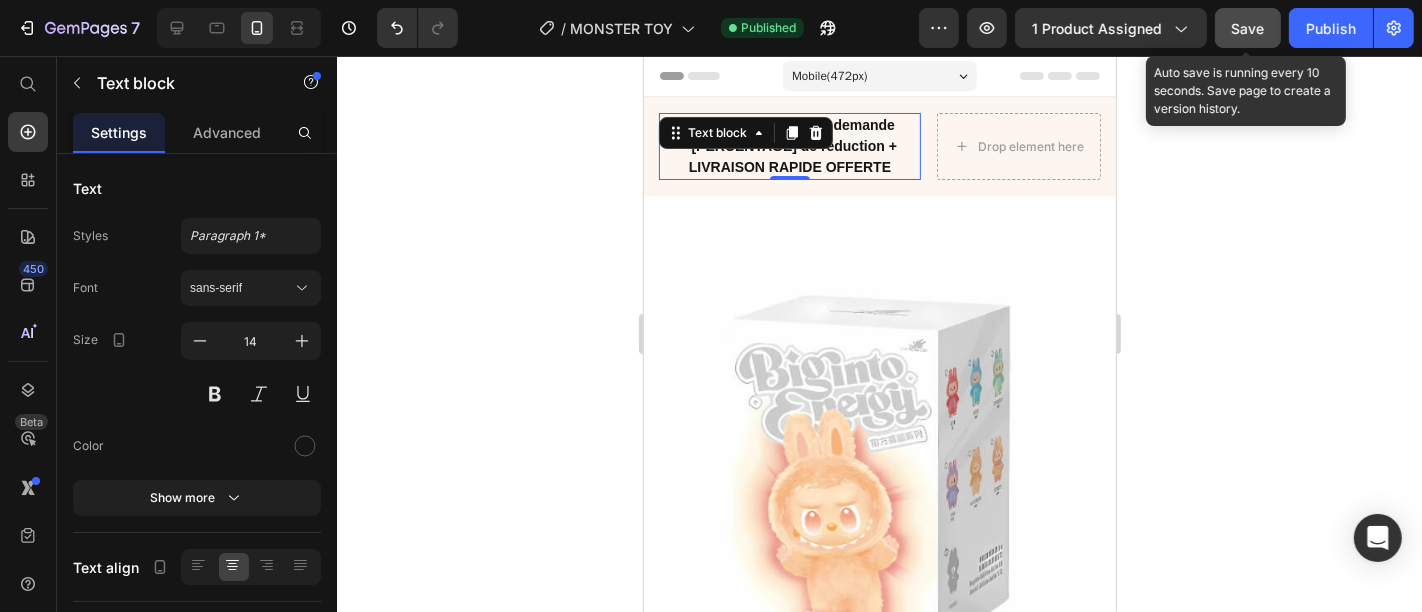 click on "Save" at bounding box center (1248, 28) 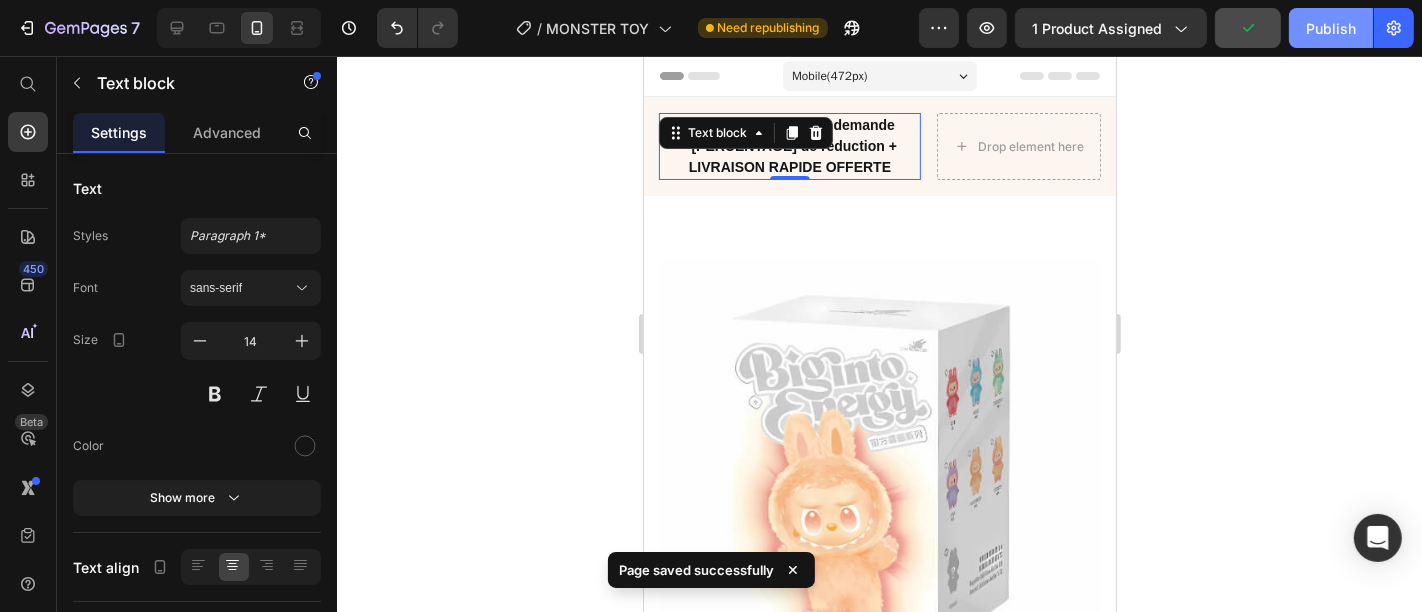 click on "Publish" at bounding box center (1331, 28) 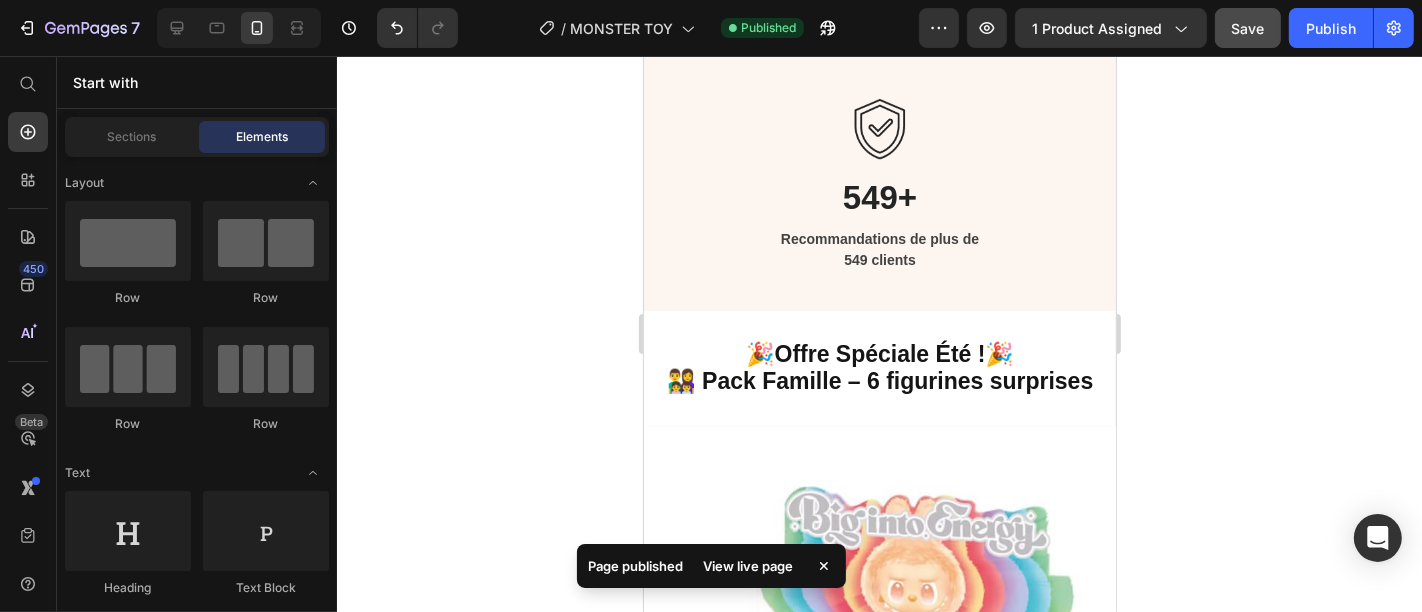 scroll, scrollTop: 3322, scrollLeft: 0, axis: vertical 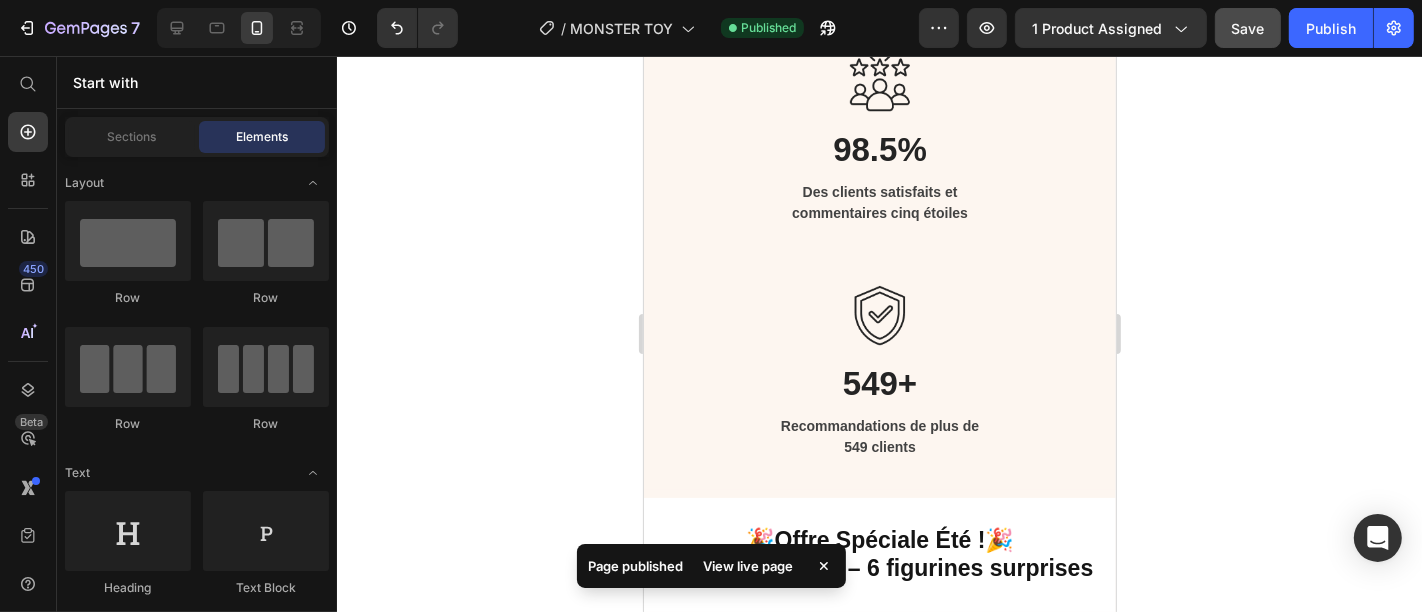 click 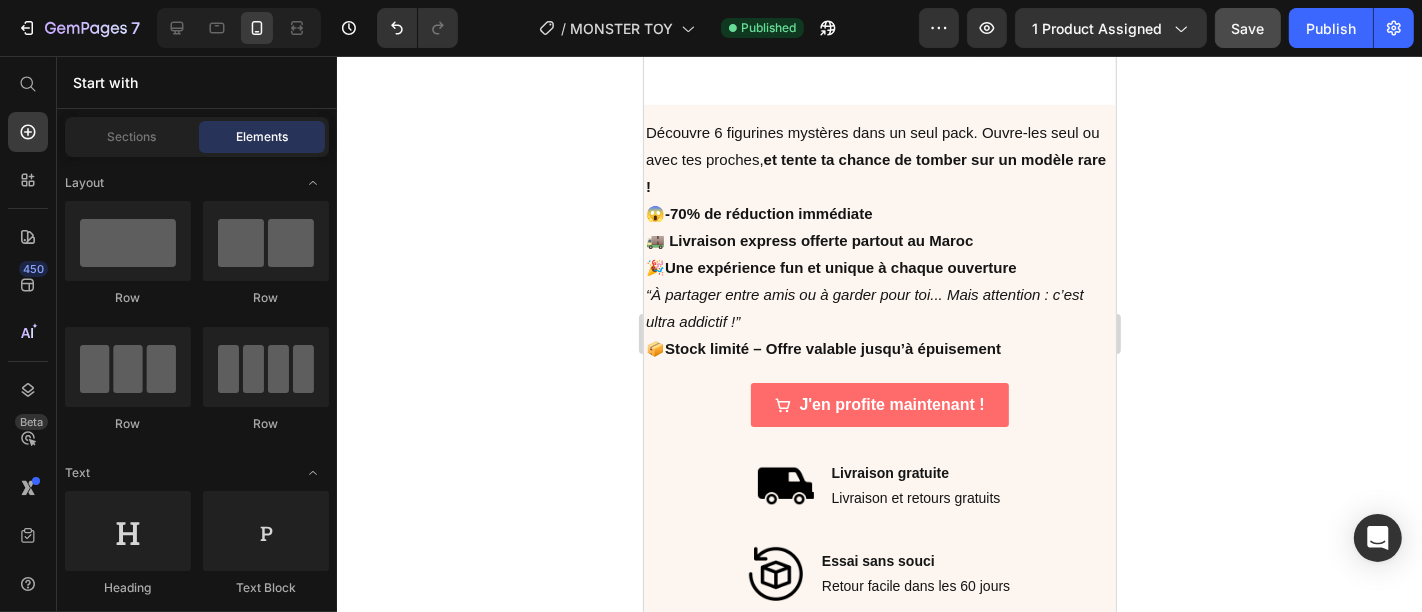 scroll, scrollTop: 4260, scrollLeft: 0, axis: vertical 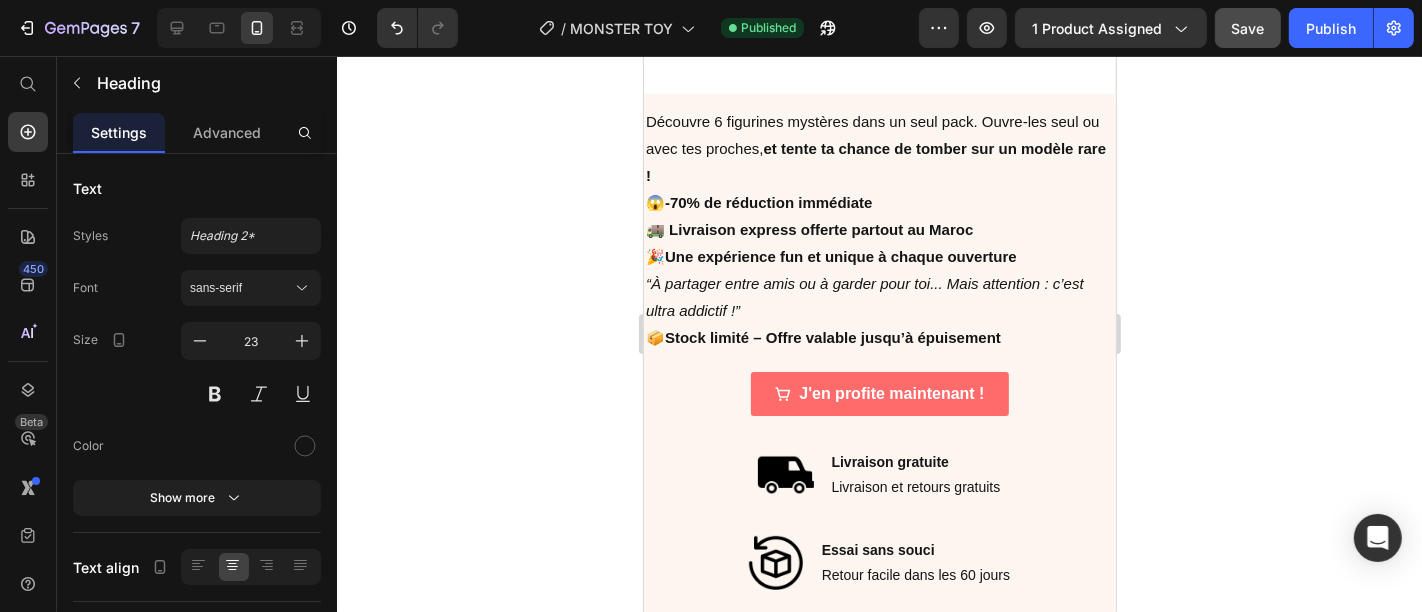 click on "Offre Spéciale Été !" at bounding box center (879, -442) 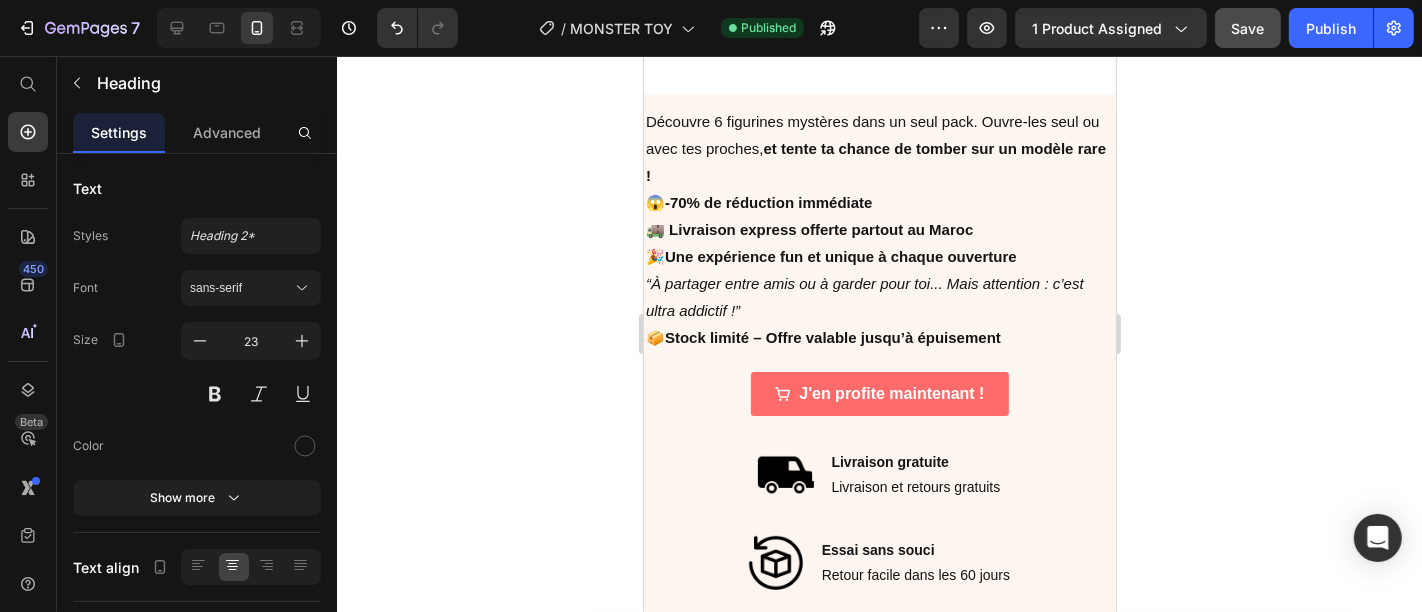 click 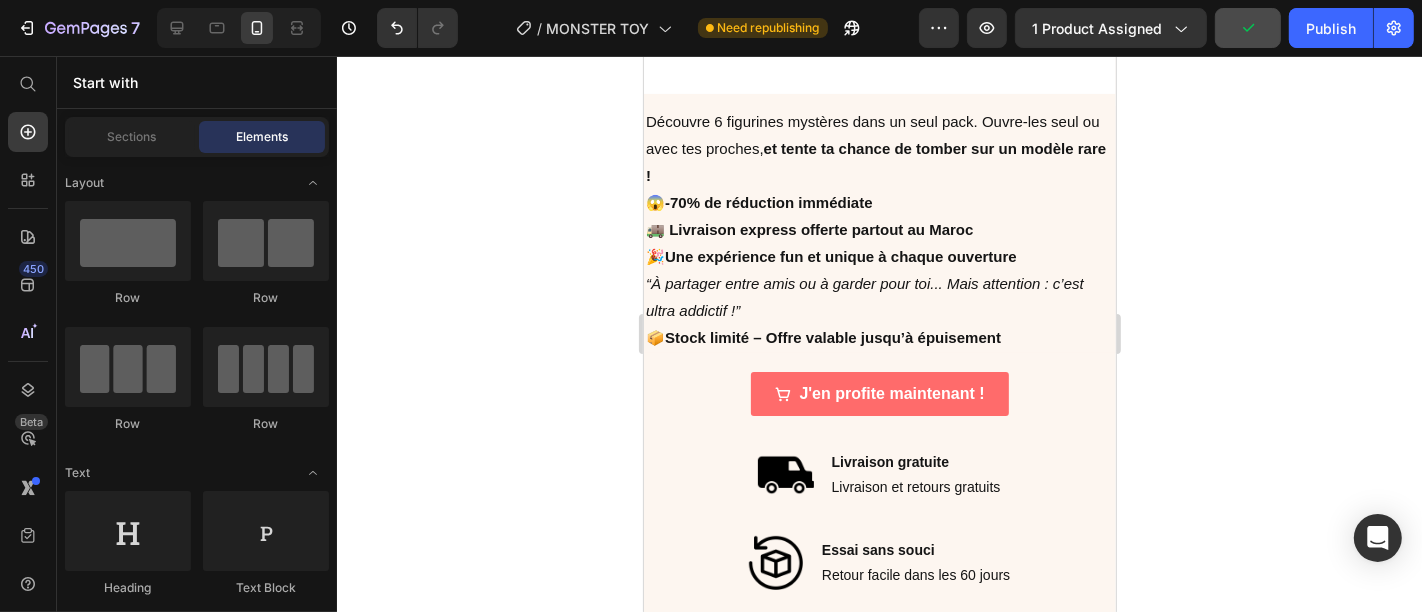 click 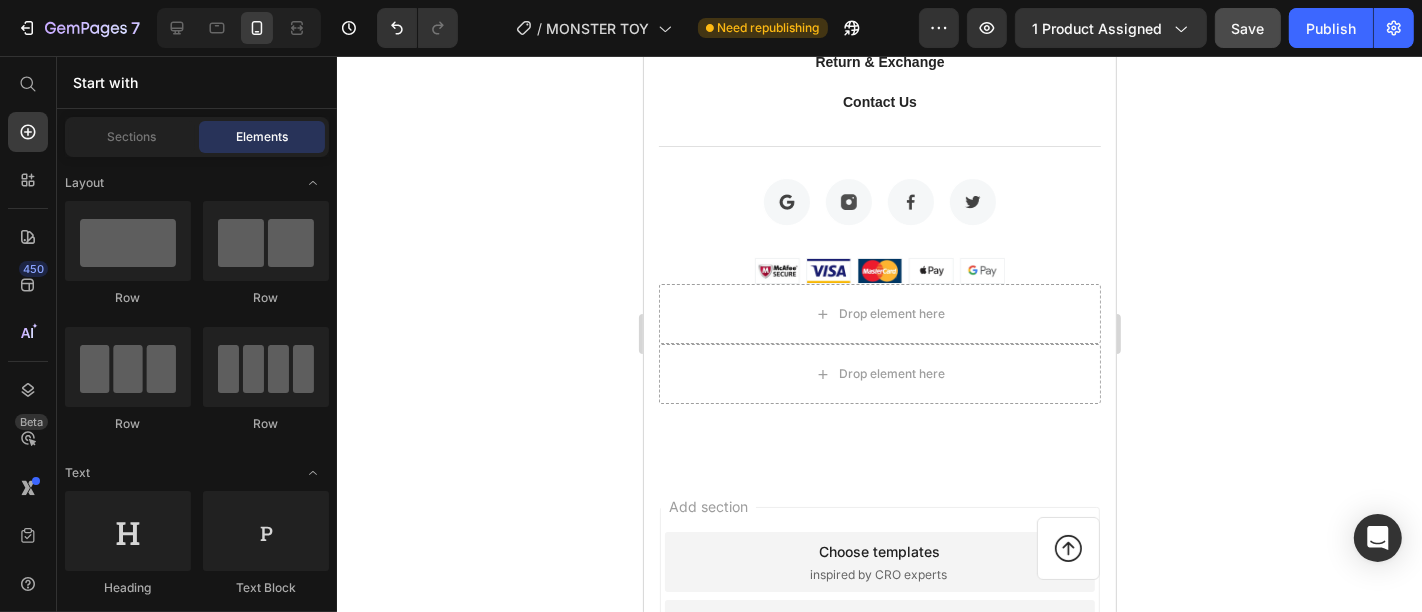 scroll, scrollTop: 6036, scrollLeft: 0, axis: vertical 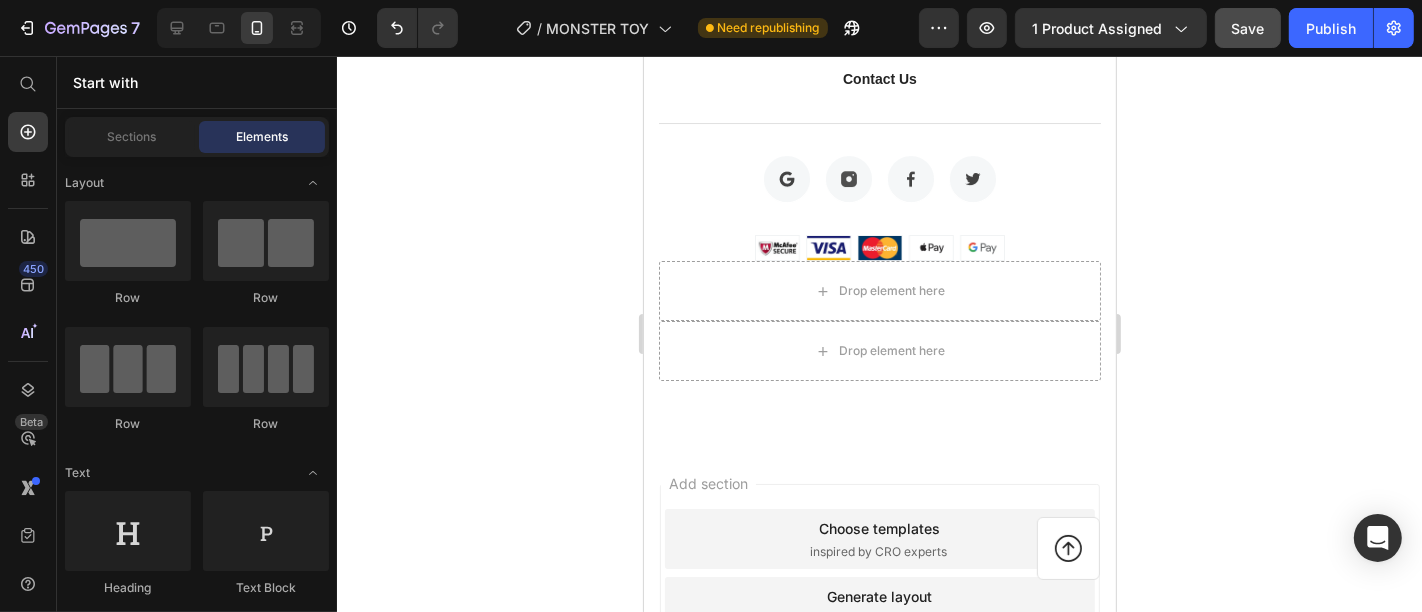 click 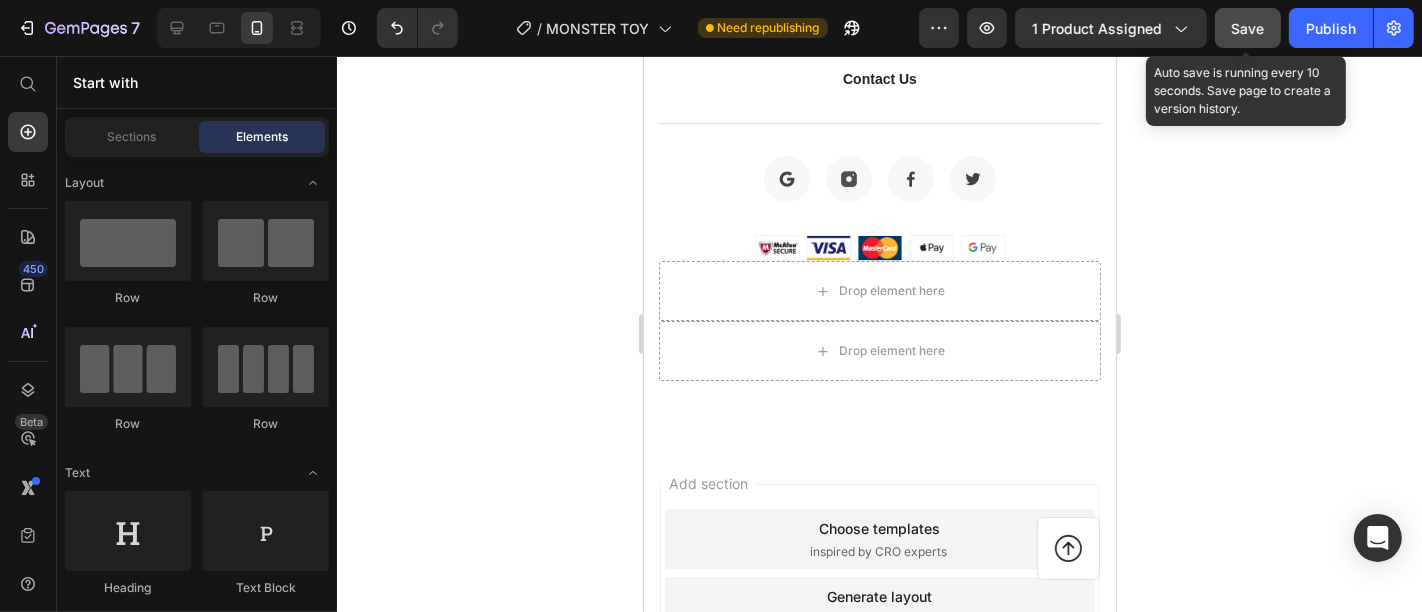 click on "Save" 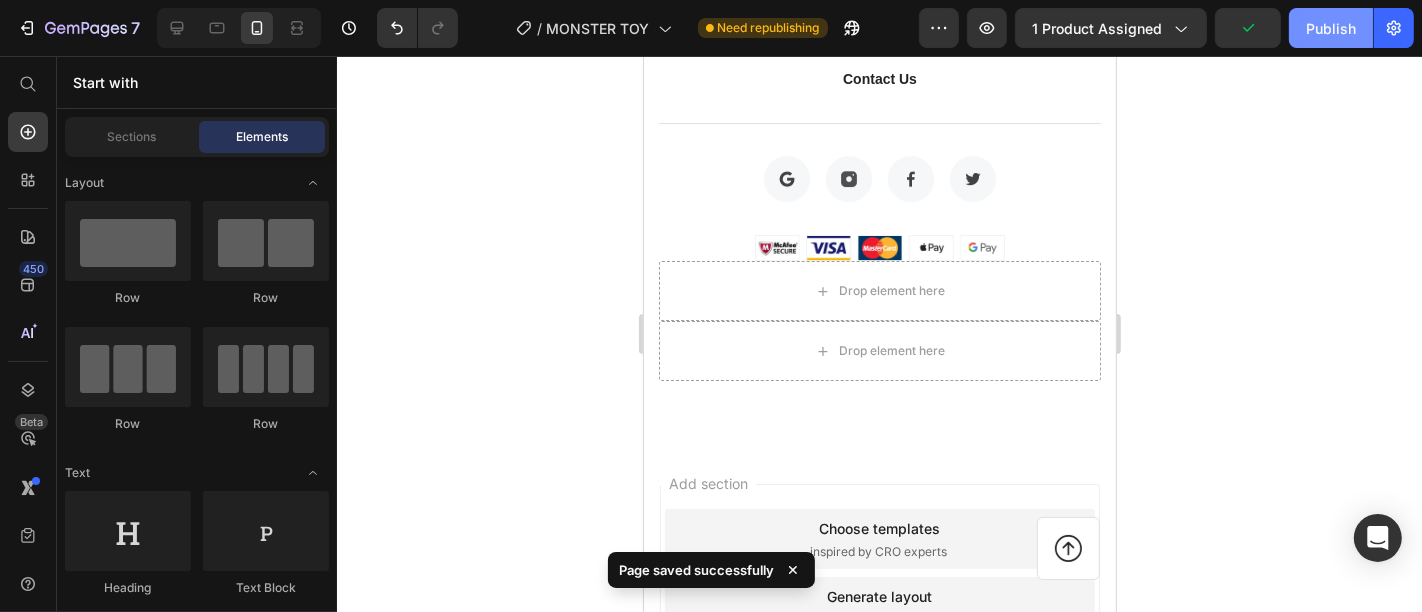 click on "Publish" at bounding box center (1331, 28) 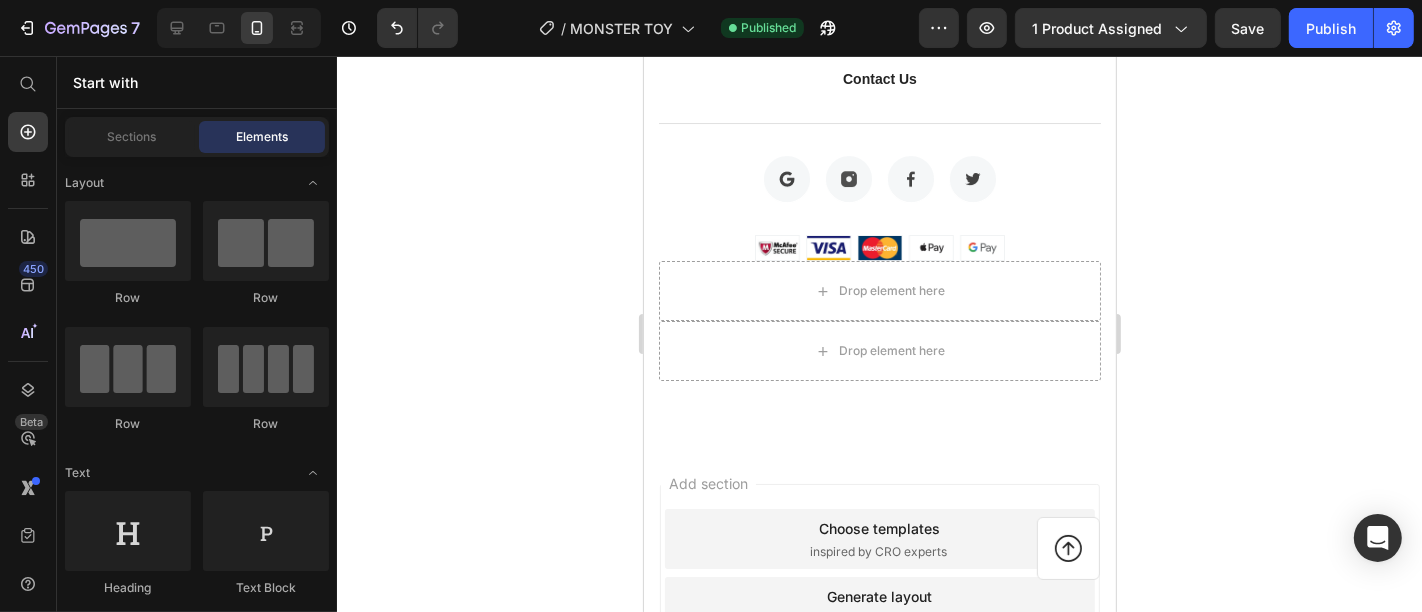 click 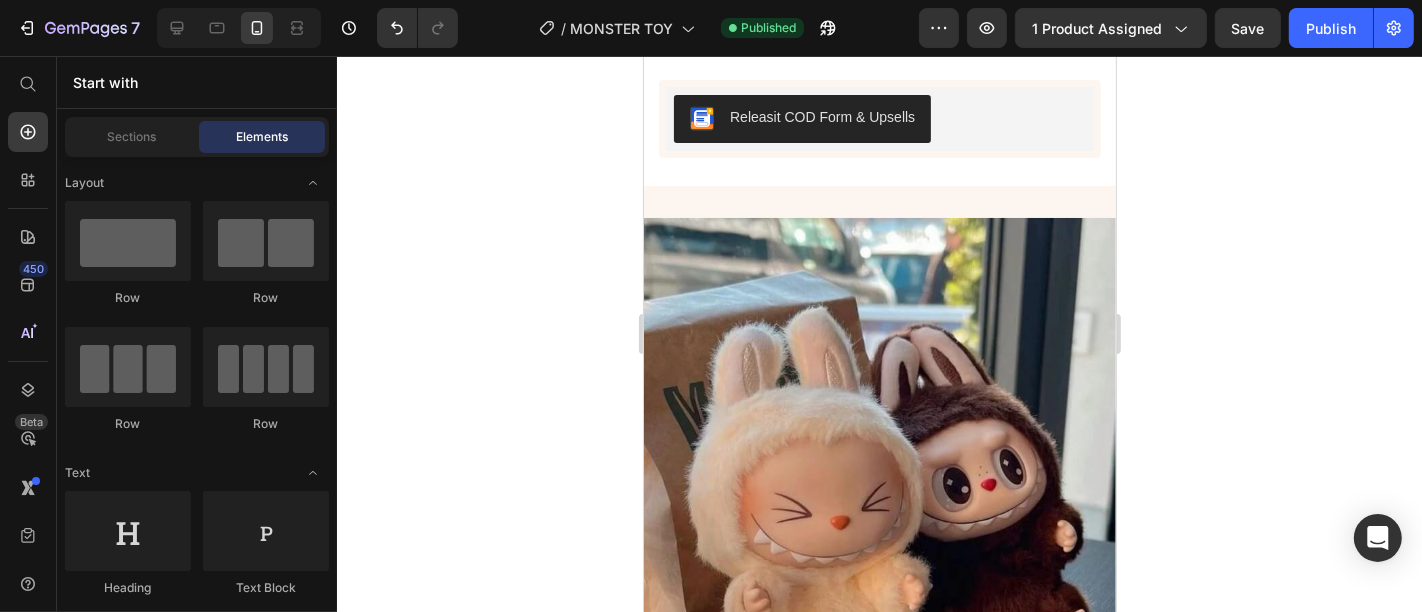 scroll, scrollTop: 2871, scrollLeft: 0, axis: vertical 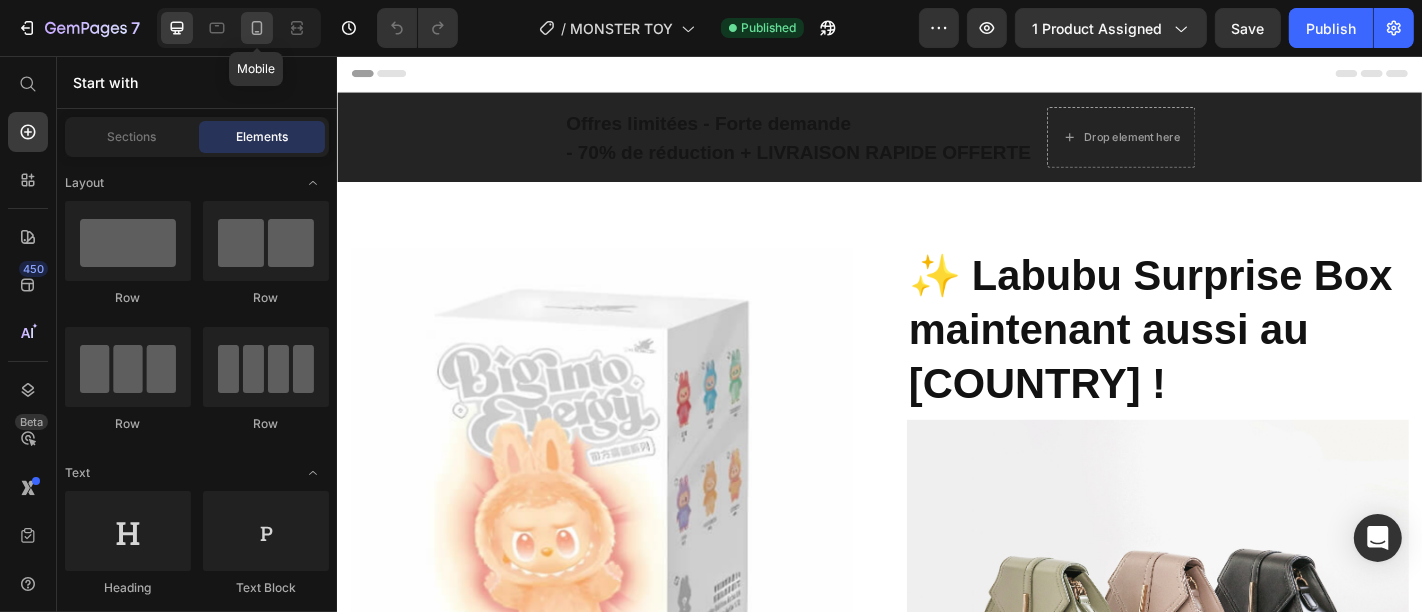 click 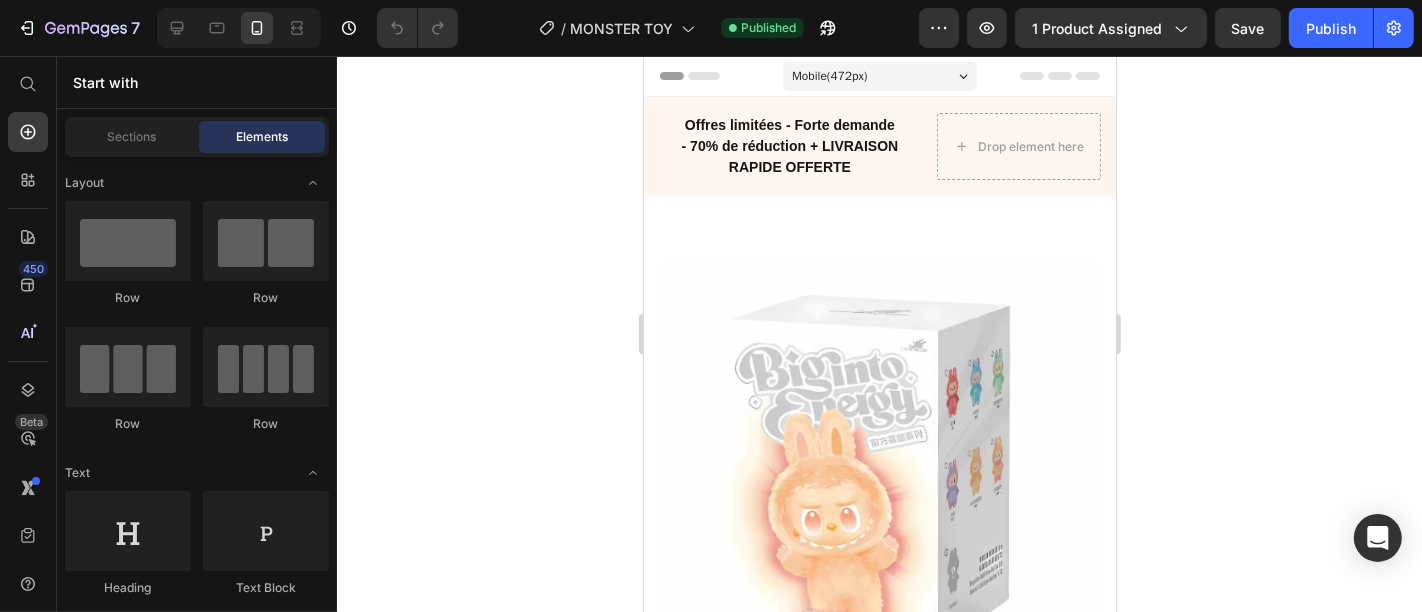 click 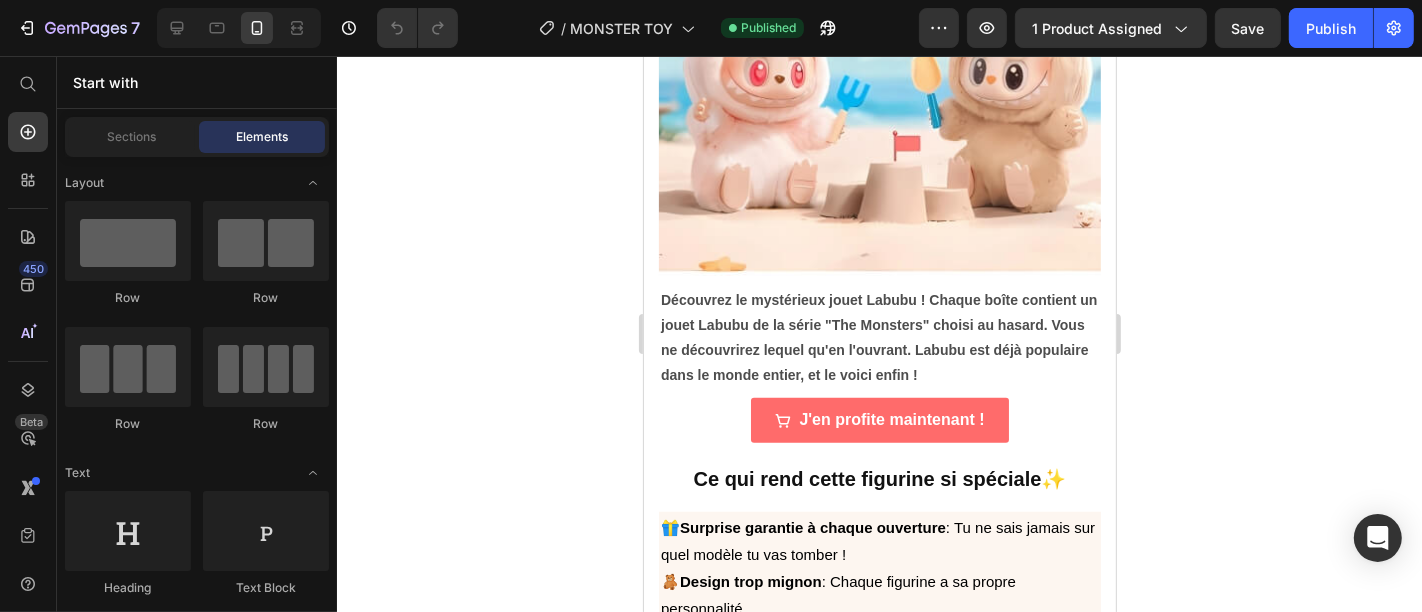 scroll, scrollTop: 1354, scrollLeft: 0, axis: vertical 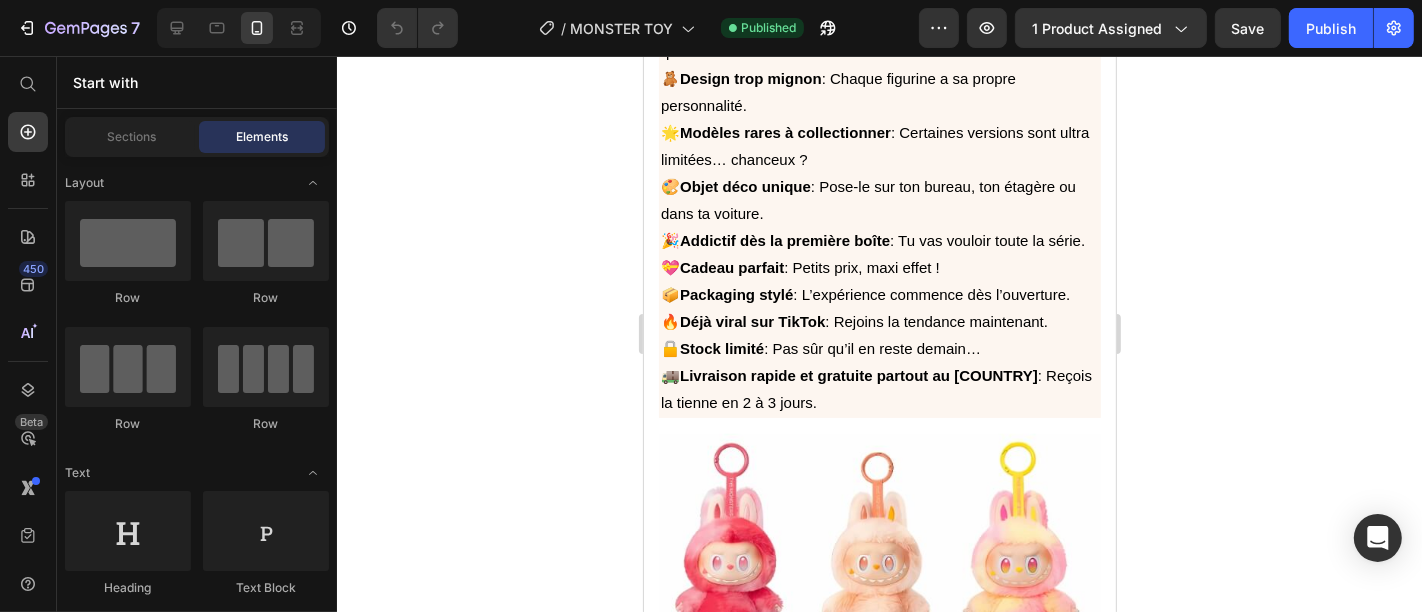 drag, startPoint x: 1098, startPoint y: 169, endPoint x: 1765, endPoint y: 246, distance: 671.4298 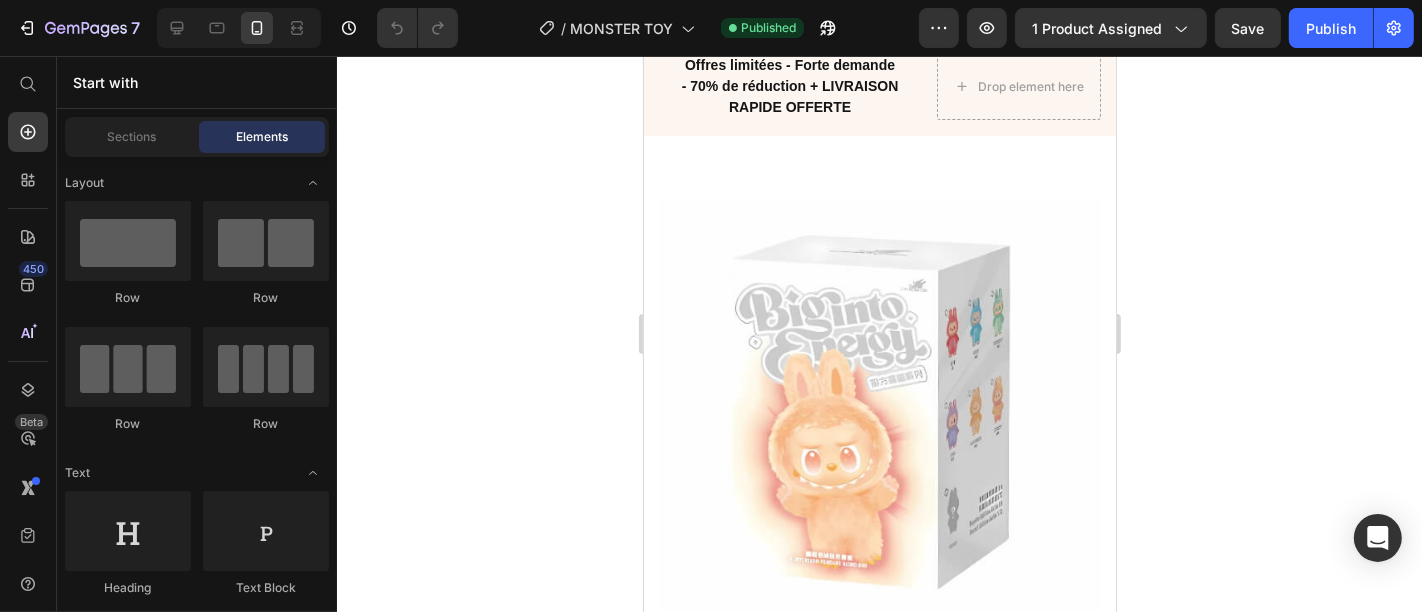 scroll, scrollTop: 0, scrollLeft: 0, axis: both 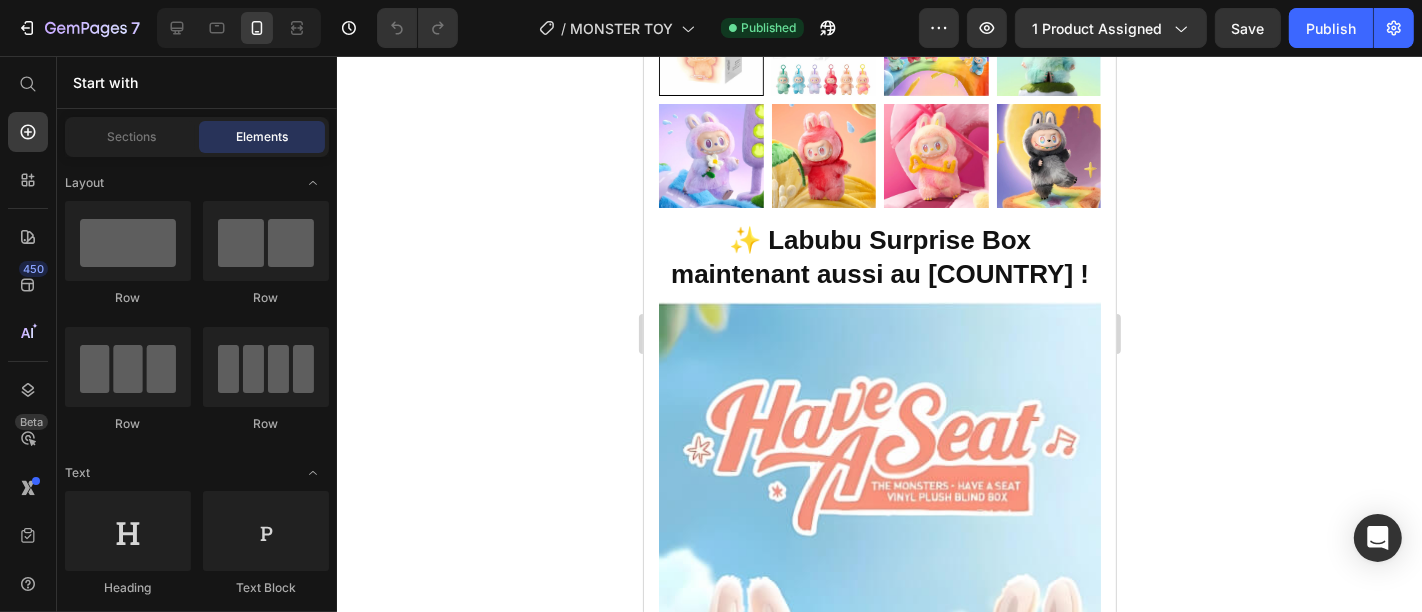 drag, startPoint x: 1107, startPoint y: 91, endPoint x: 1758, endPoint y: 191, distance: 658.6357 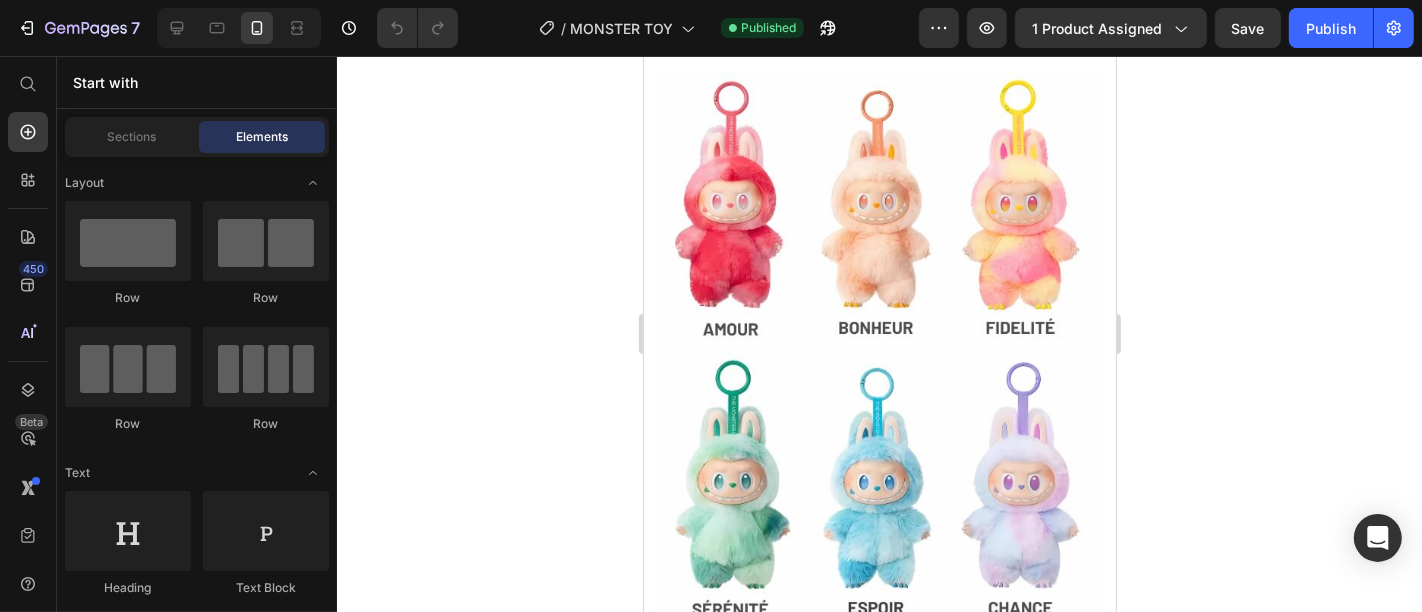 scroll, scrollTop: 2106, scrollLeft: 0, axis: vertical 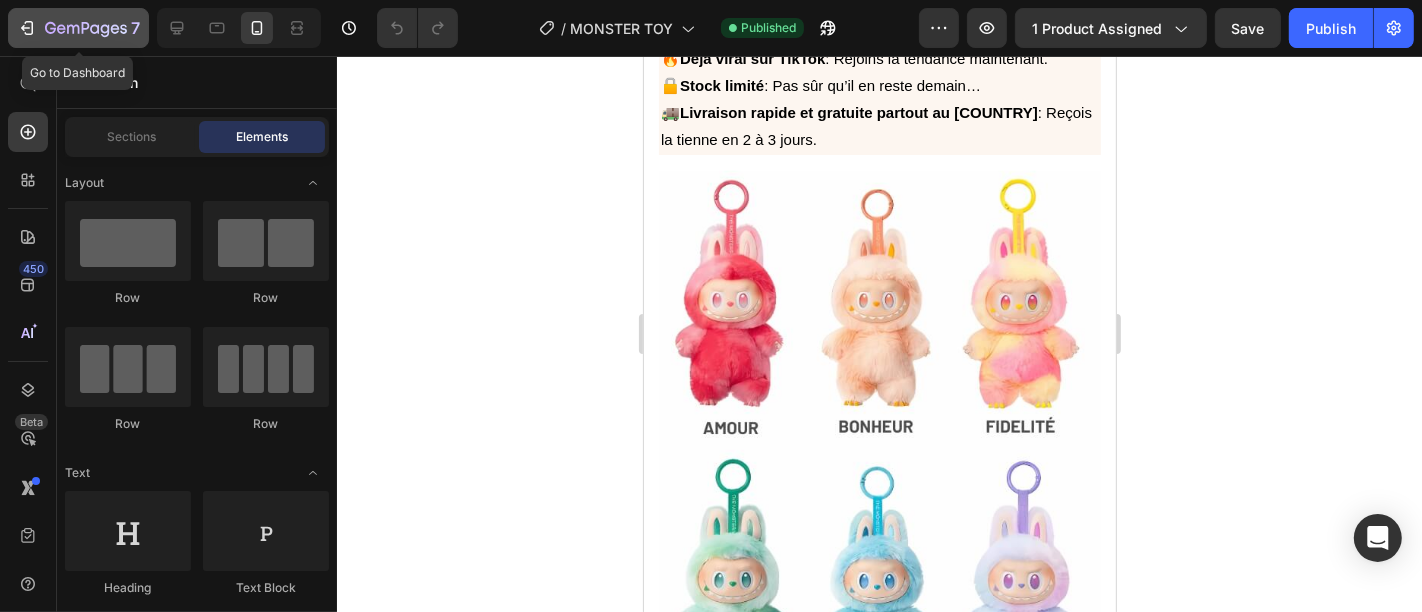 click on "7" at bounding box center [78, 28] 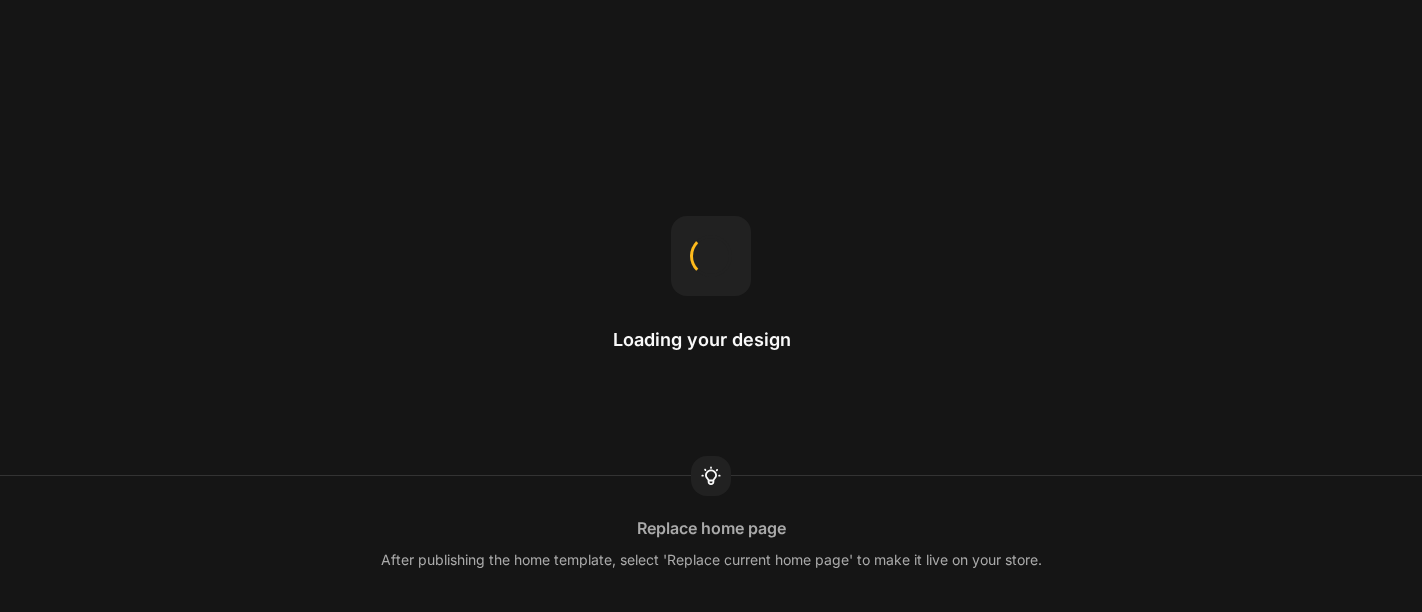 scroll, scrollTop: 0, scrollLeft: 0, axis: both 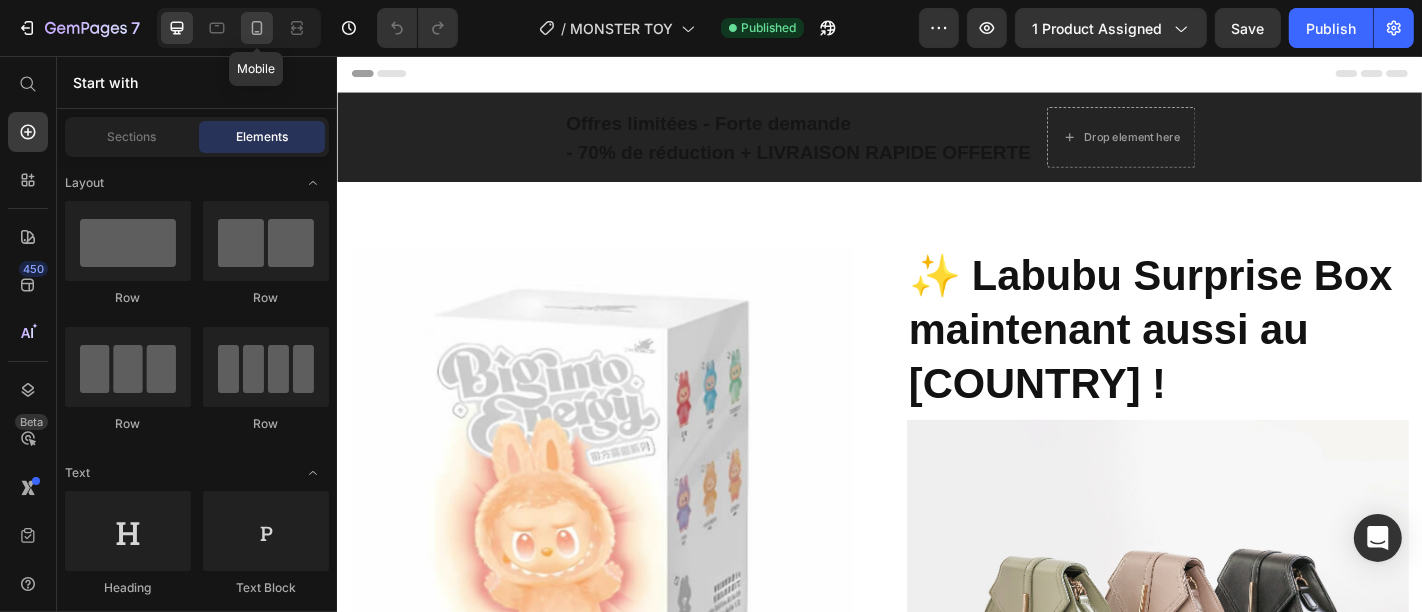click 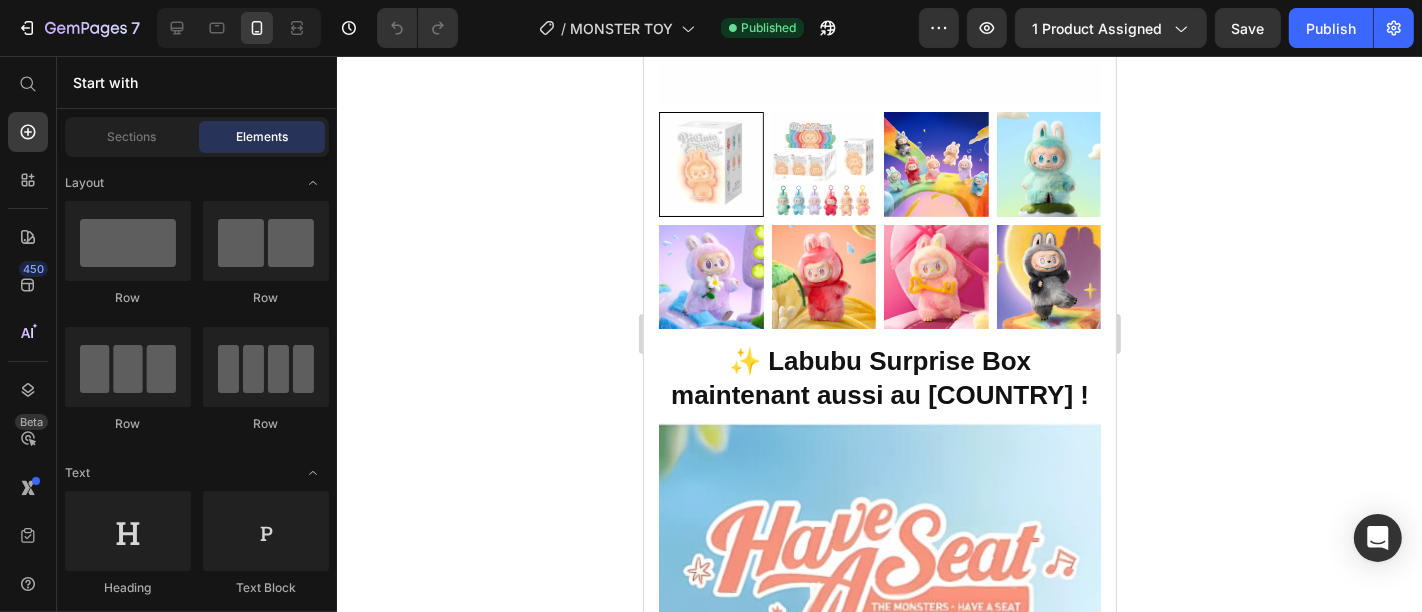 scroll, scrollTop: 1507, scrollLeft: 0, axis: vertical 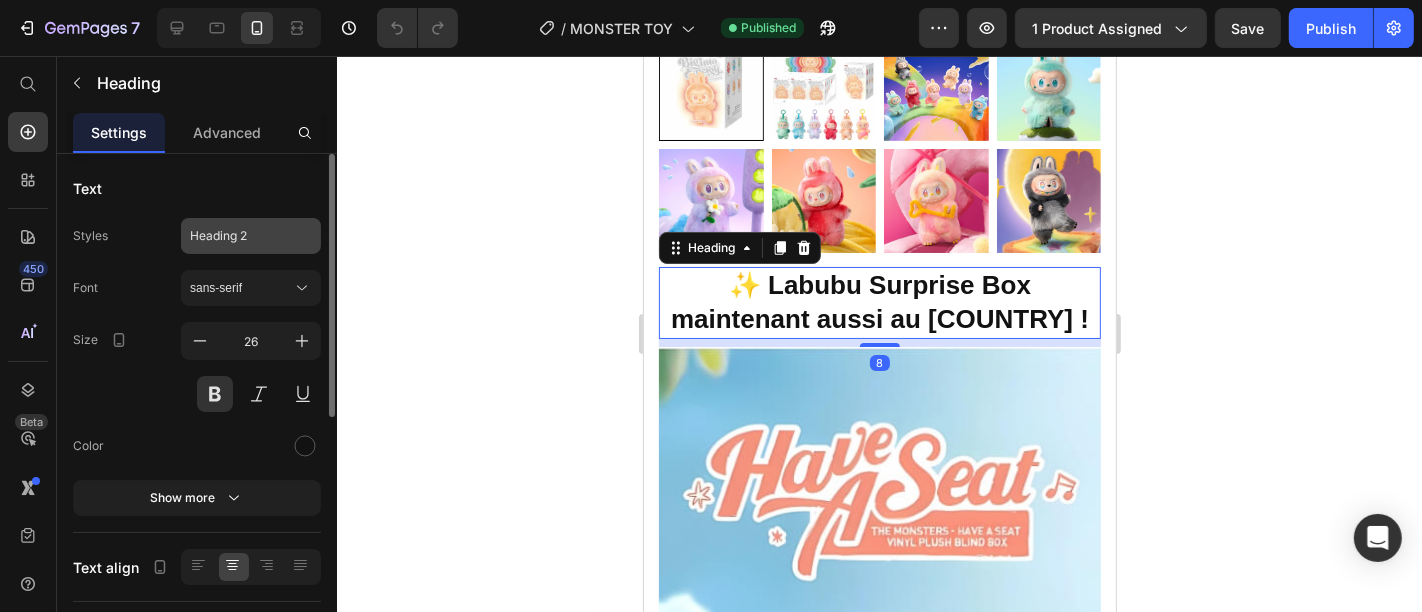 click on "Heading 2" 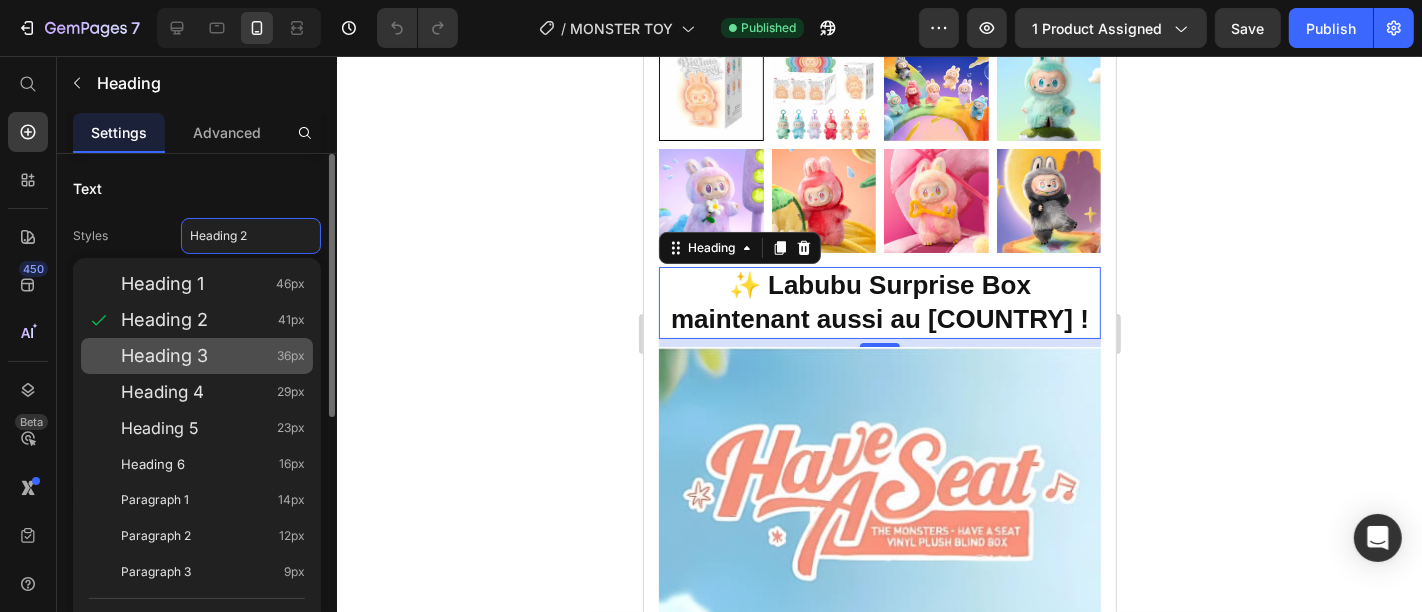 click on "Heading 3" at bounding box center [164, 356] 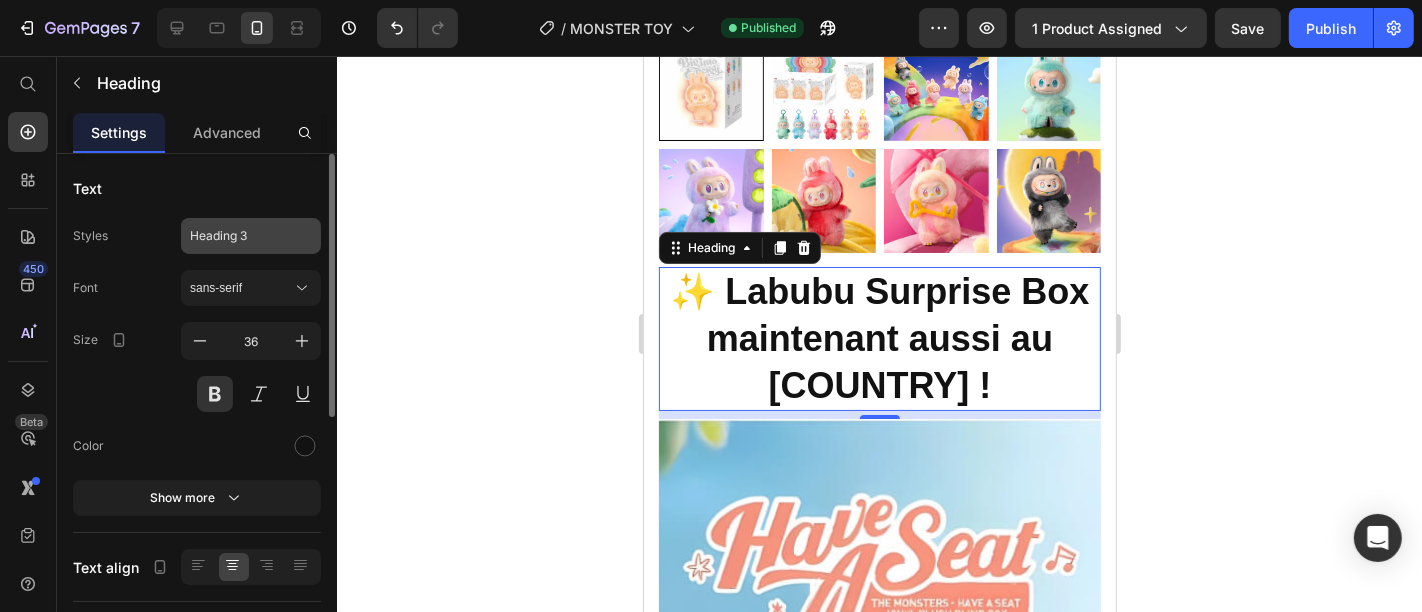 click on "Heading 3" at bounding box center (239, 236) 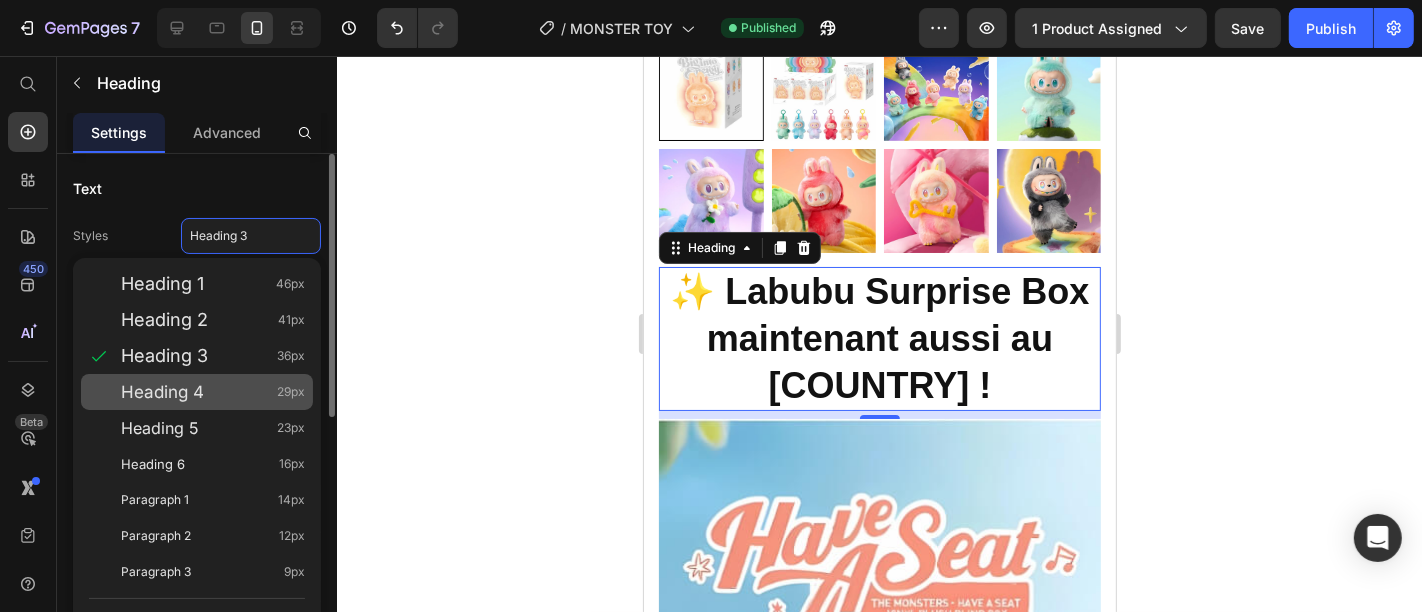 click on "Heading 4 29px" 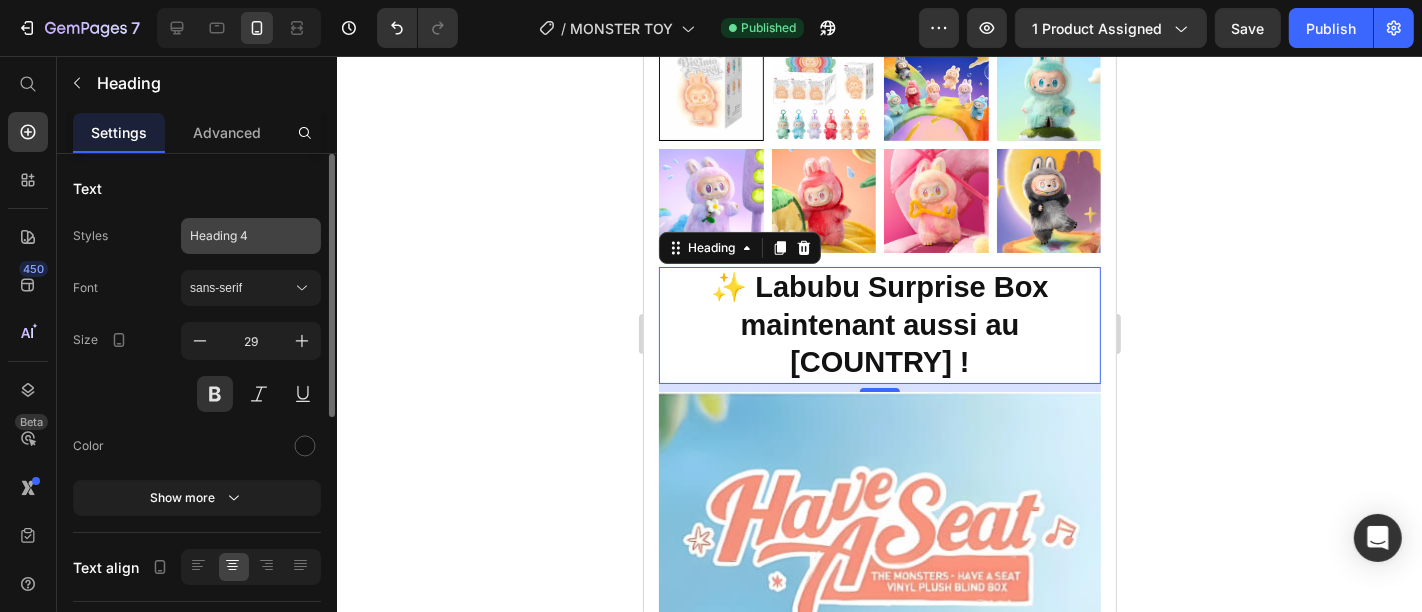 click on "Heading 4" at bounding box center [239, 236] 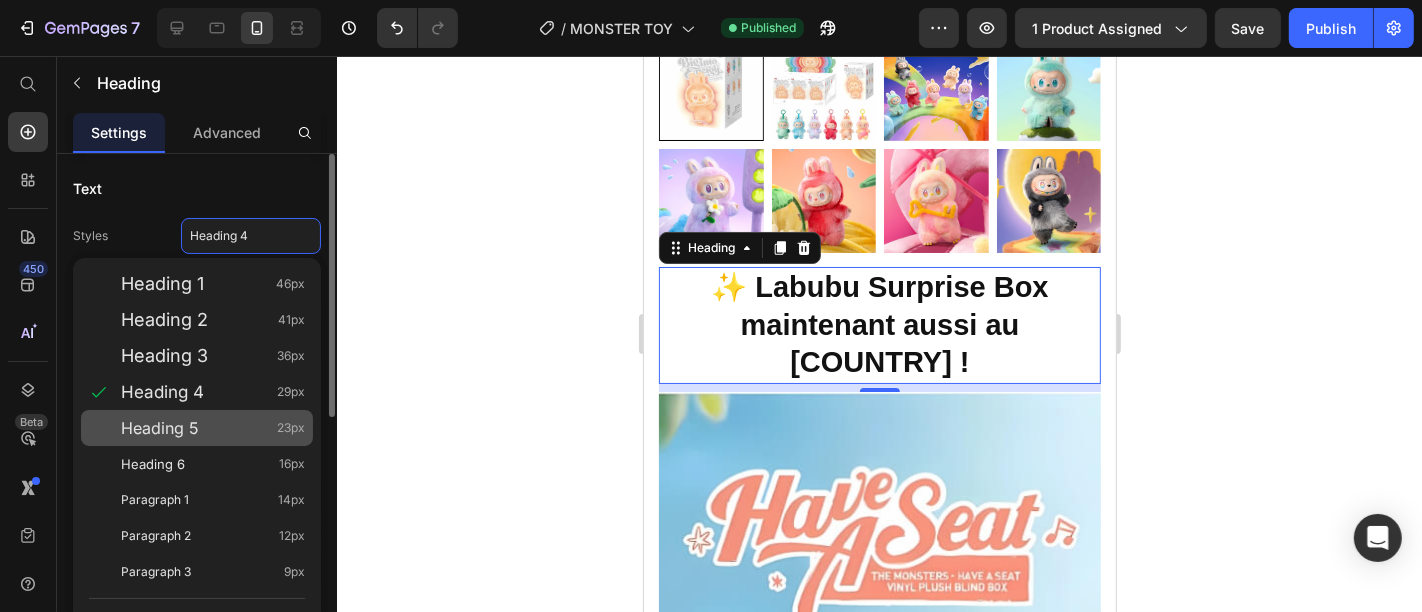 click on "Heading 5" at bounding box center (160, 428) 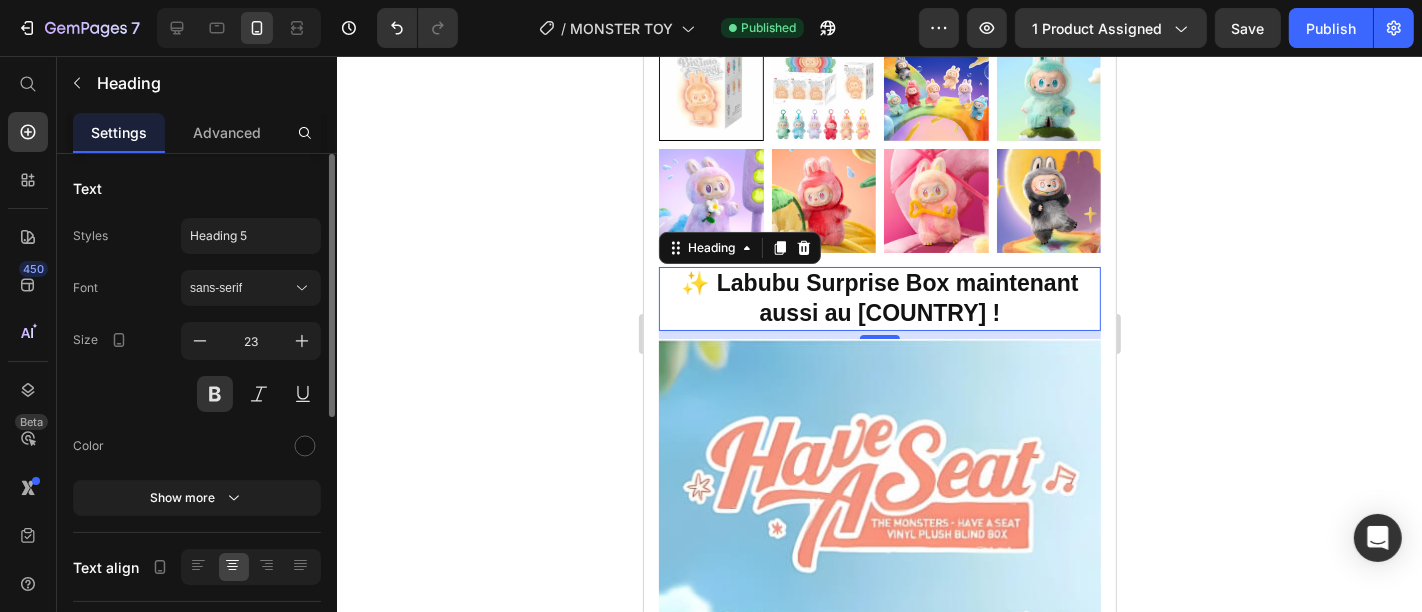 click on "✨ Labubu Surprise Box maintenant aussi au [COUNTRY] !" at bounding box center [879, 298] 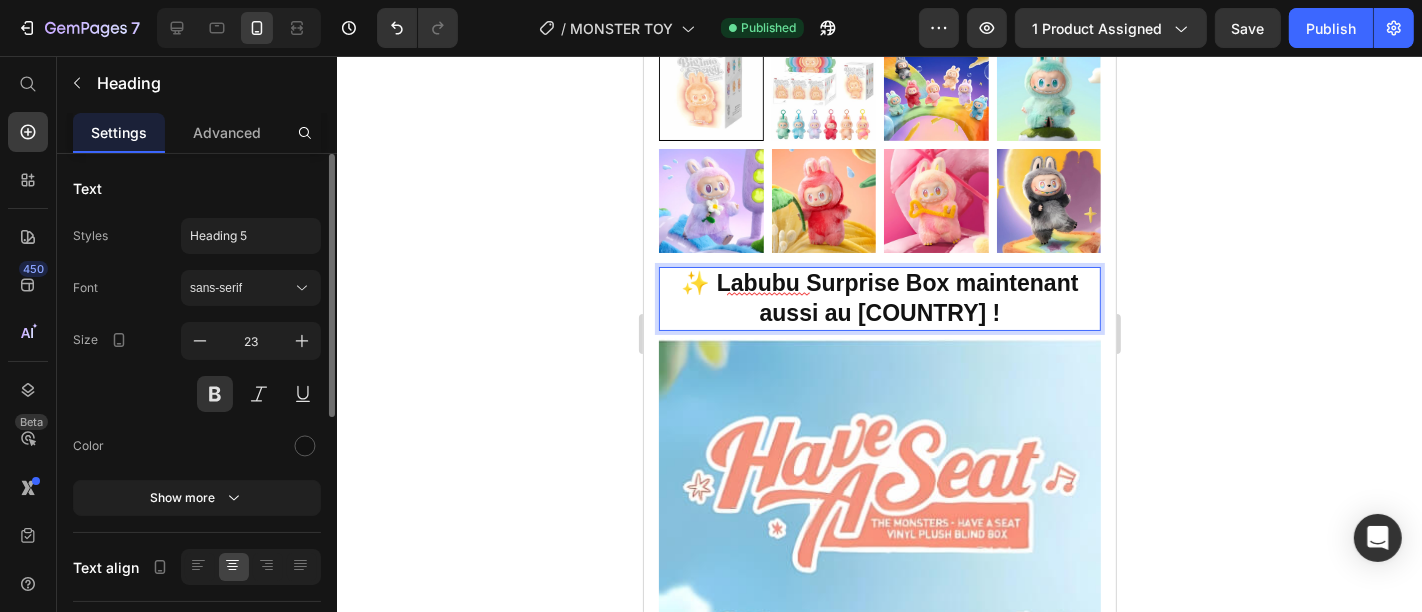 click on "✨ Labubu Surprise Box maintenant aussi au [COUNTRY] !" at bounding box center (879, 298) 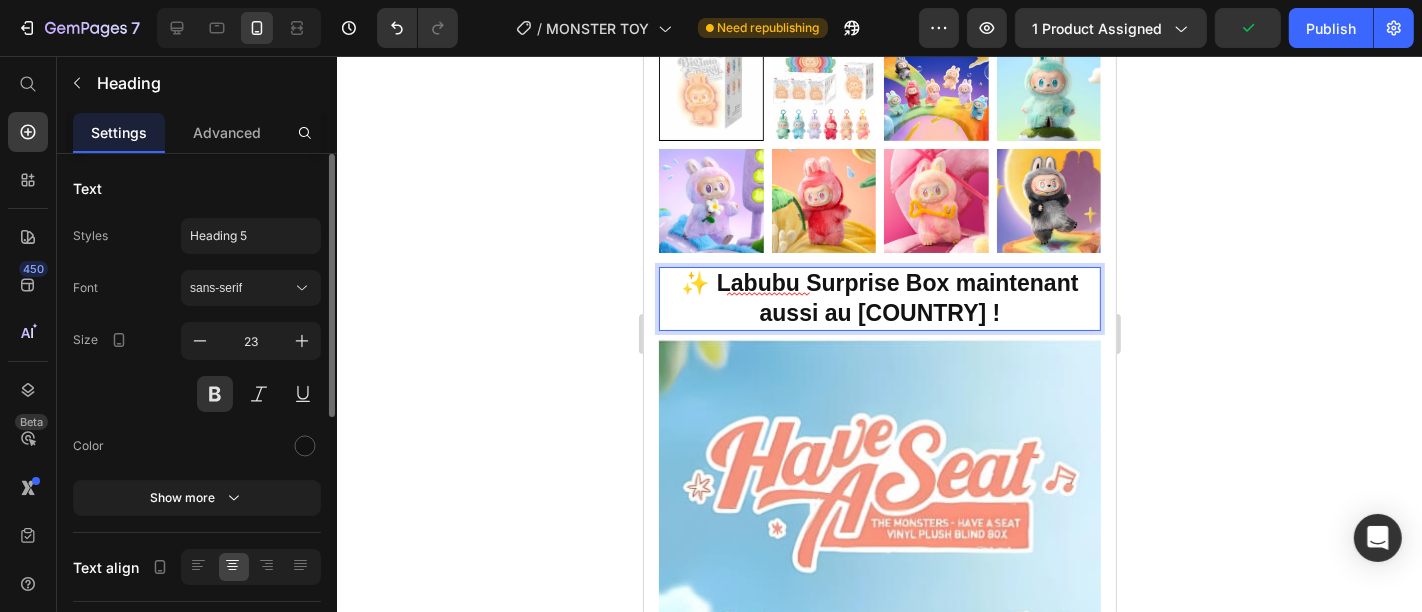 click on "✨ Labubu Surprise Box maintenant aussi au [COUNTRY] !" at bounding box center [879, 298] 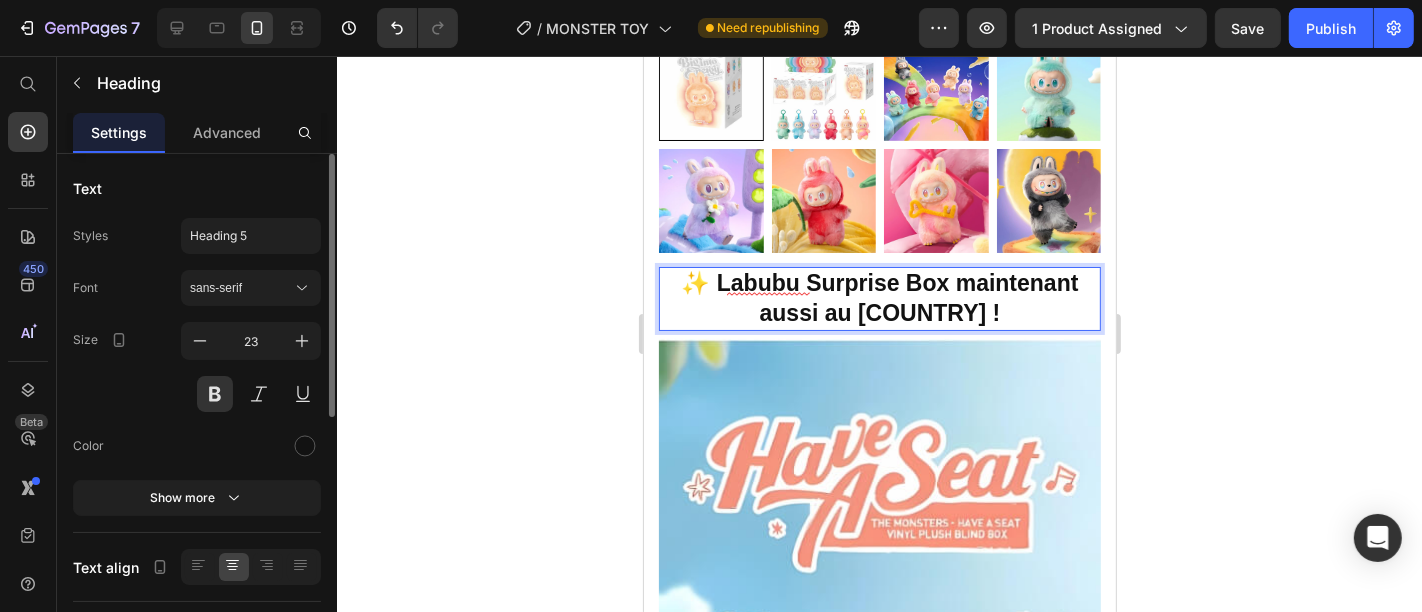 click 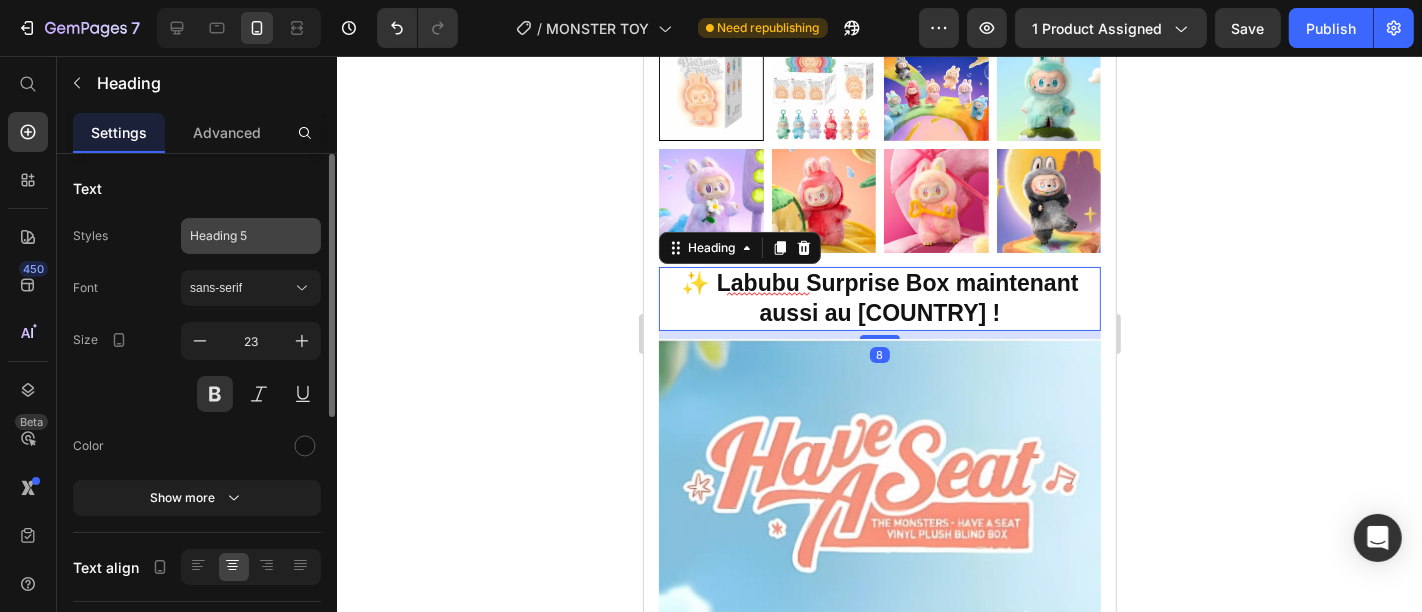 click on "Heading 5" at bounding box center (251, 236) 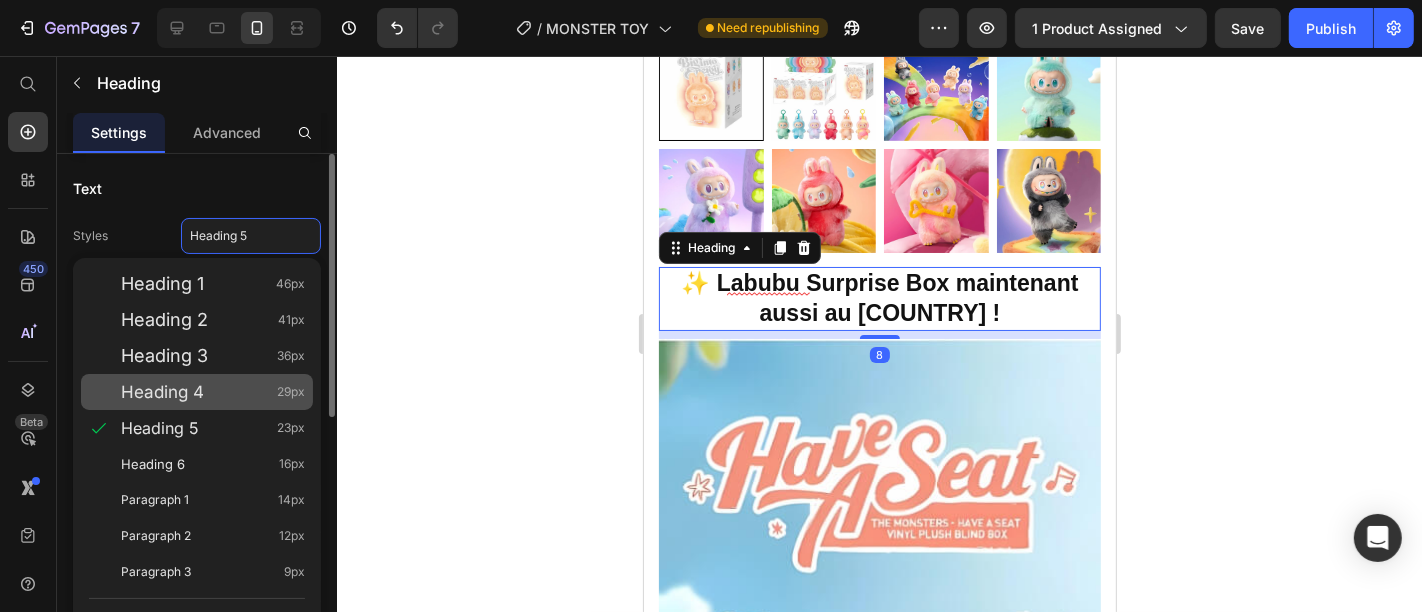 click on "Heading 4 29px" at bounding box center [213, 392] 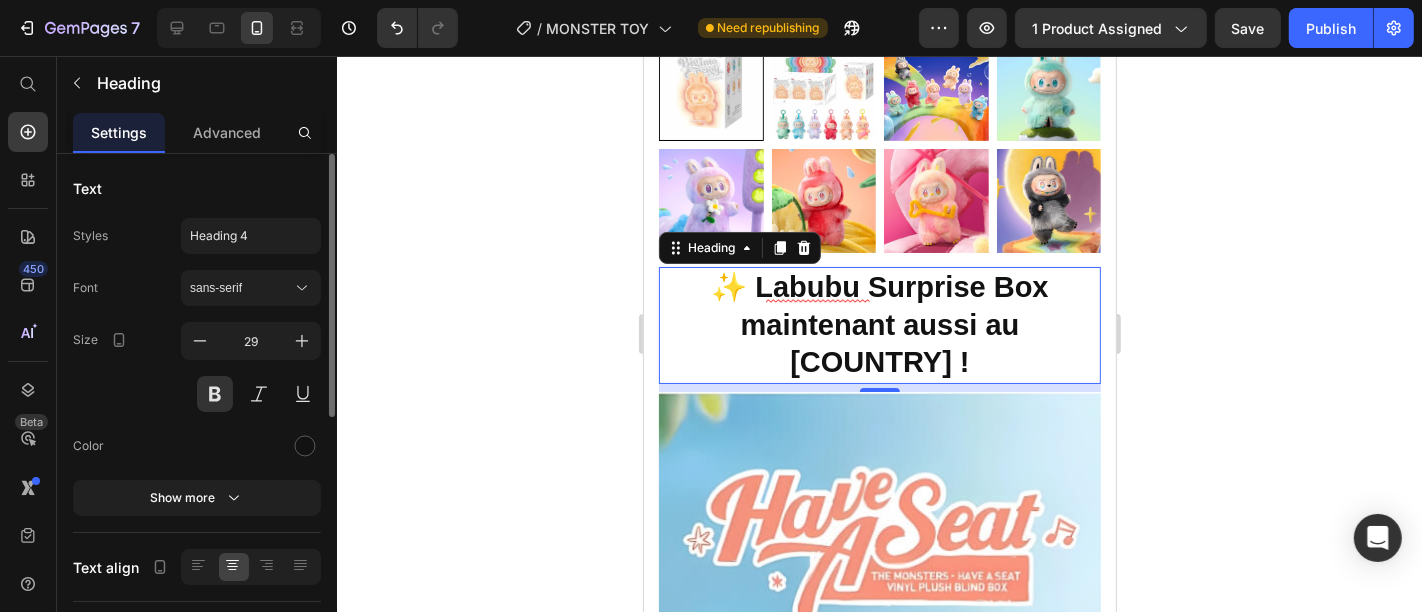 click 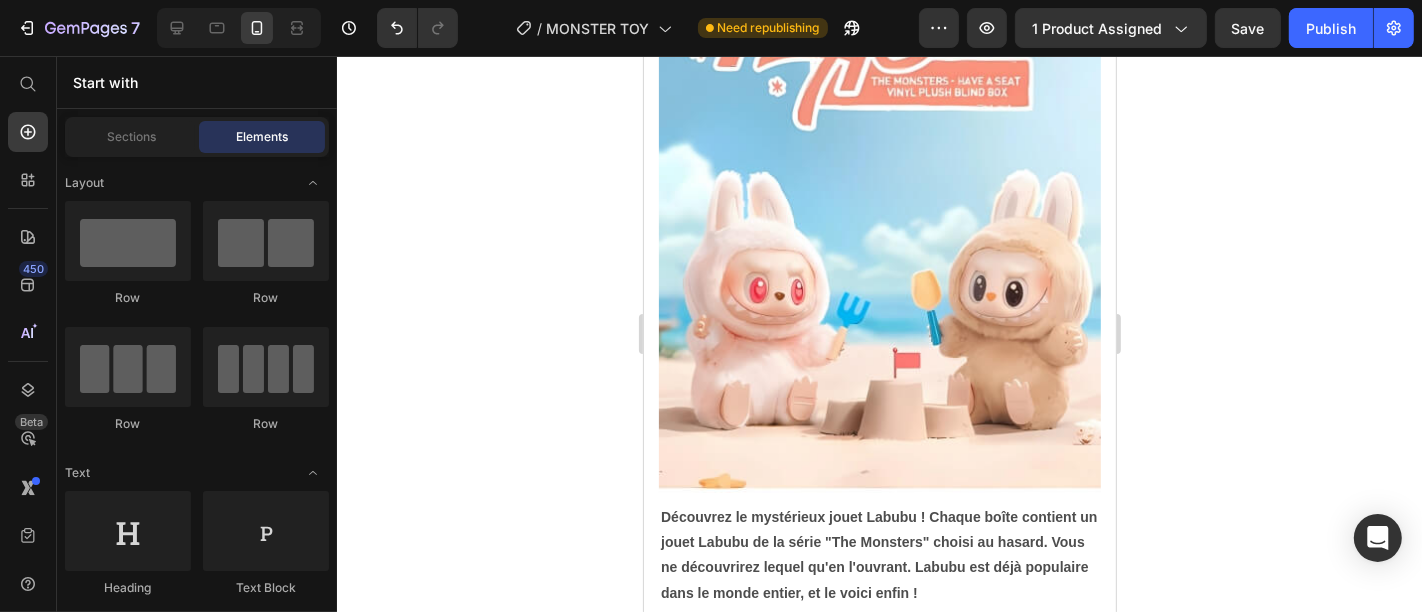 scroll, scrollTop: 1271, scrollLeft: 0, axis: vertical 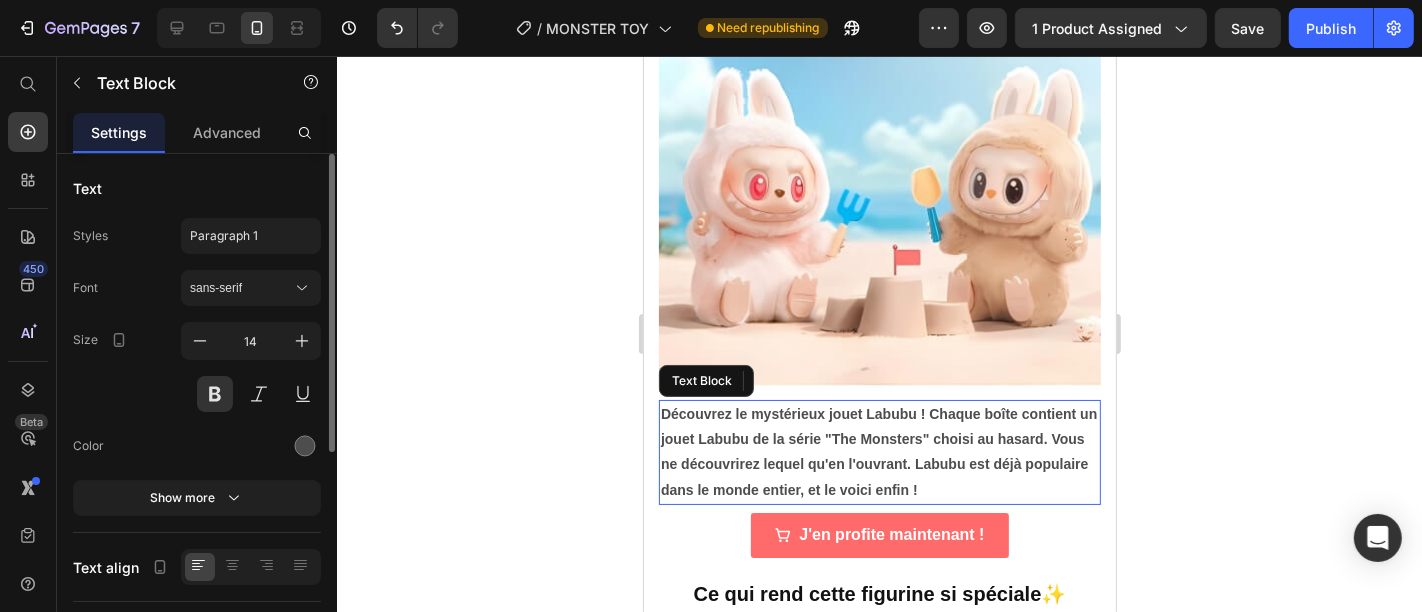 click on "Découvrez le mystérieux jouet Labubu ! Chaque boîte contient un jouet Labubu de la série "The Monsters" choisi au hasard. Vous ne découvrirez lequel qu'en l'ouvrant. Labubu est déjà populaire dans le monde entier, et le voici enfin !" at bounding box center [879, 451] 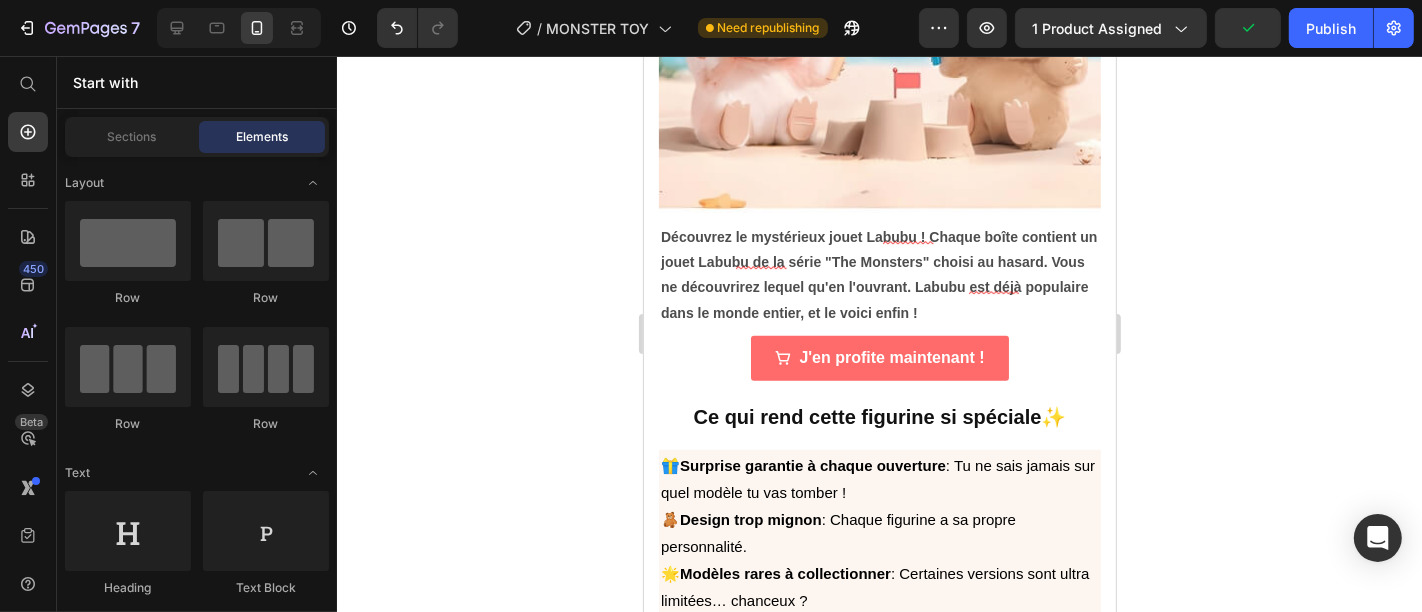 scroll, scrollTop: 1446, scrollLeft: 0, axis: vertical 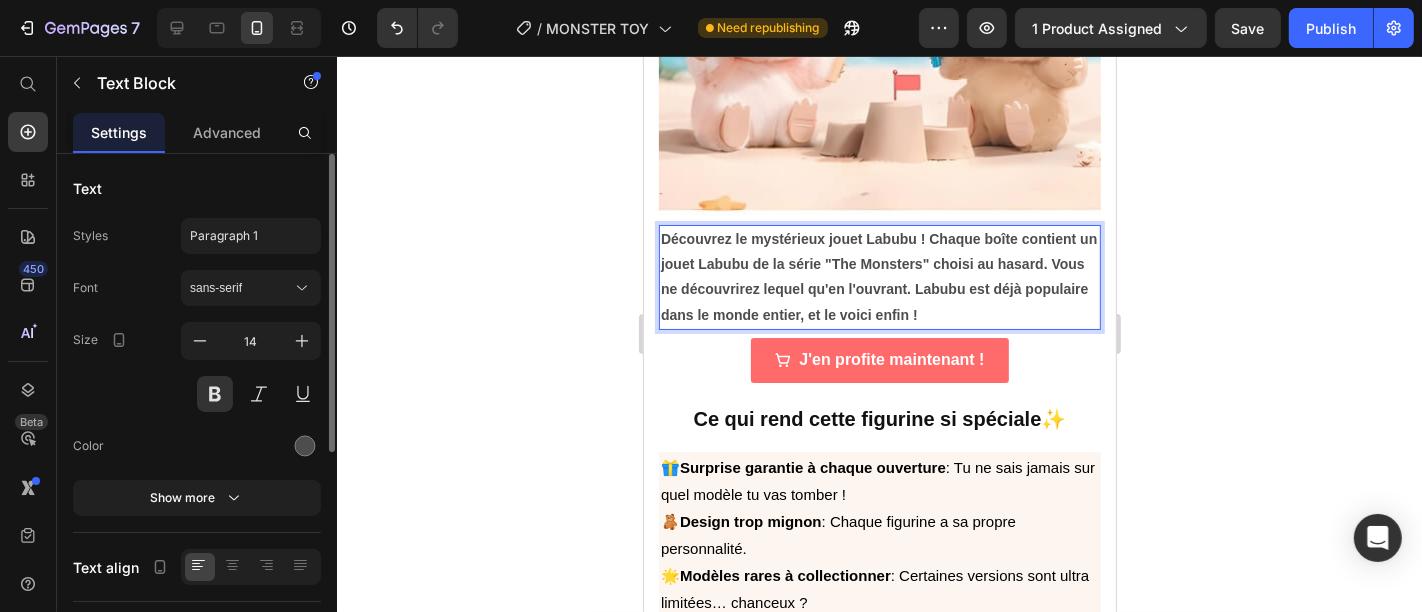 click on "Découvrez le mystérieux jouet Labubu ! Chaque boîte contient un jouet Labubu de la série "The Monsters" choisi au hasard. Vous ne découvrirez lequel qu'en l'ouvrant. Labubu est déjà populaire dans le monde entier, et le voici enfin !" at bounding box center [879, 276] 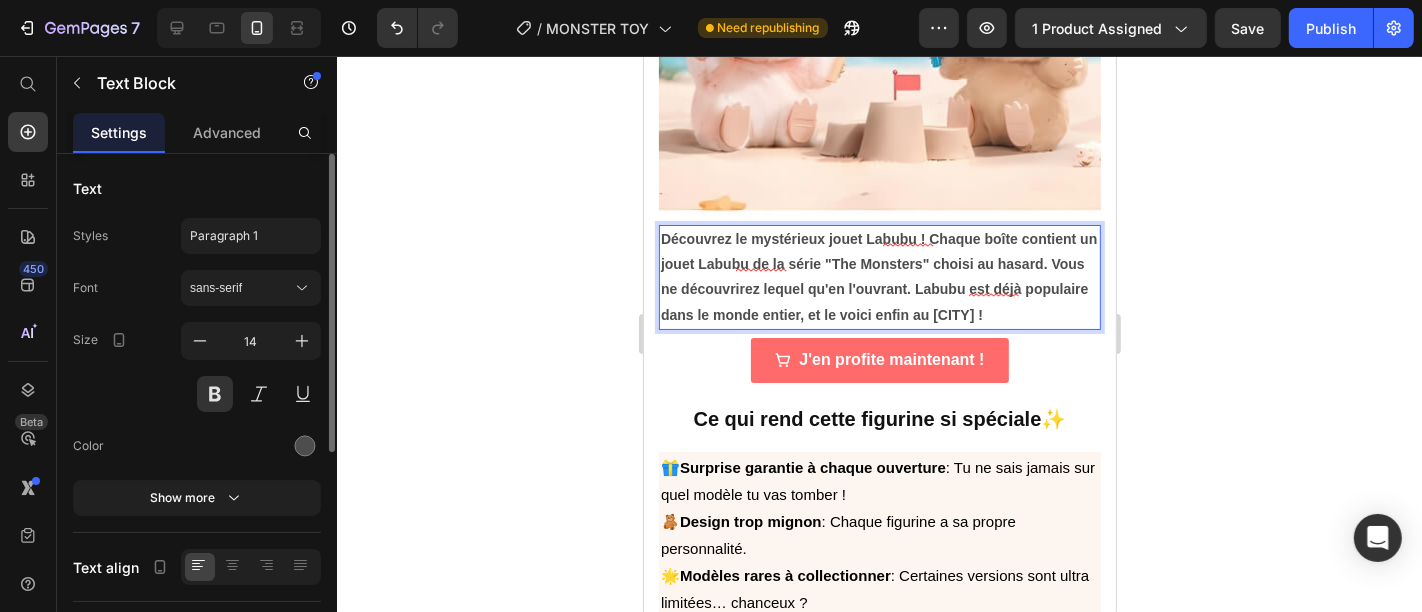 click 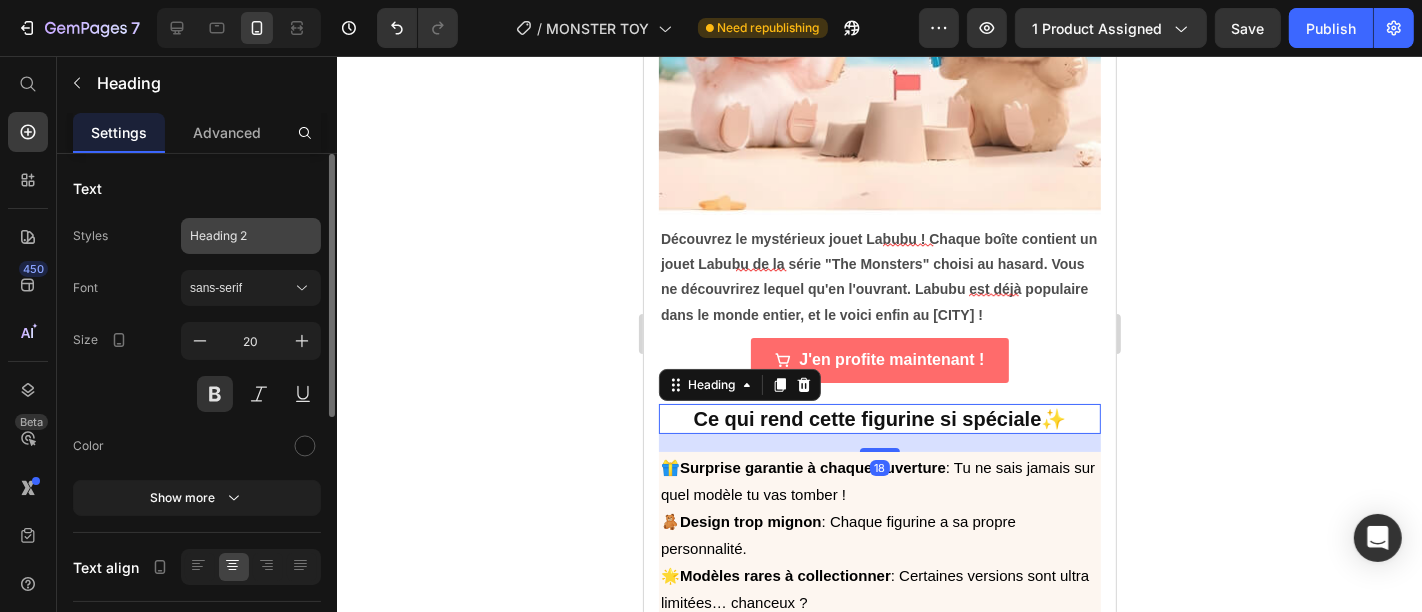 click on "Heading 2" at bounding box center (251, 236) 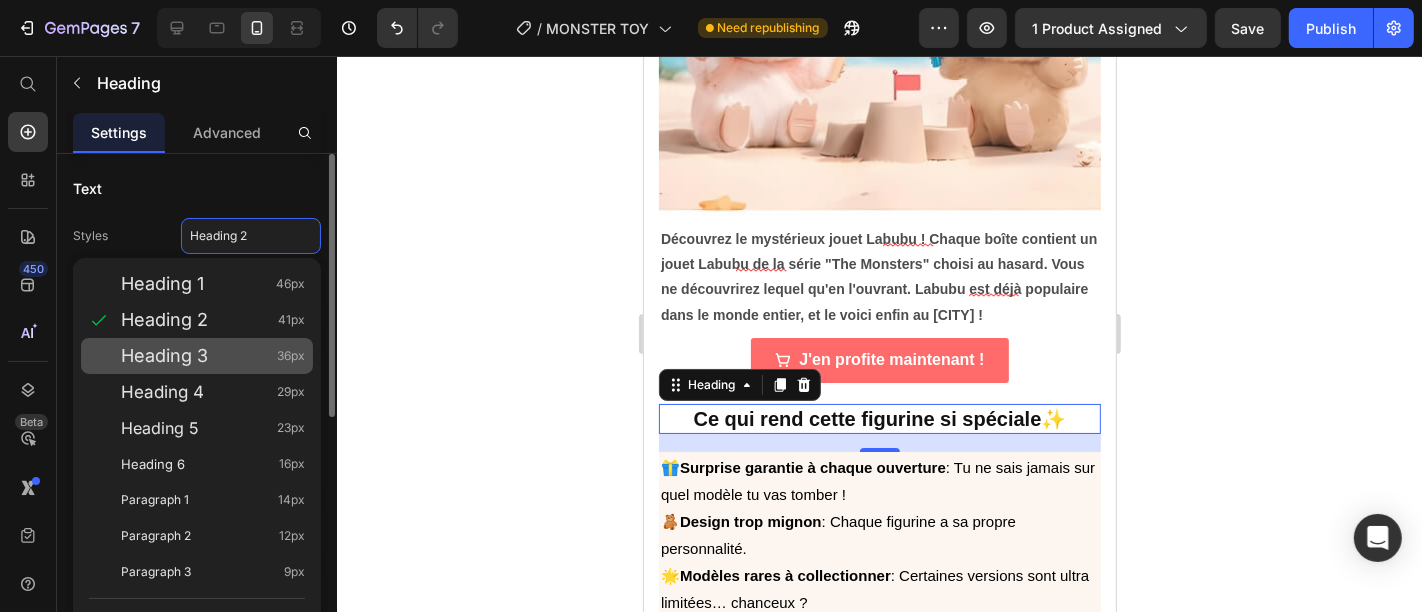click on "Heading 3 36px" at bounding box center [213, 356] 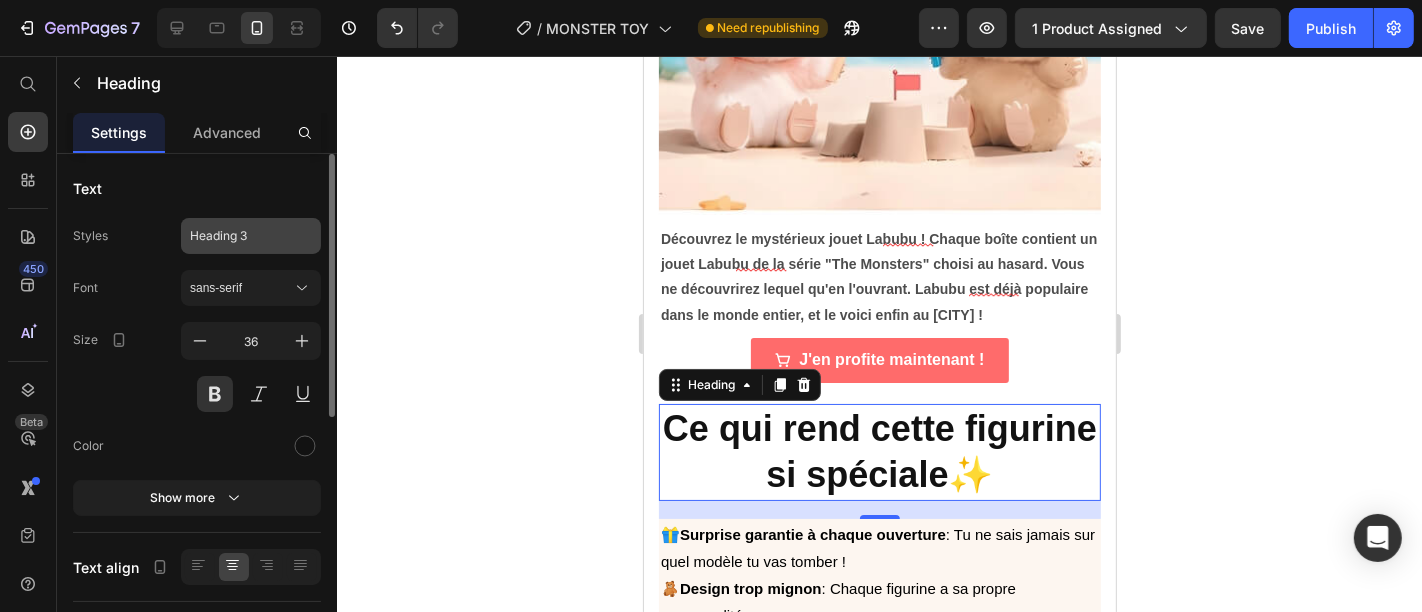 click on "Heading 3" at bounding box center (239, 236) 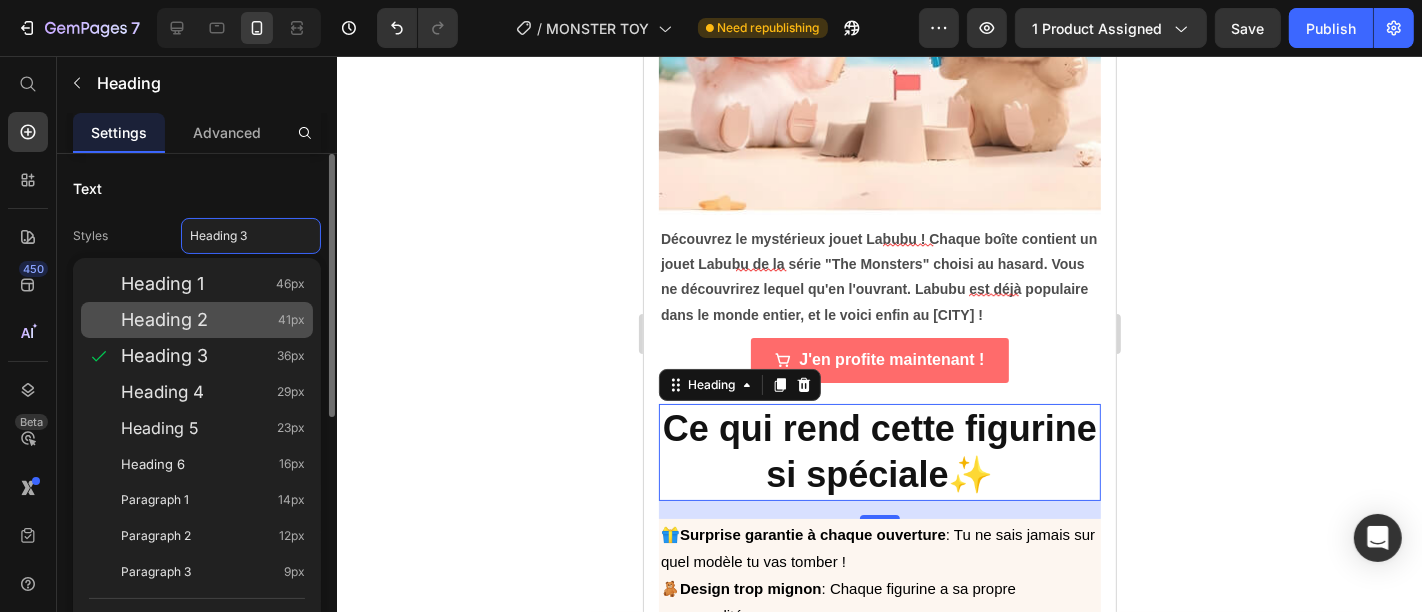 click on "Heading 2 41px" at bounding box center (213, 320) 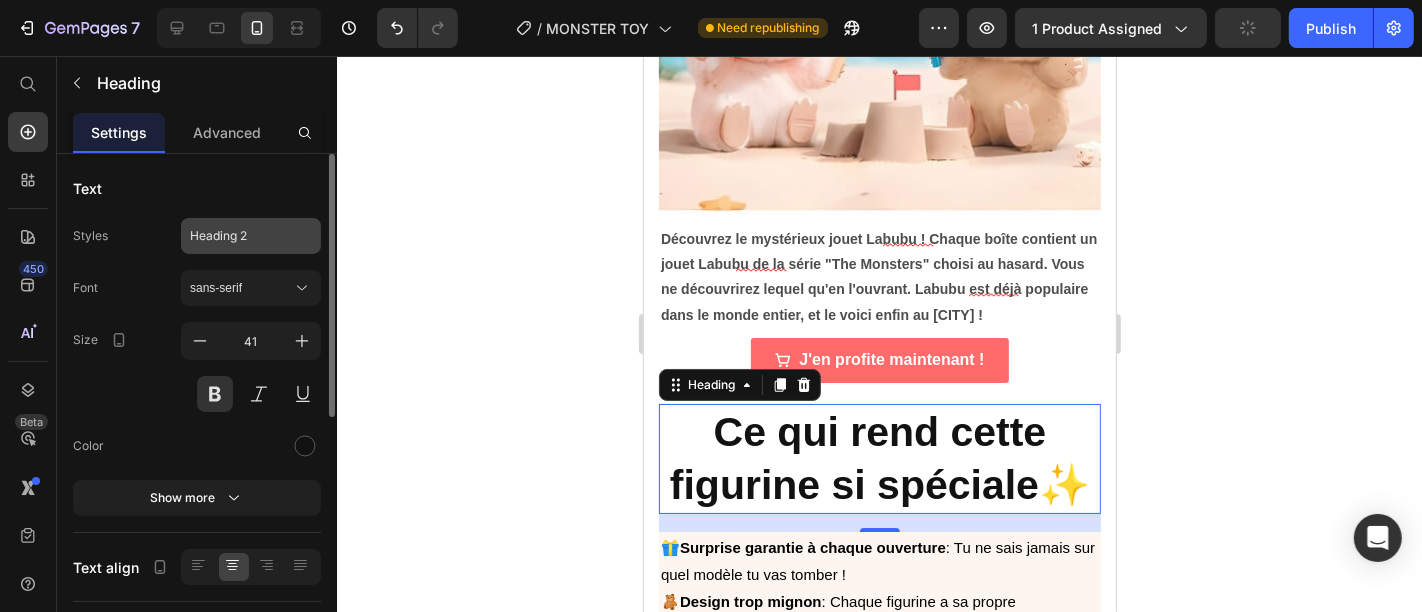 click on "Heading 2" 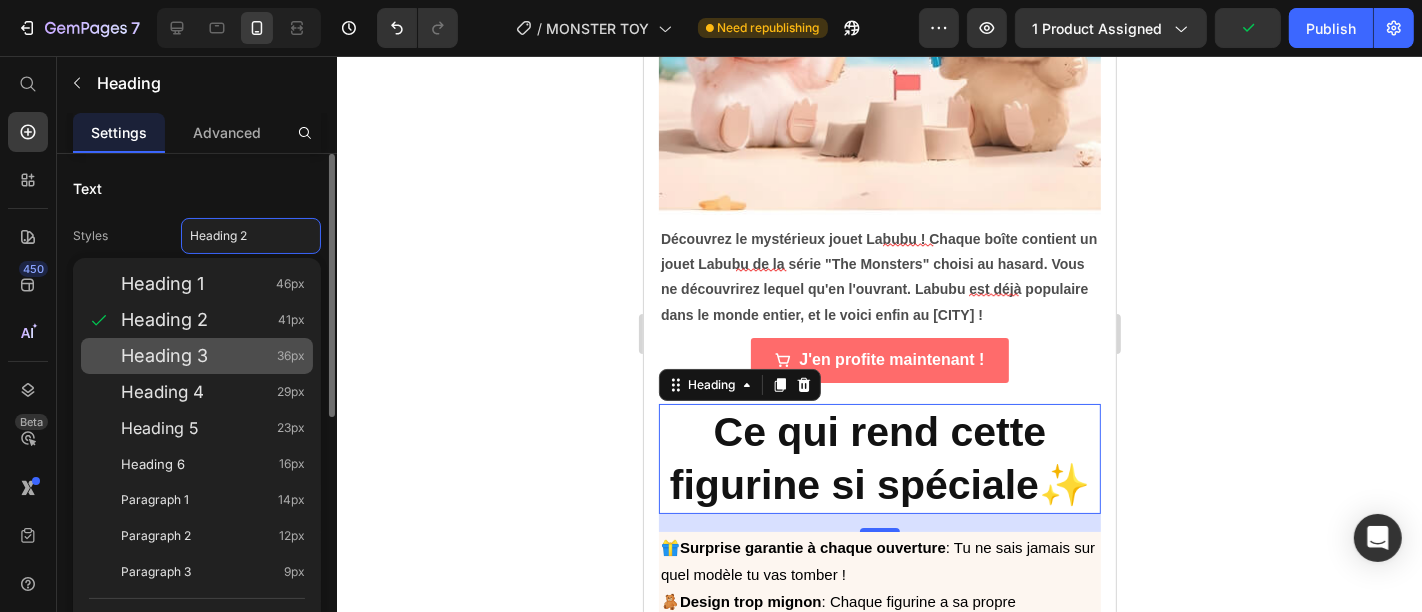 click on "Heading 3 36px" at bounding box center [213, 356] 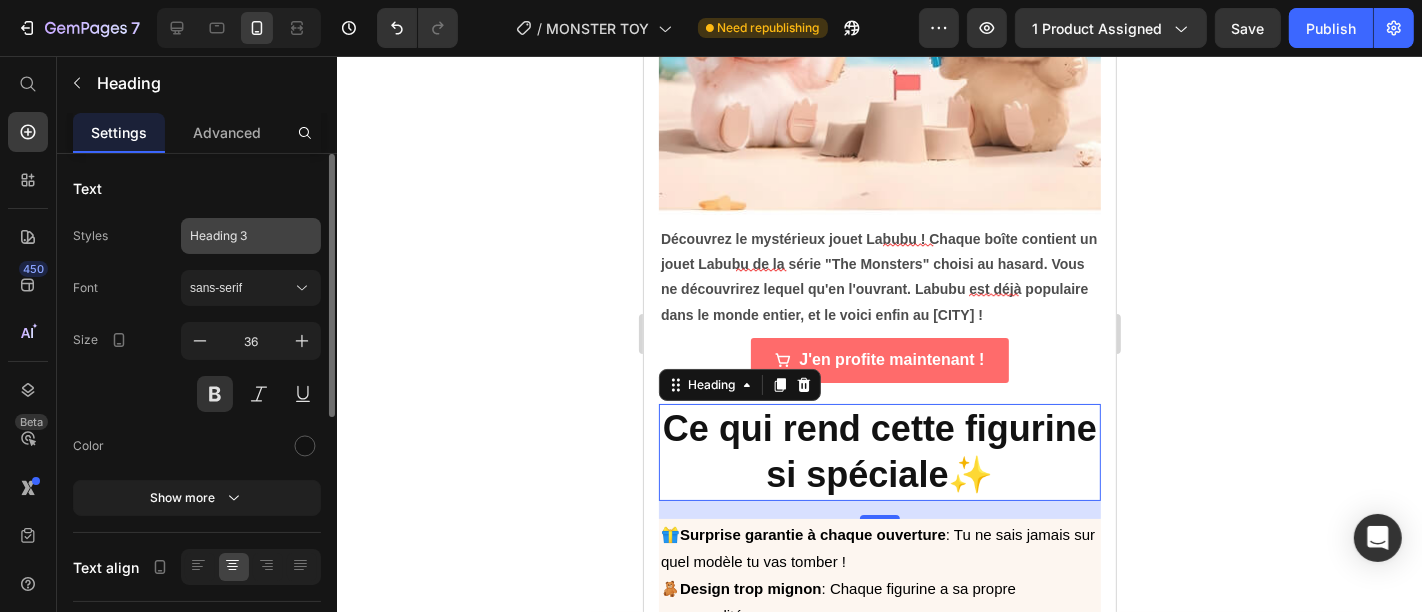 click on "Heading 3" at bounding box center [239, 236] 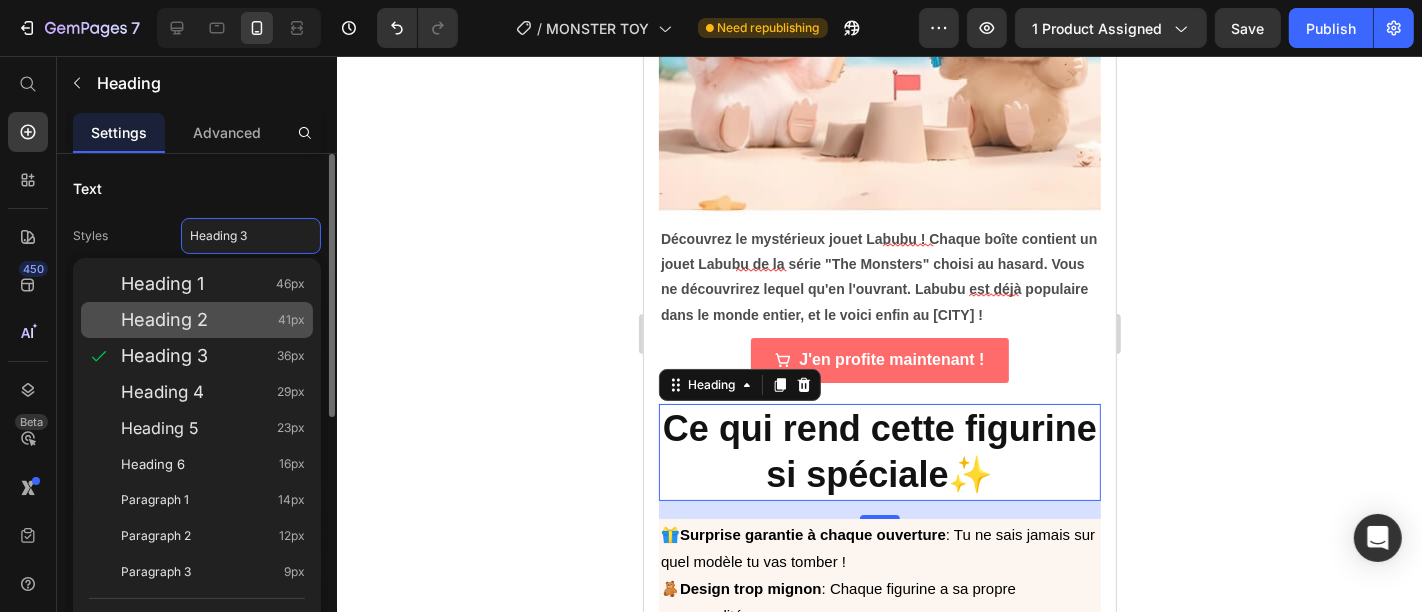 click on "Heading 2 41px" at bounding box center [213, 320] 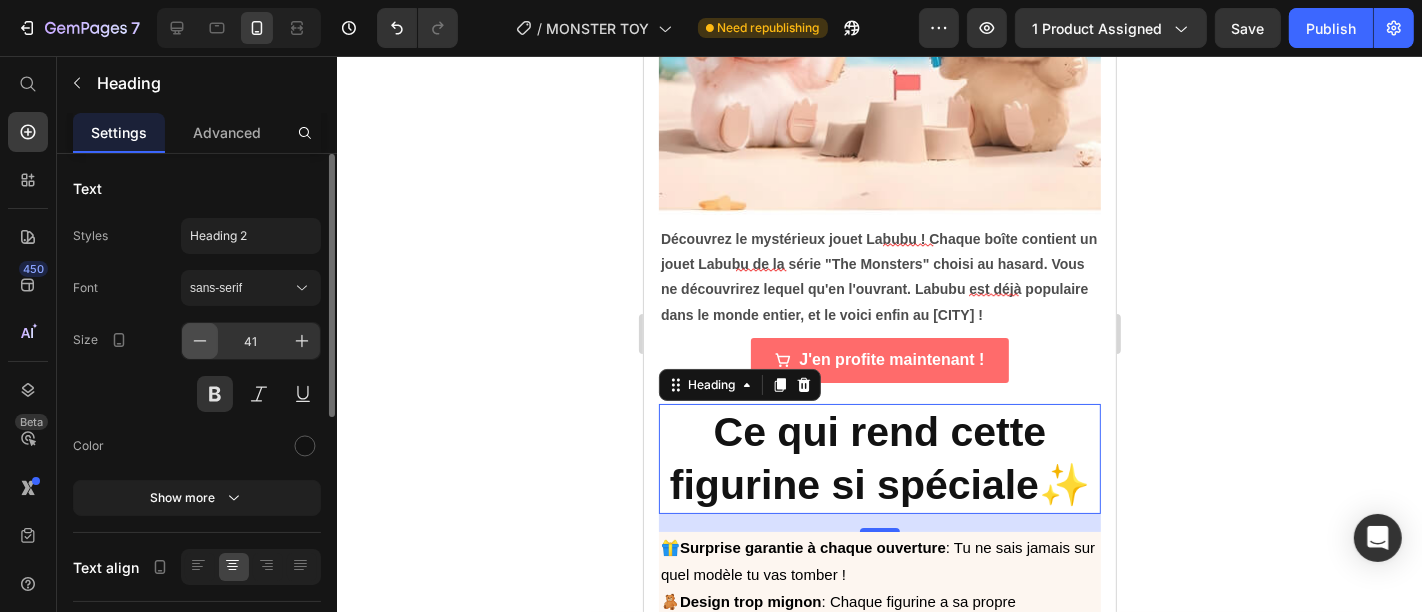 click 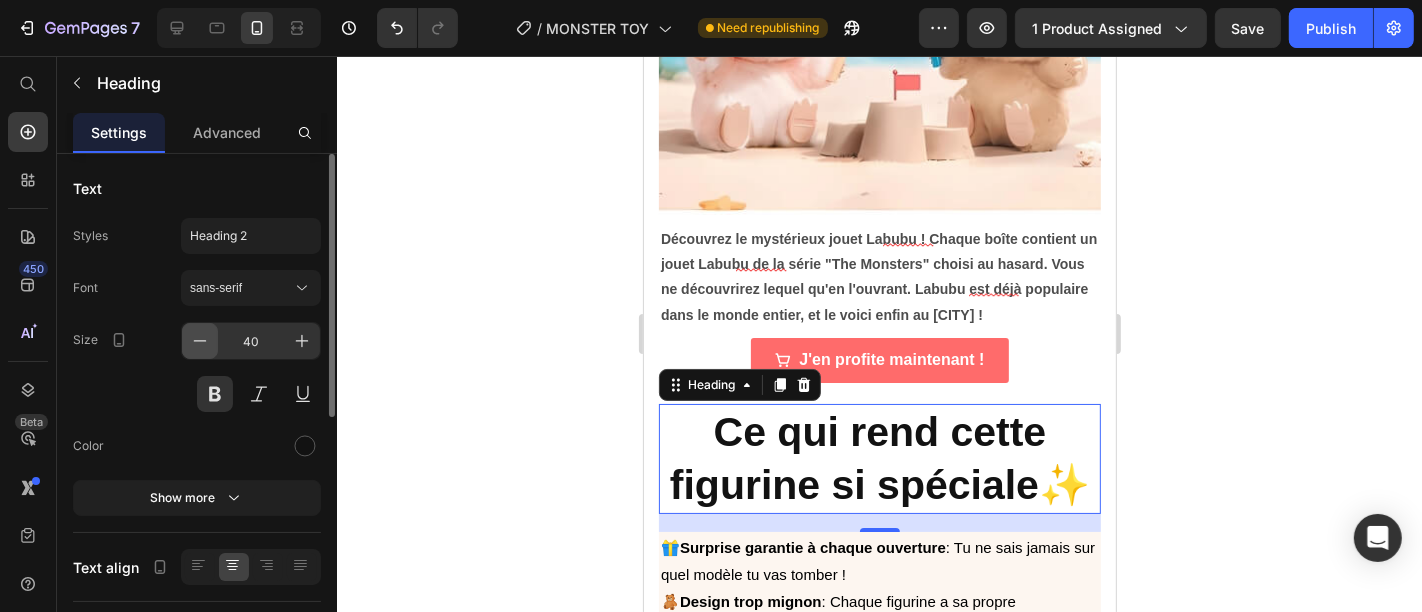 click 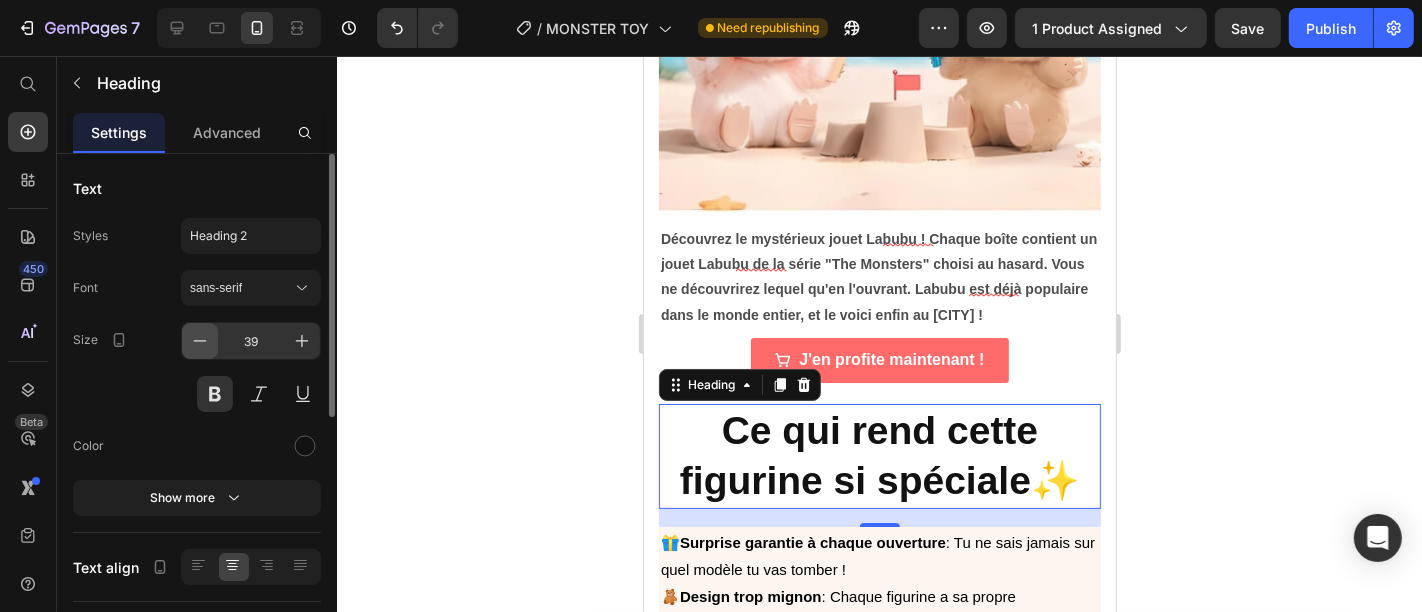 click 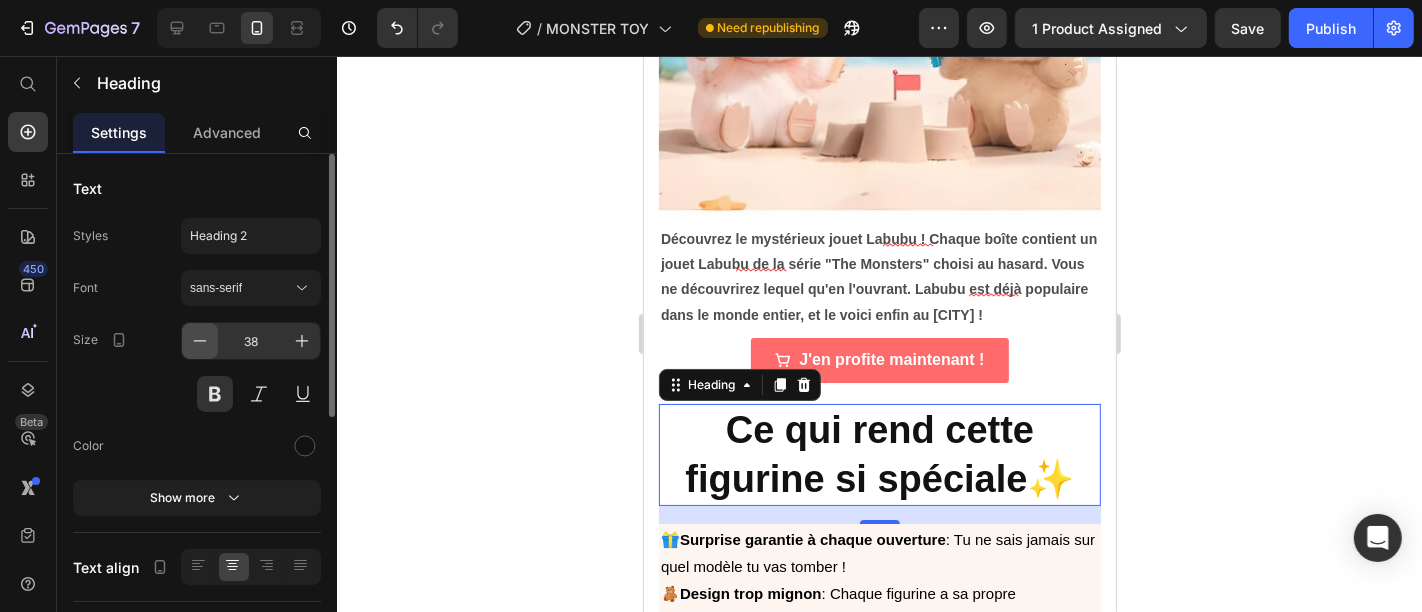 click 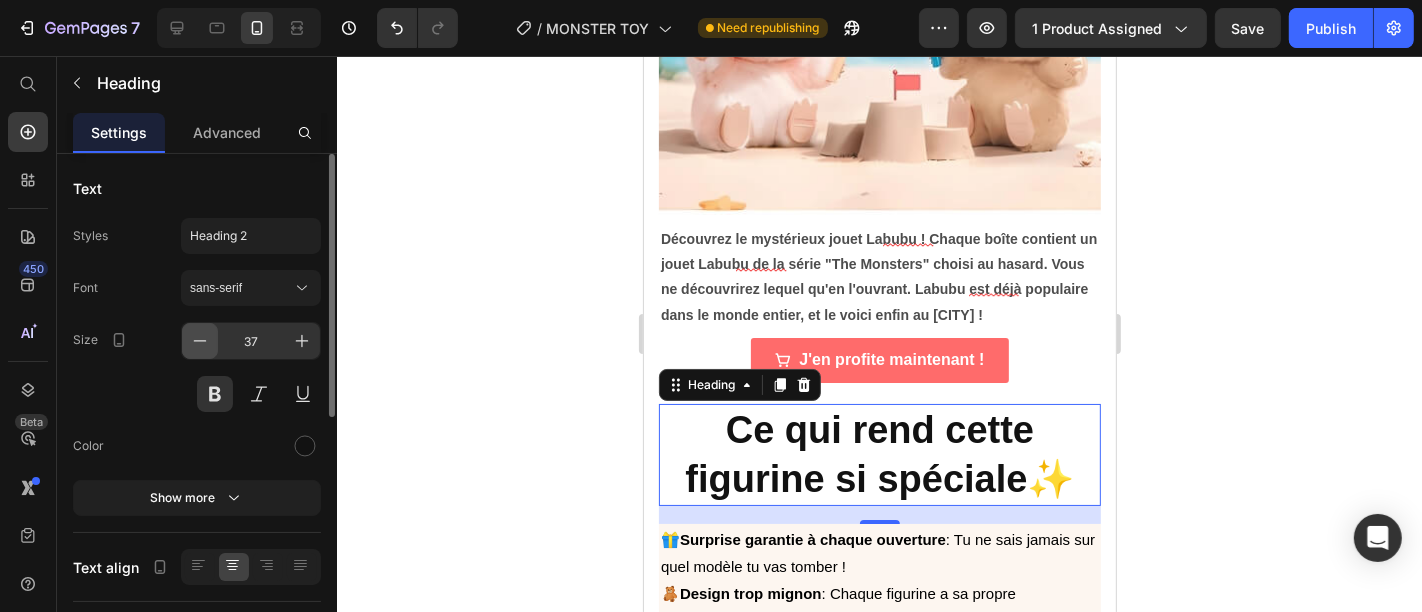 click 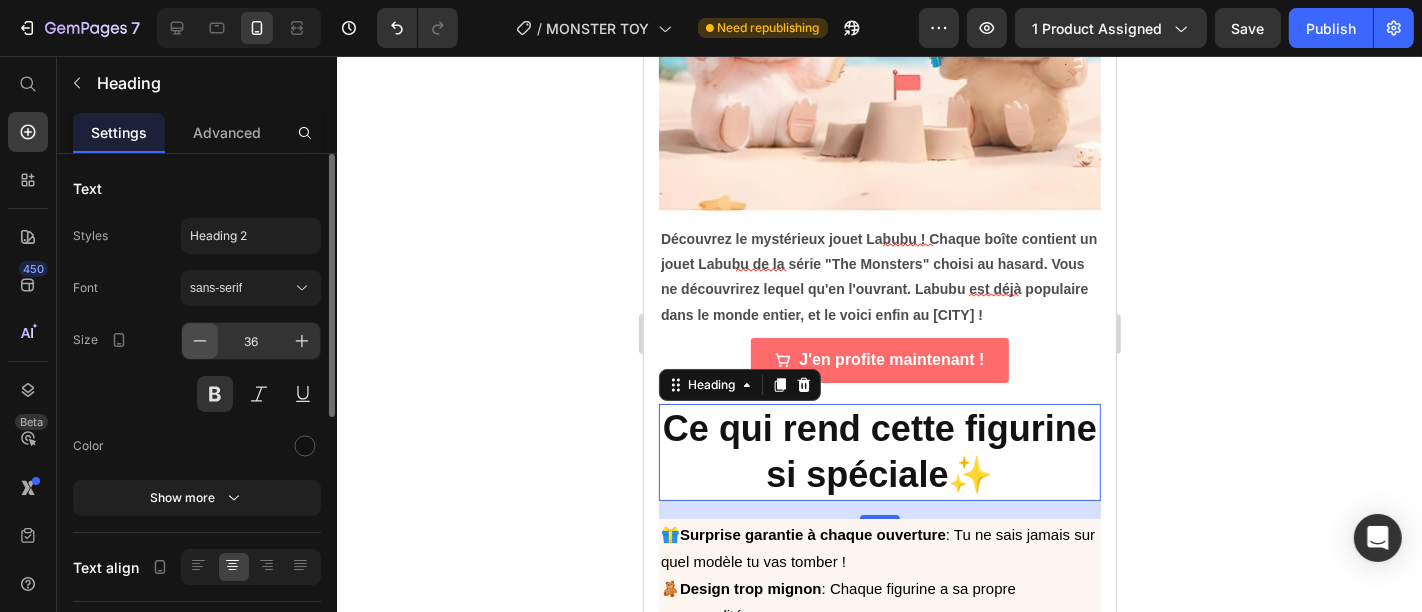 click 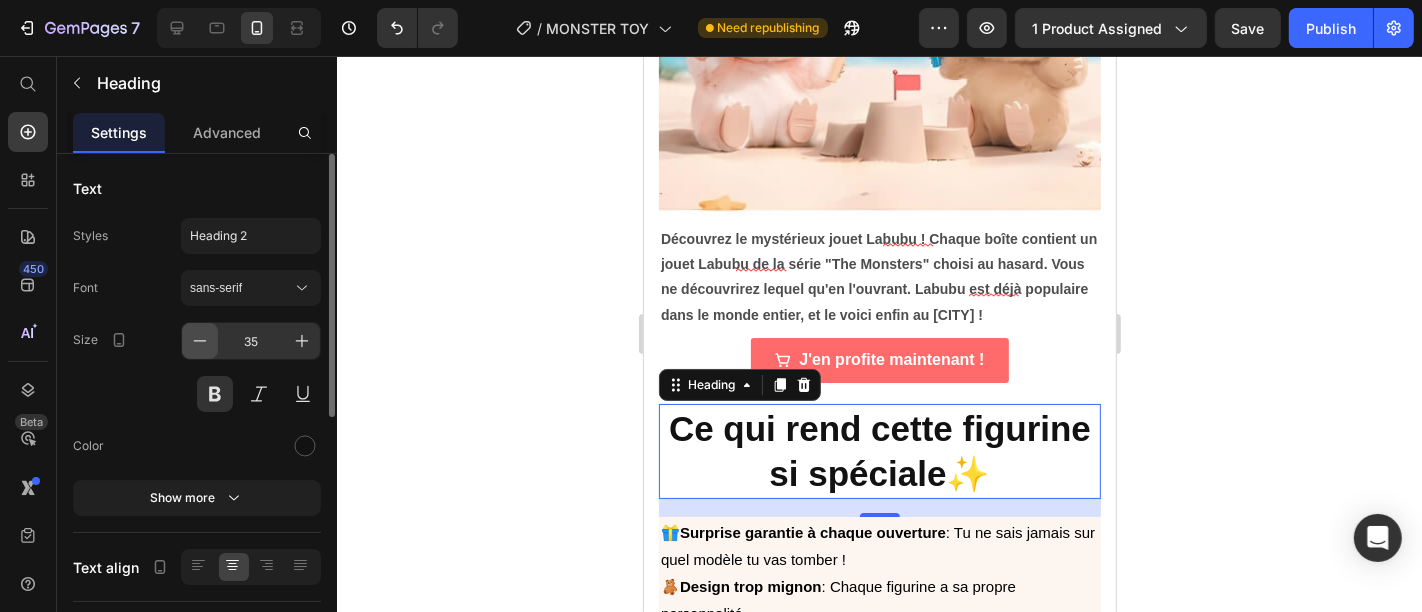 click 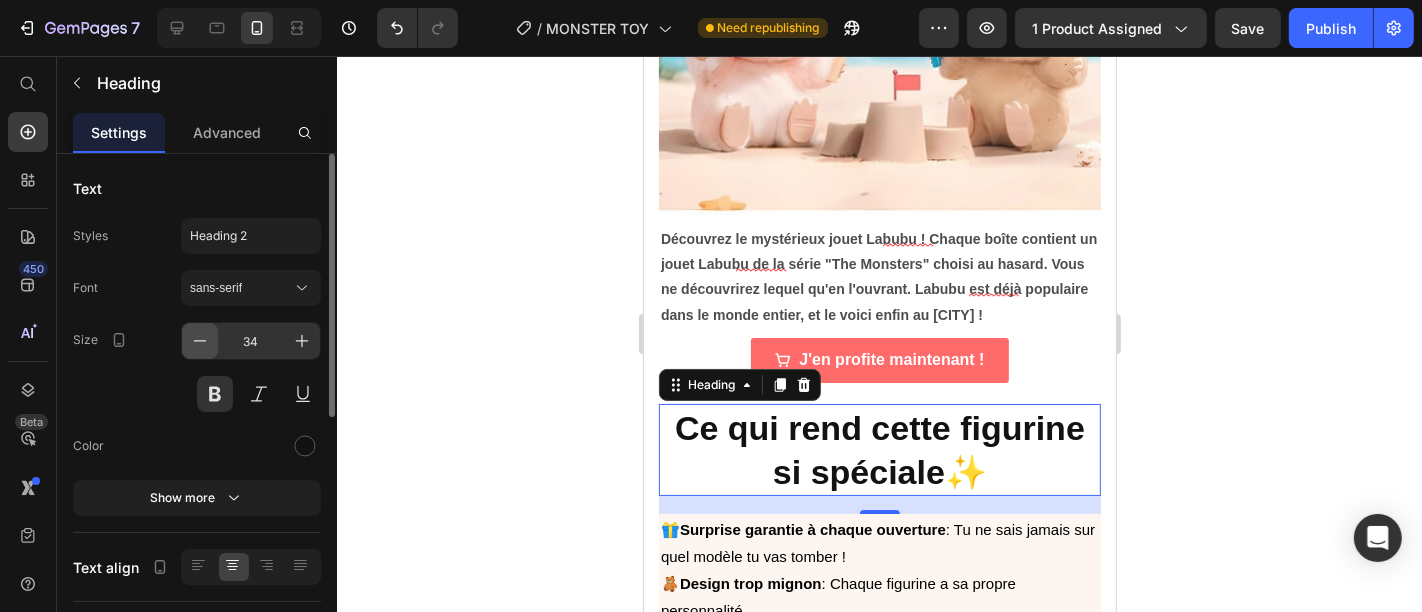 click 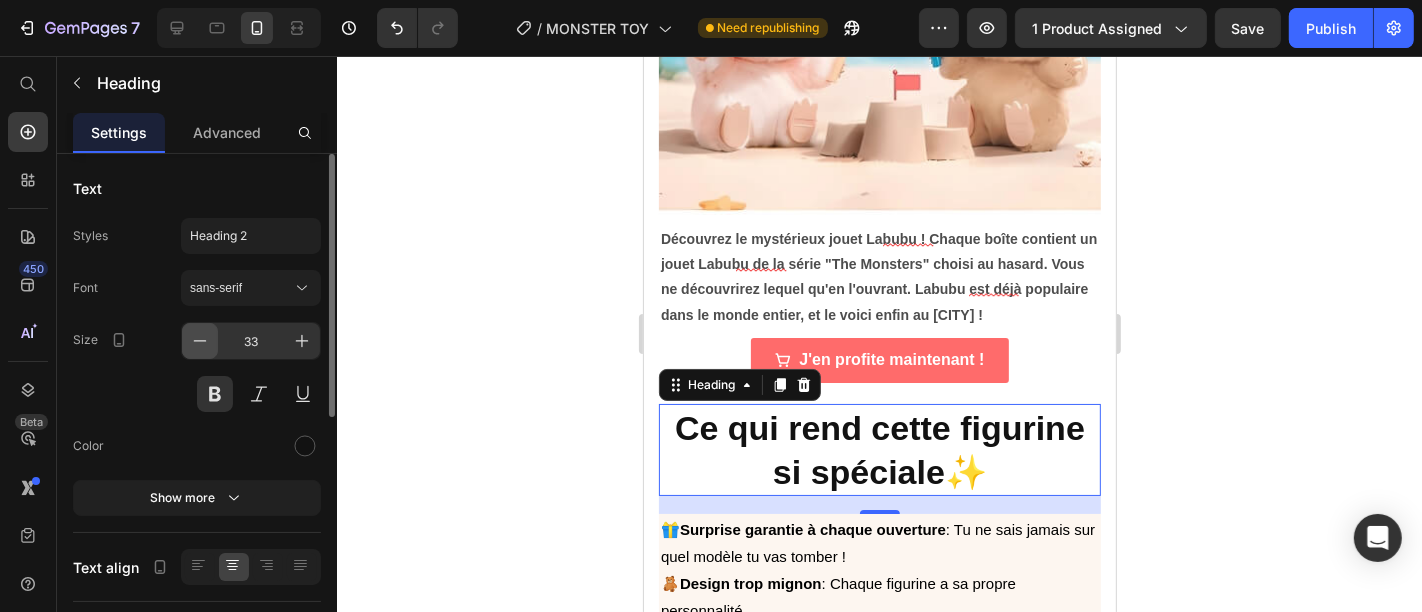 click 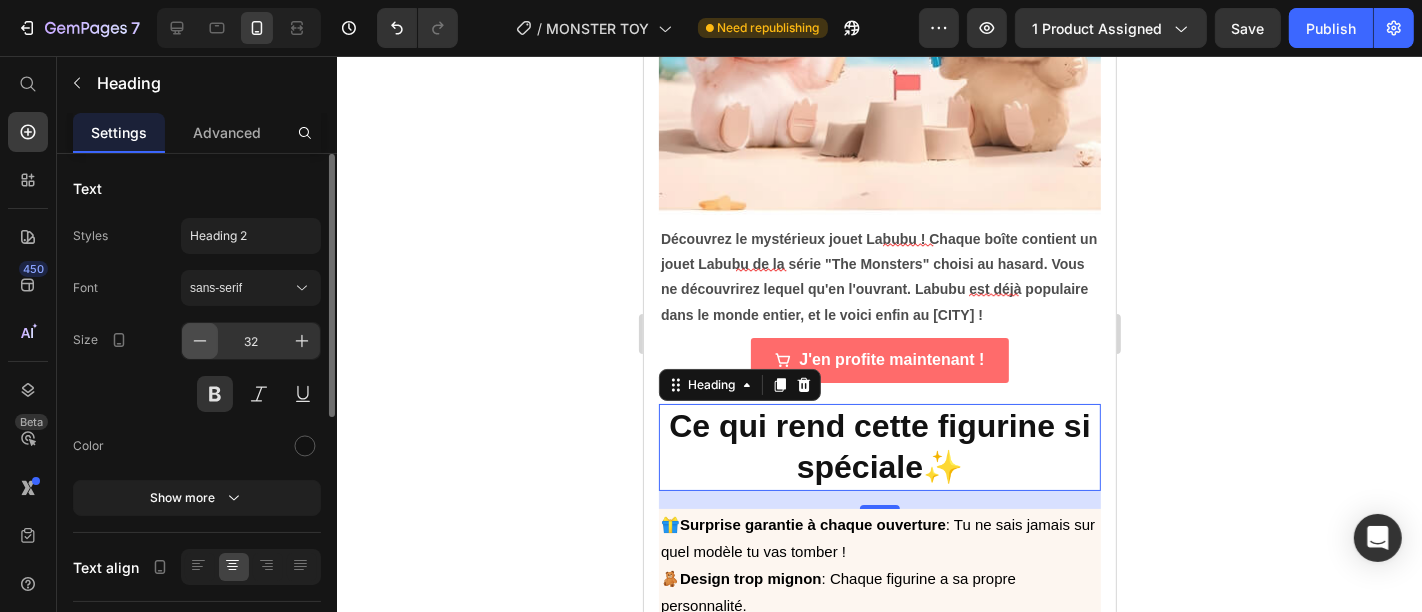 click 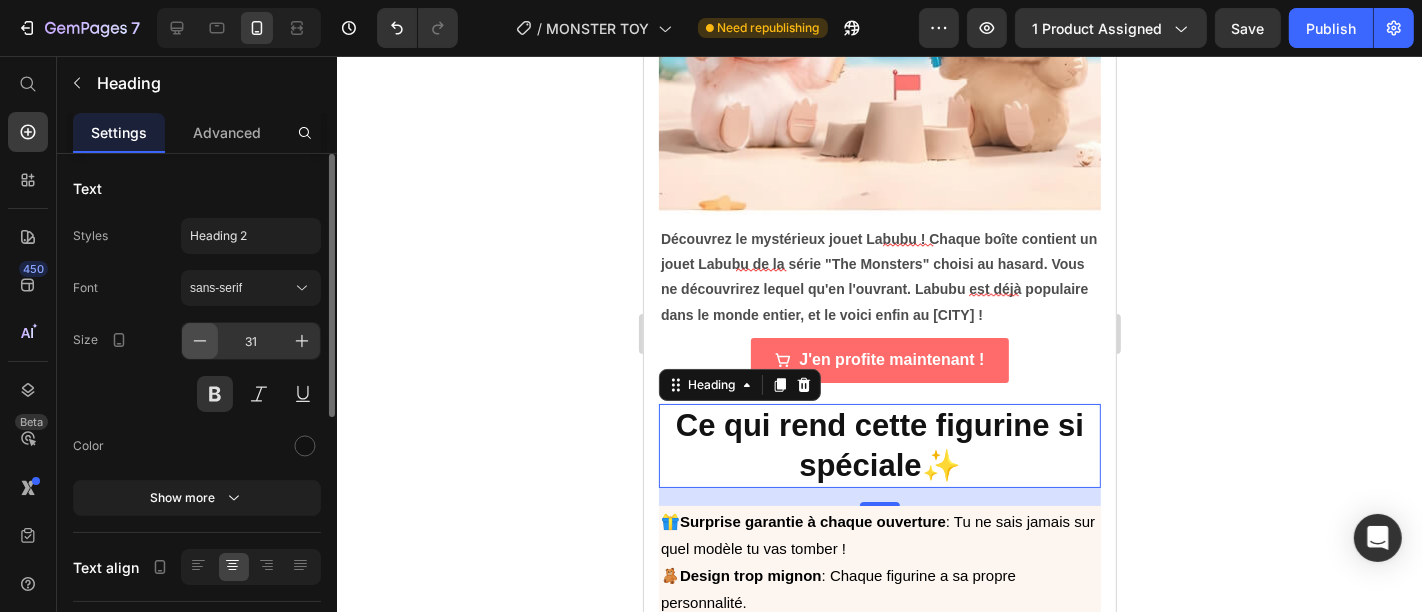 click 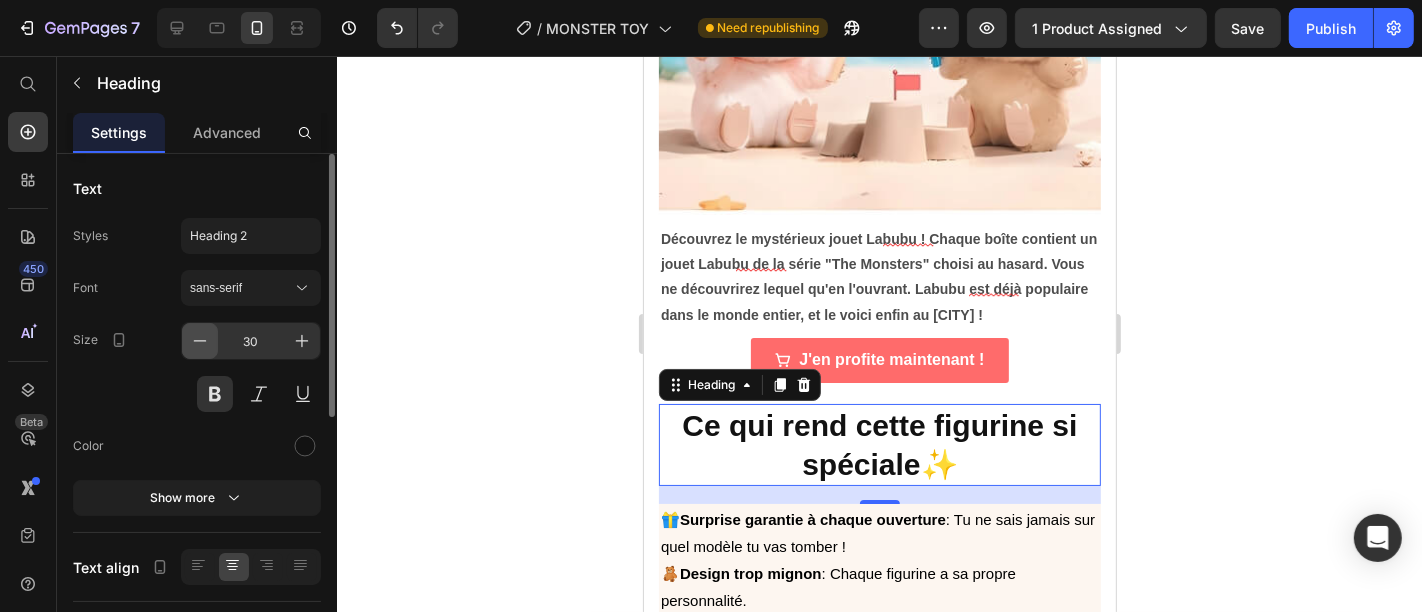 click 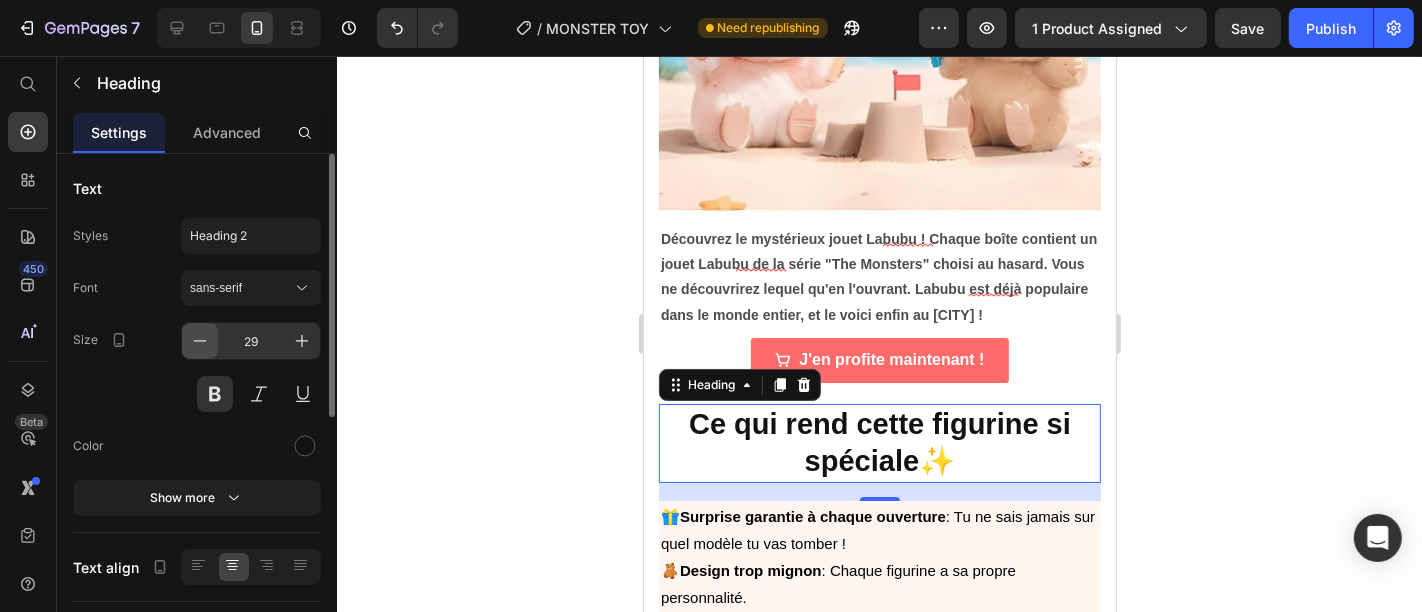 click 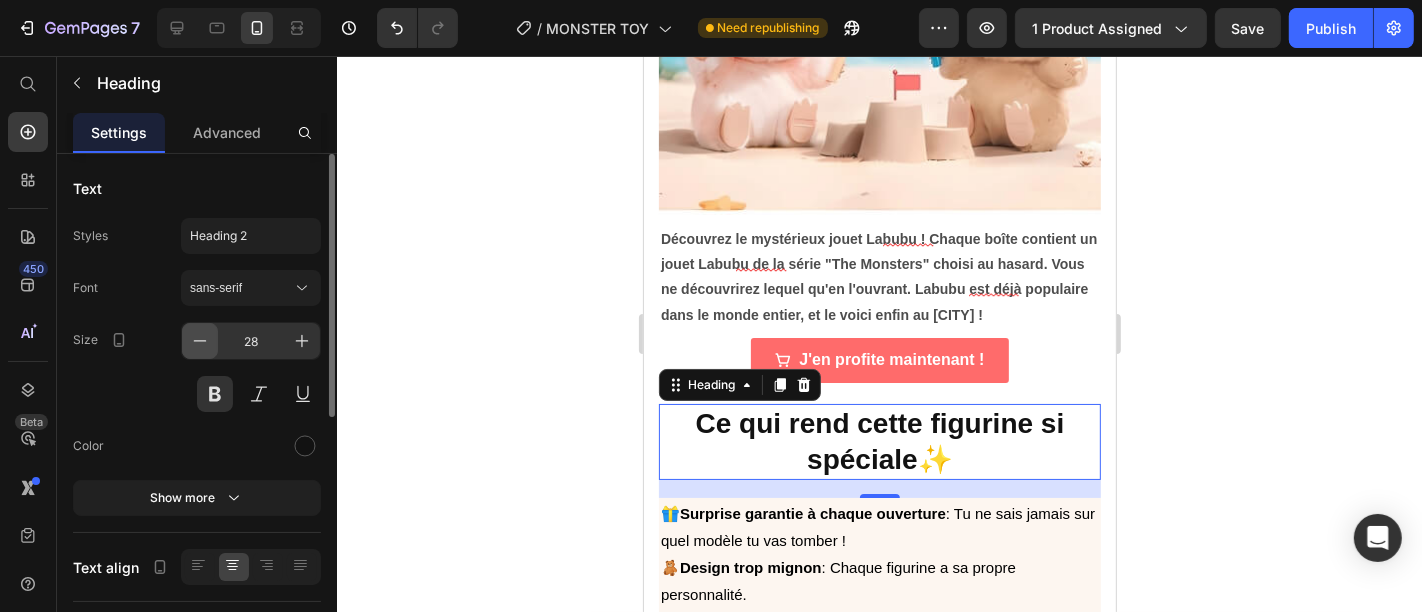 click 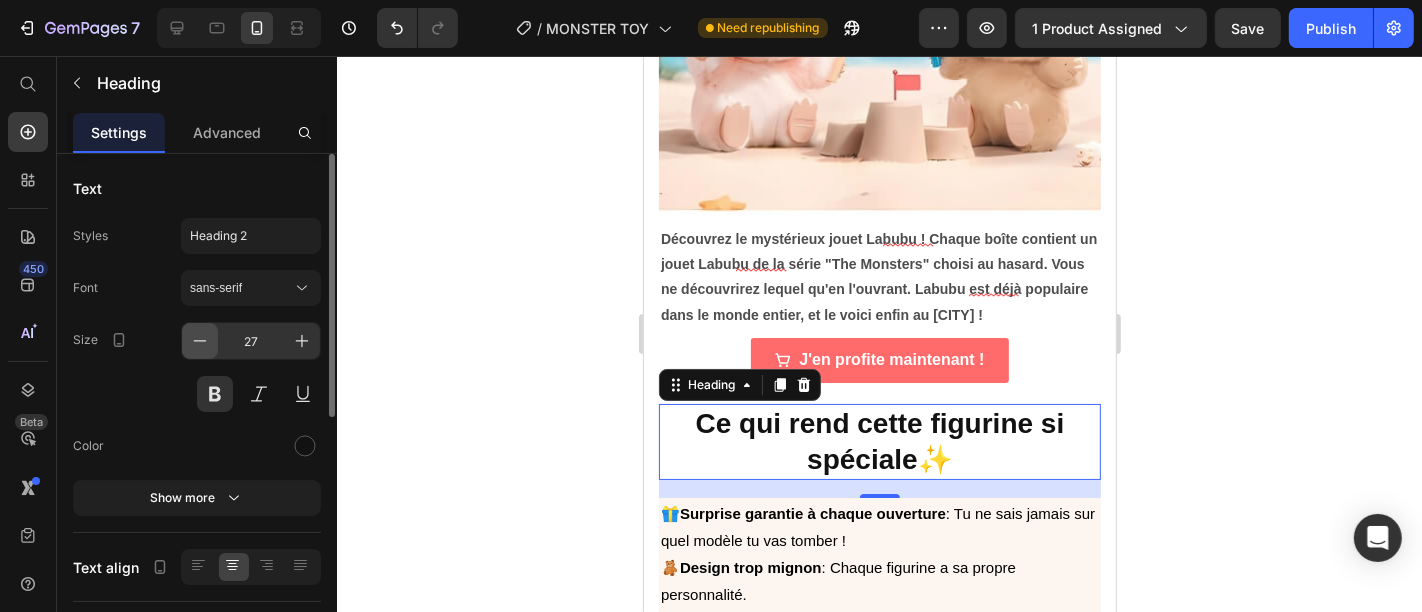 click 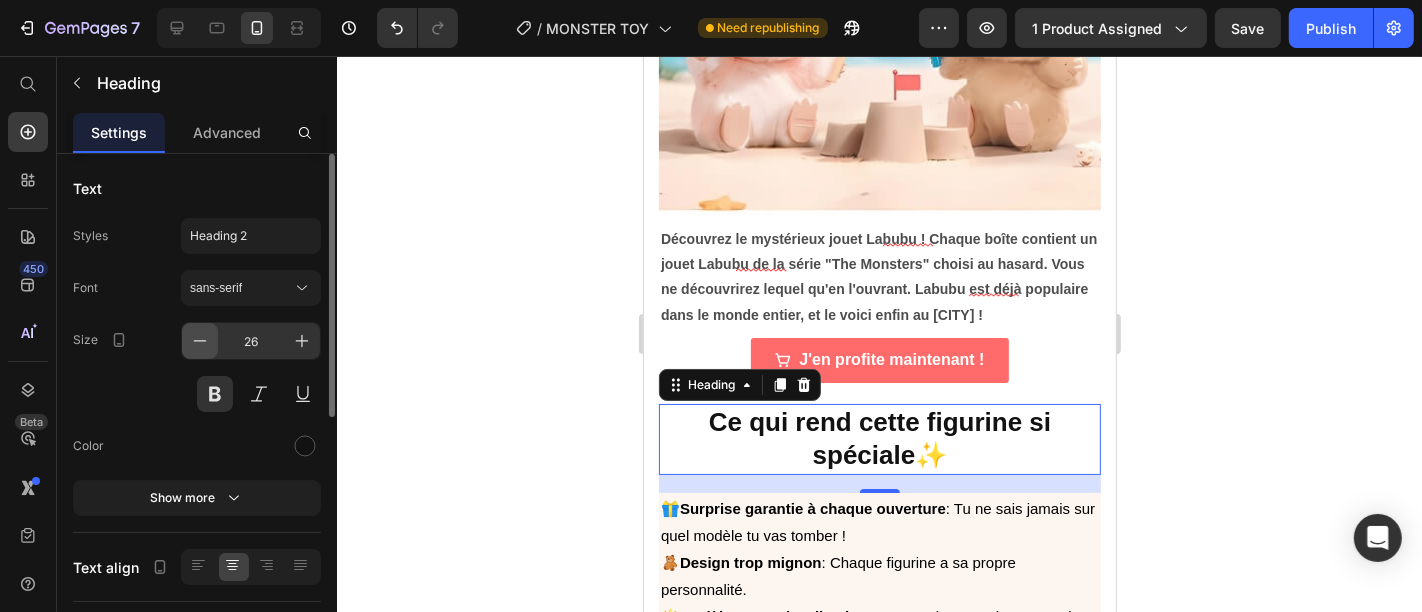 click 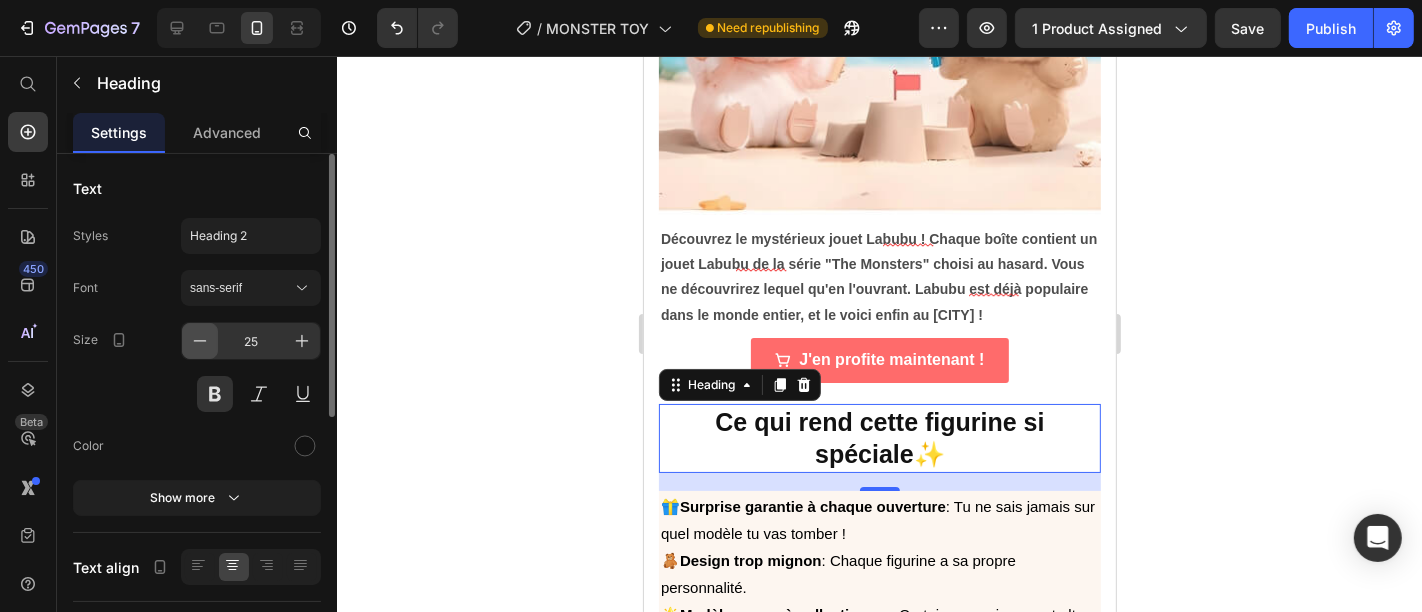 click 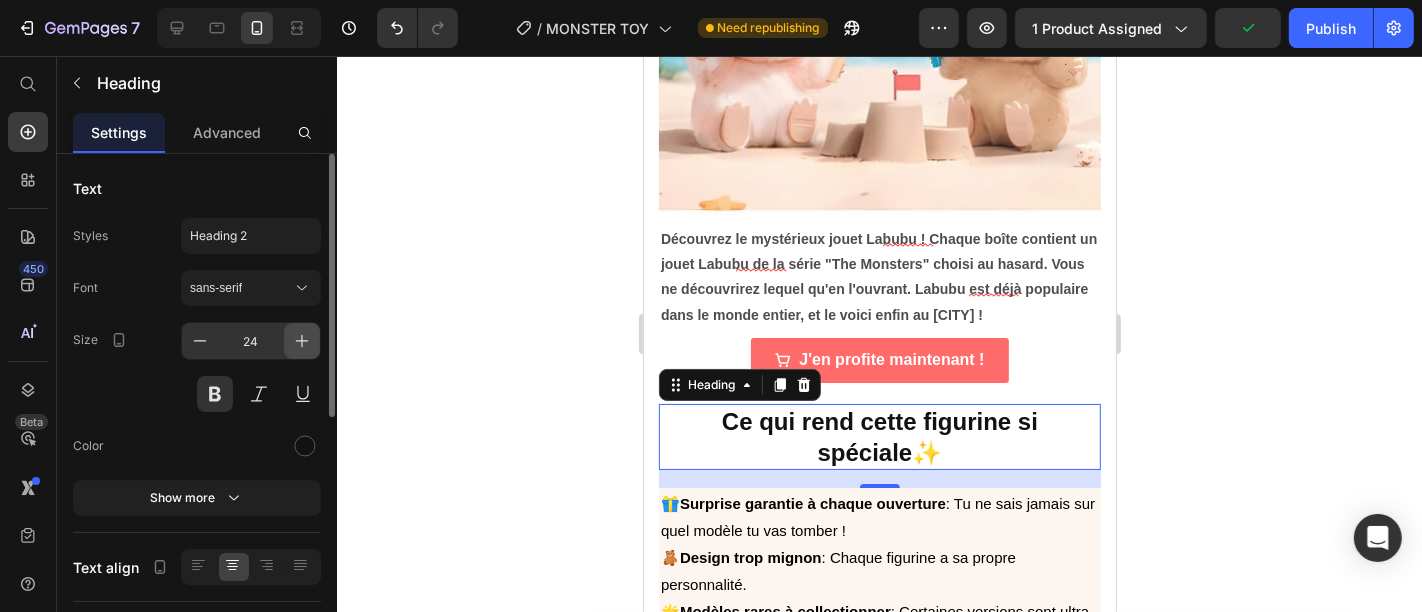 click 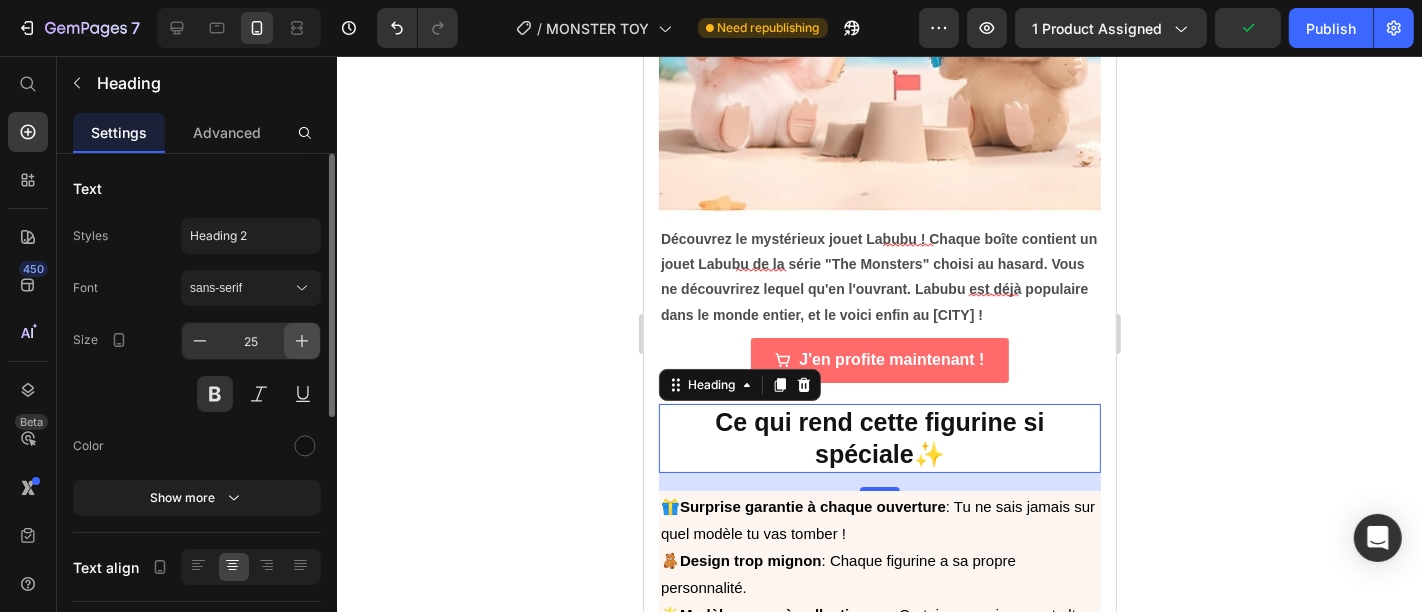 click 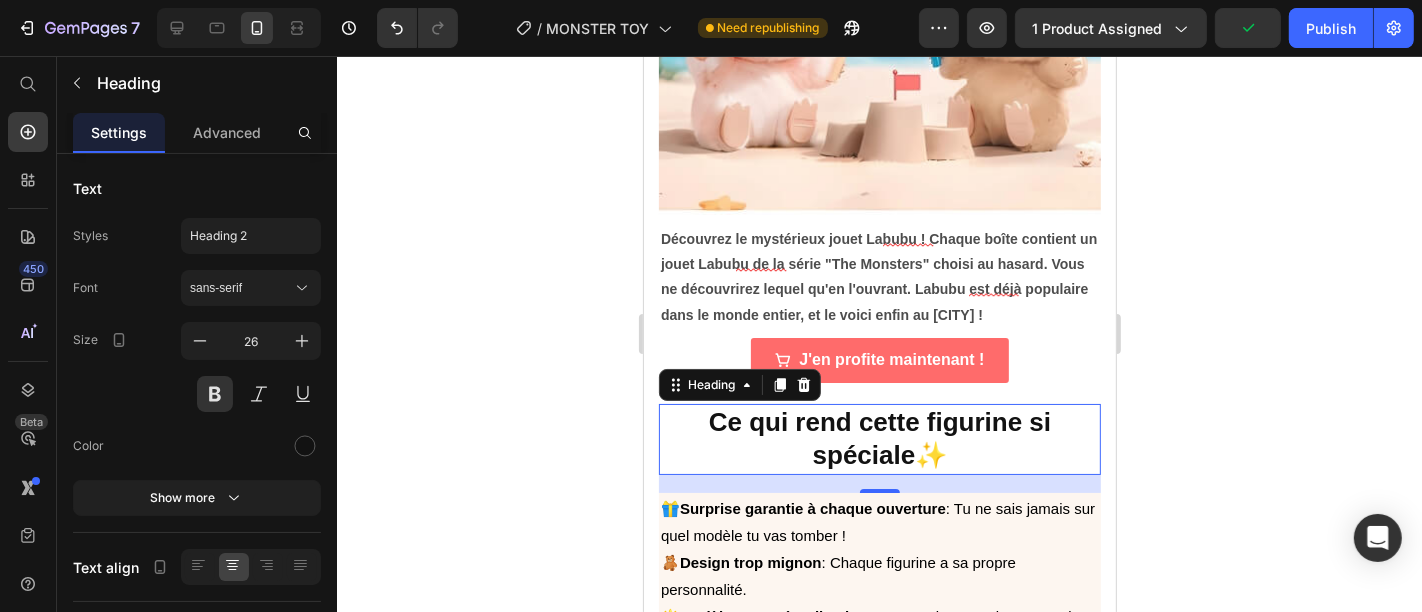 click 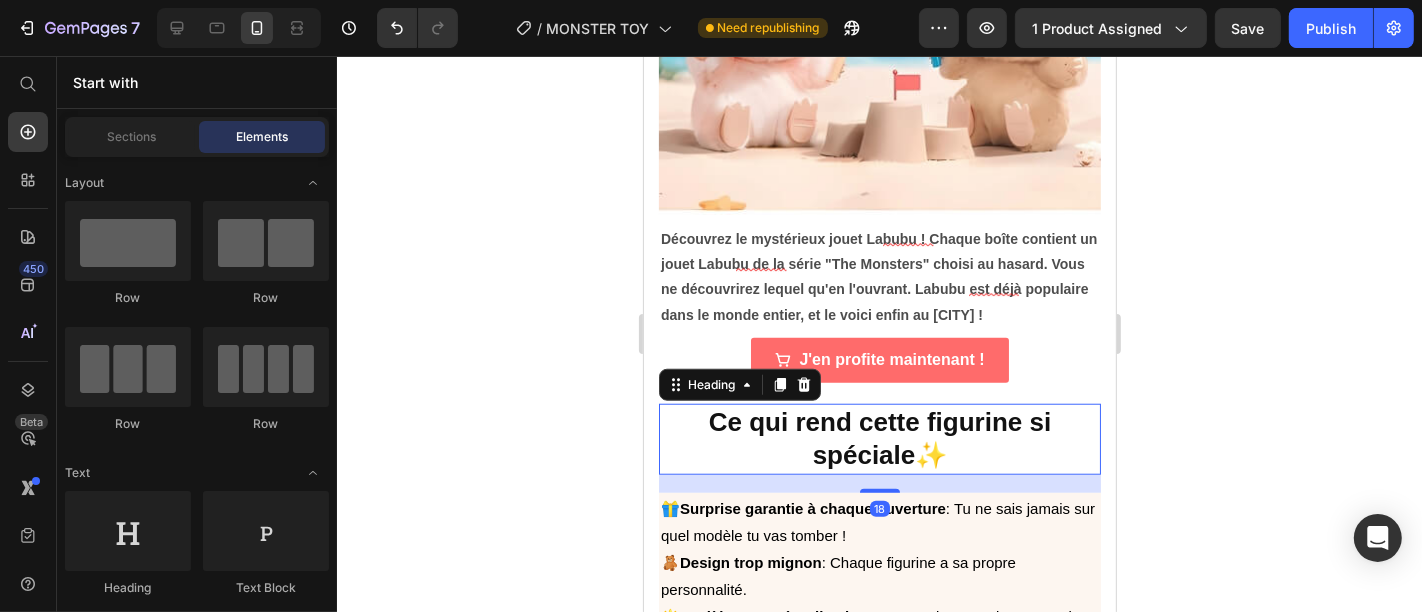 click on "Ce qui rend cette figurine si spéciale✨" at bounding box center [879, 438] 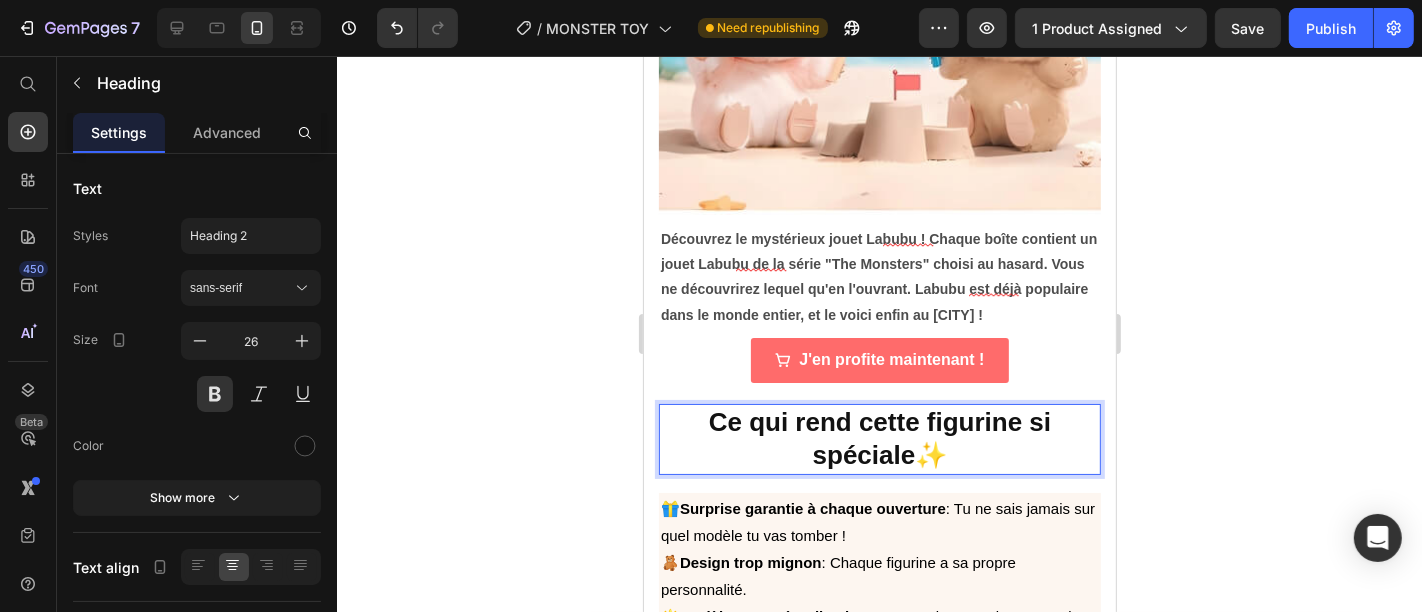 click on "Ce qui rend cette figurine si spéciale✨" at bounding box center (879, 438) 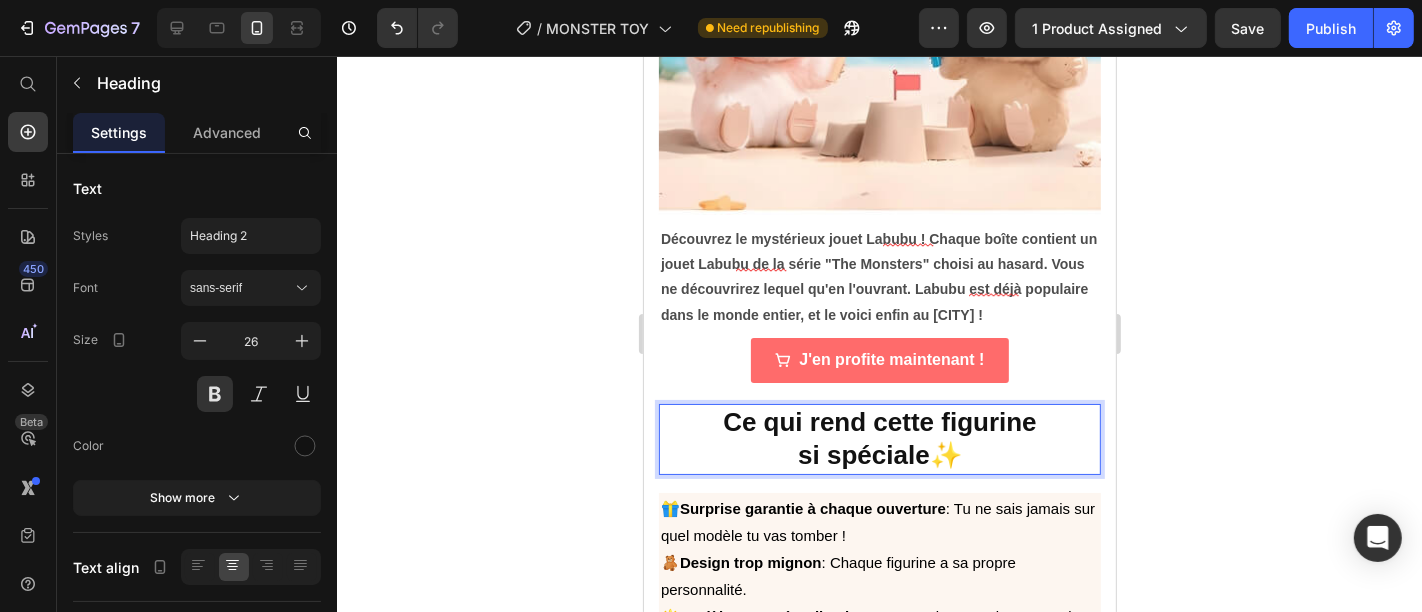 click 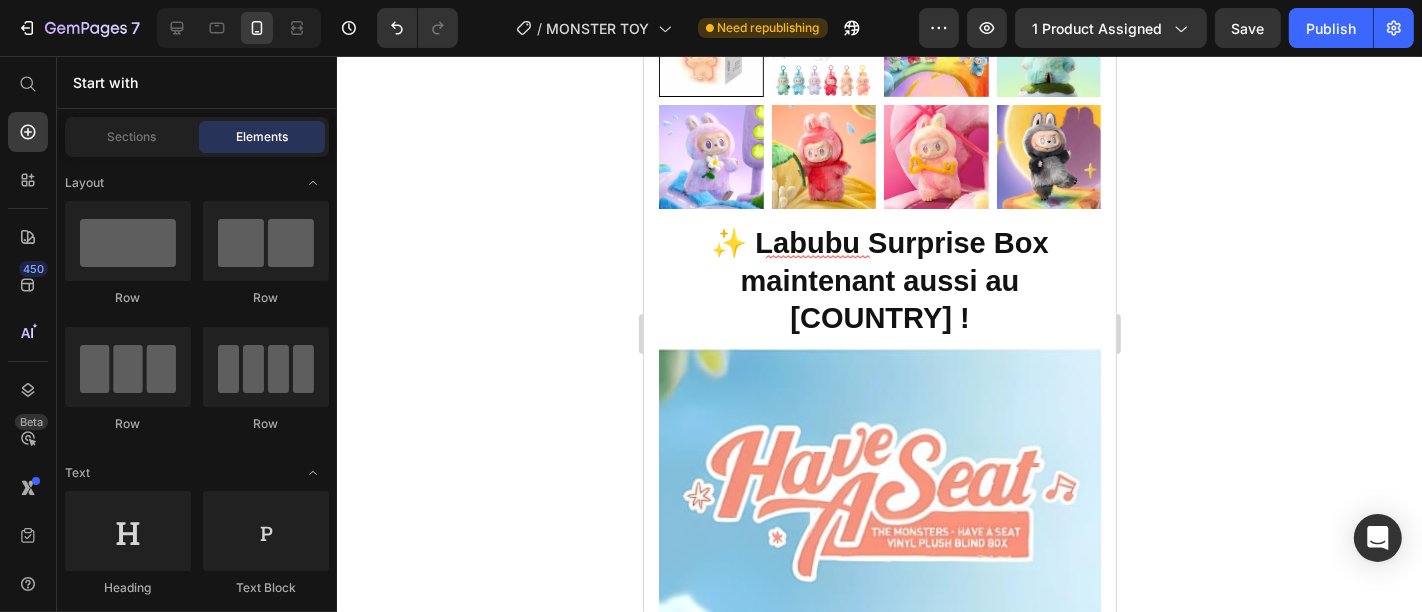 scroll, scrollTop: 768, scrollLeft: 0, axis: vertical 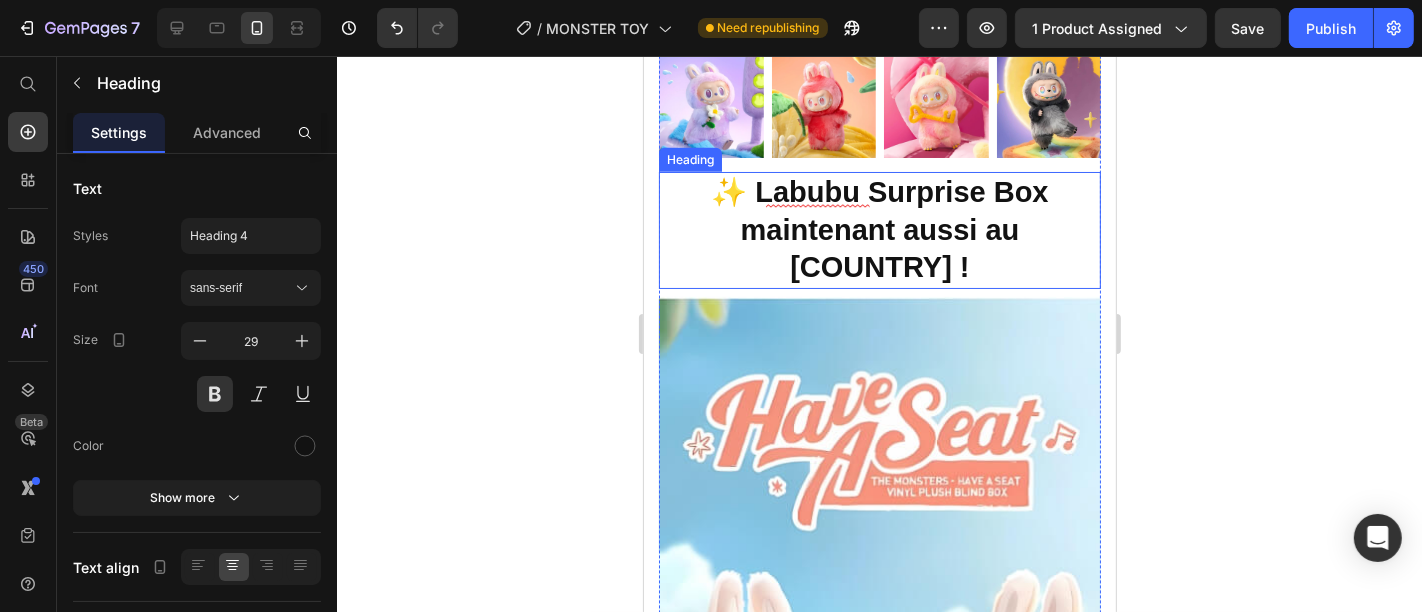 click on "✨ Labubu Surprise Box maintenant aussi au [COUNTRY] !" at bounding box center (879, 229) 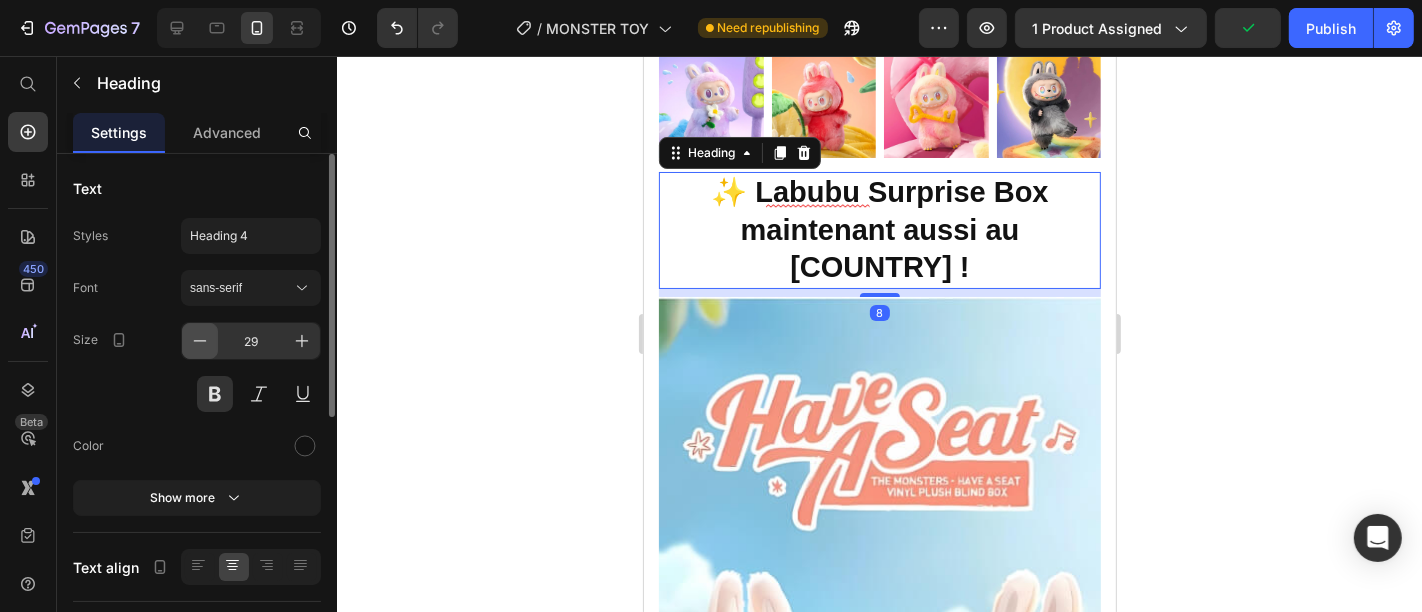 click 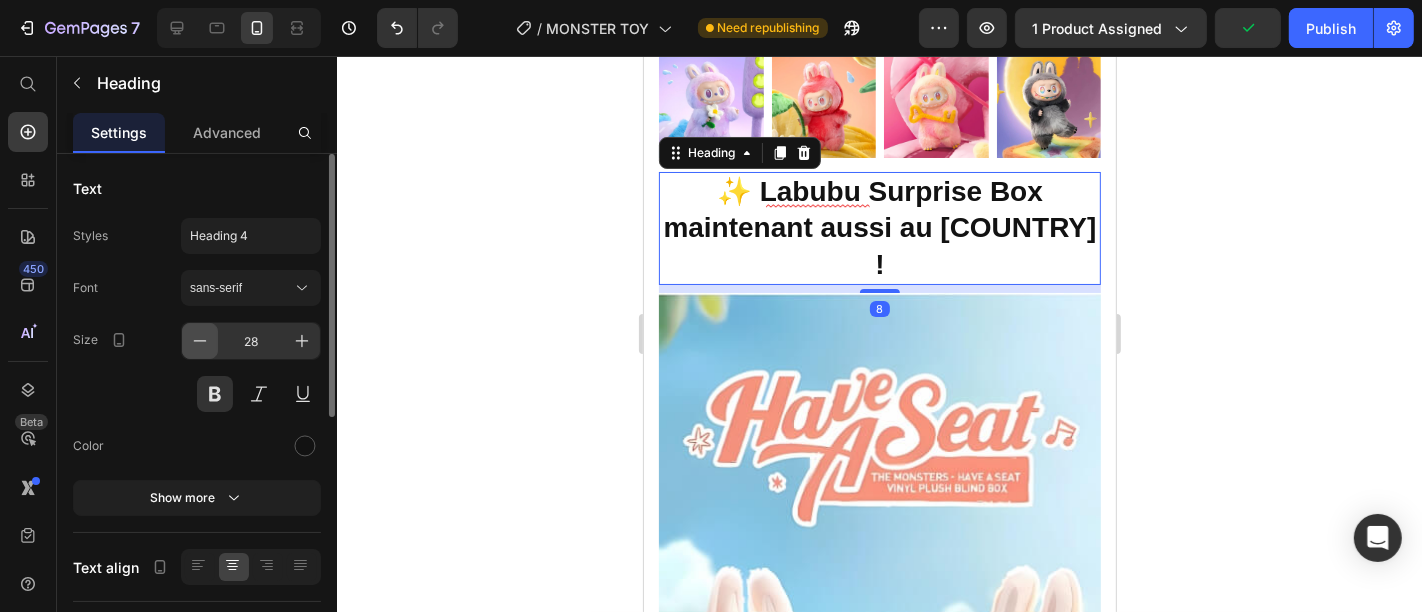 click 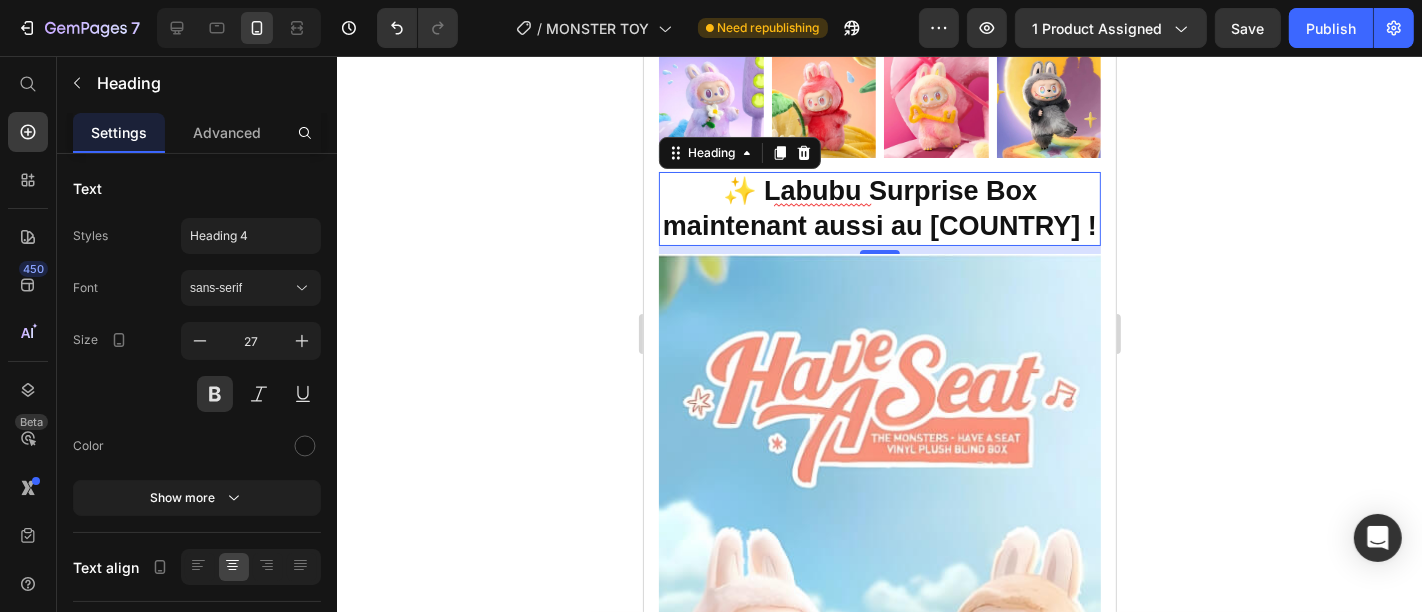 click 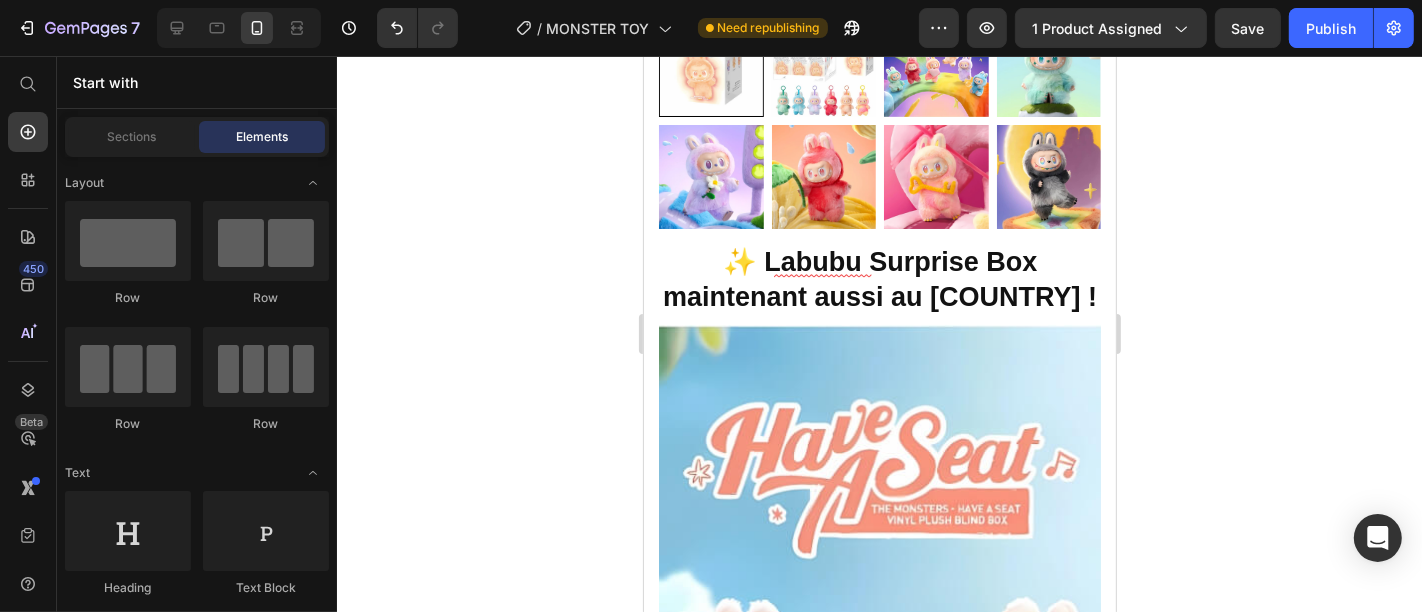 scroll, scrollTop: 749, scrollLeft: 0, axis: vertical 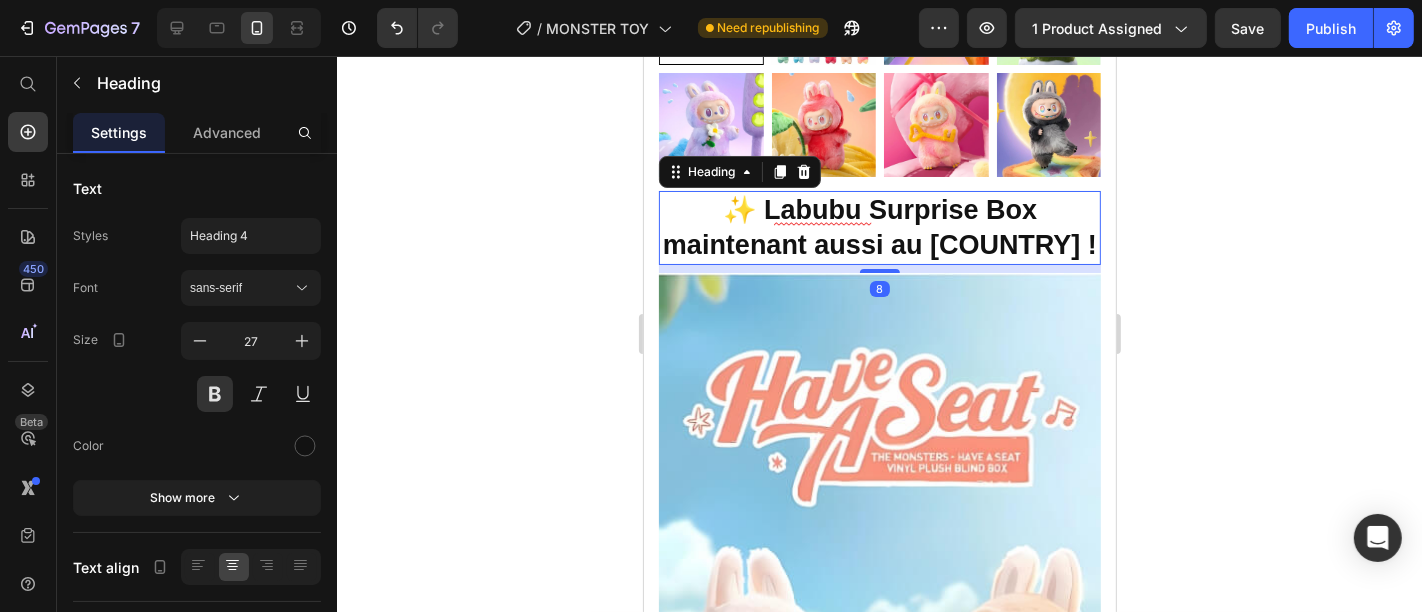 click on "✨ Labubu Surprise Box maintenant aussi au [COUNTRY] !" at bounding box center [879, 227] 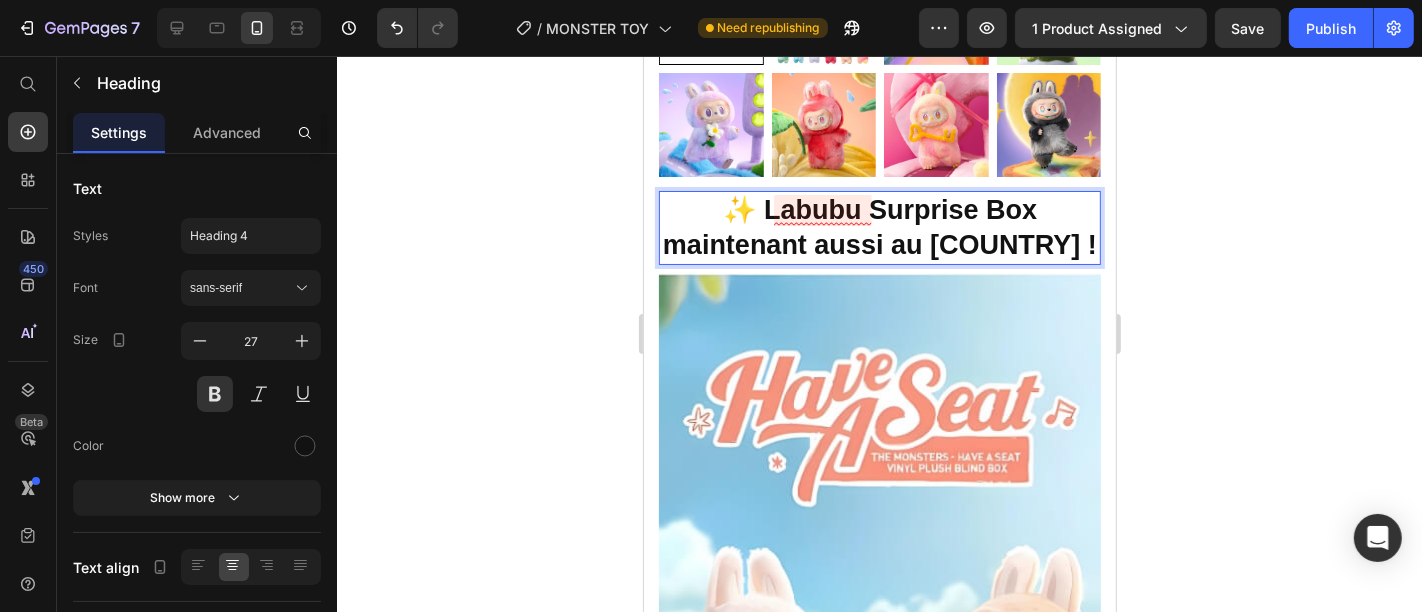 click on "✨ Labubu Surprise Box maintenant aussi au [COUNTRY] !" at bounding box center (879, 227) 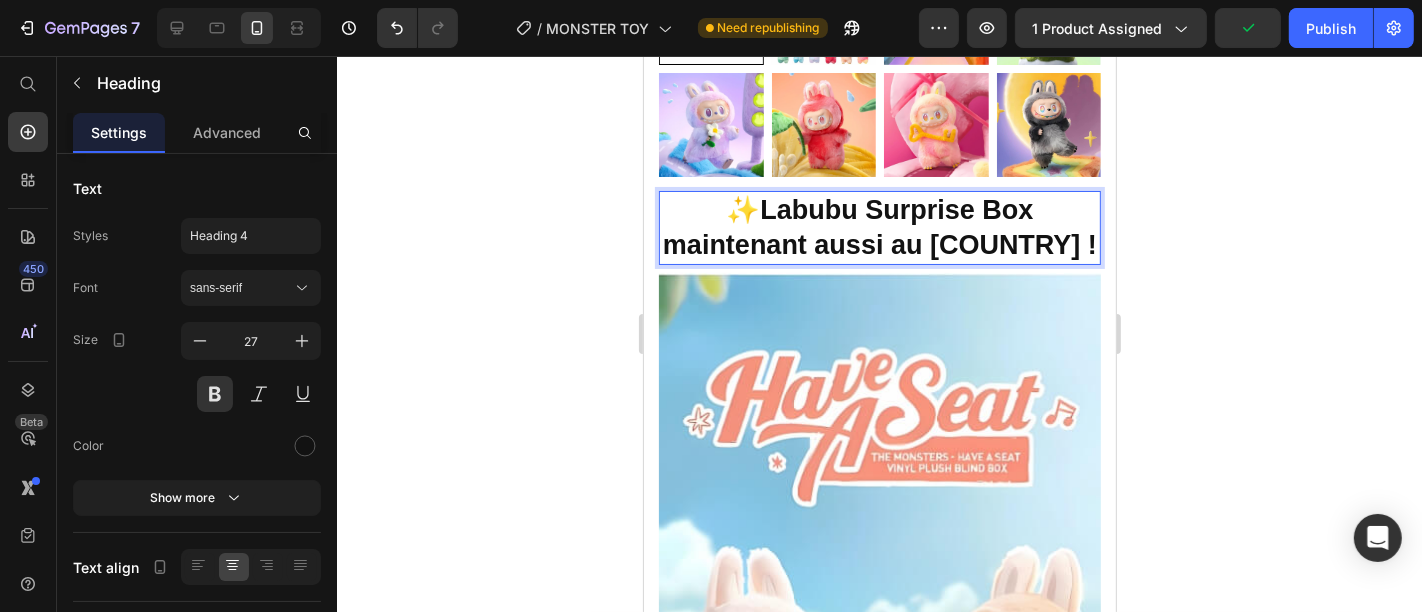 click 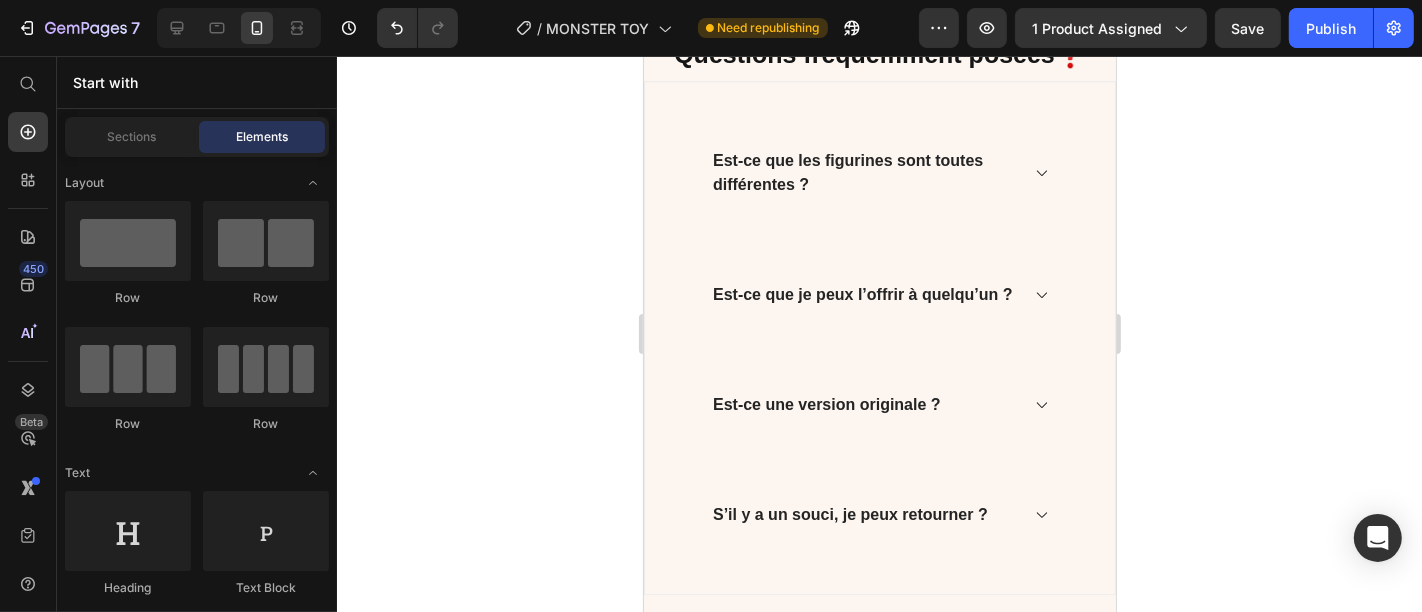 scroll, scrollTop: 5828, scrollLeft: 0, axis: vertical 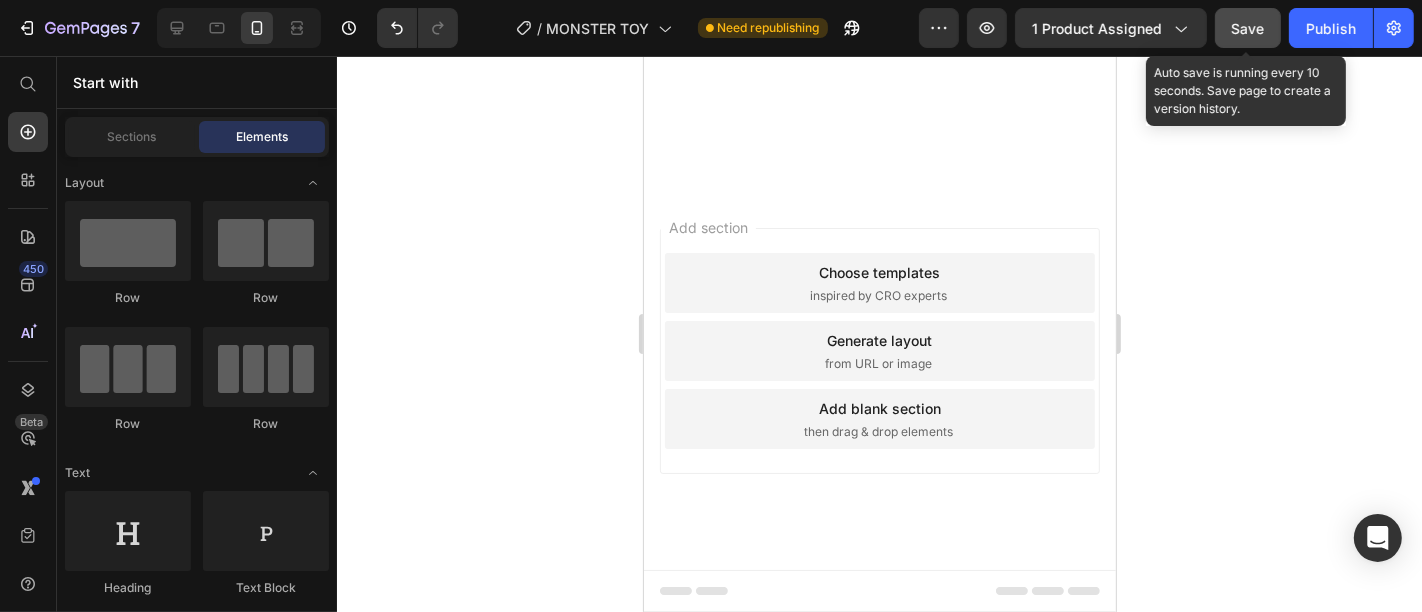 click on "Save" at bounding box center [1248, 28] 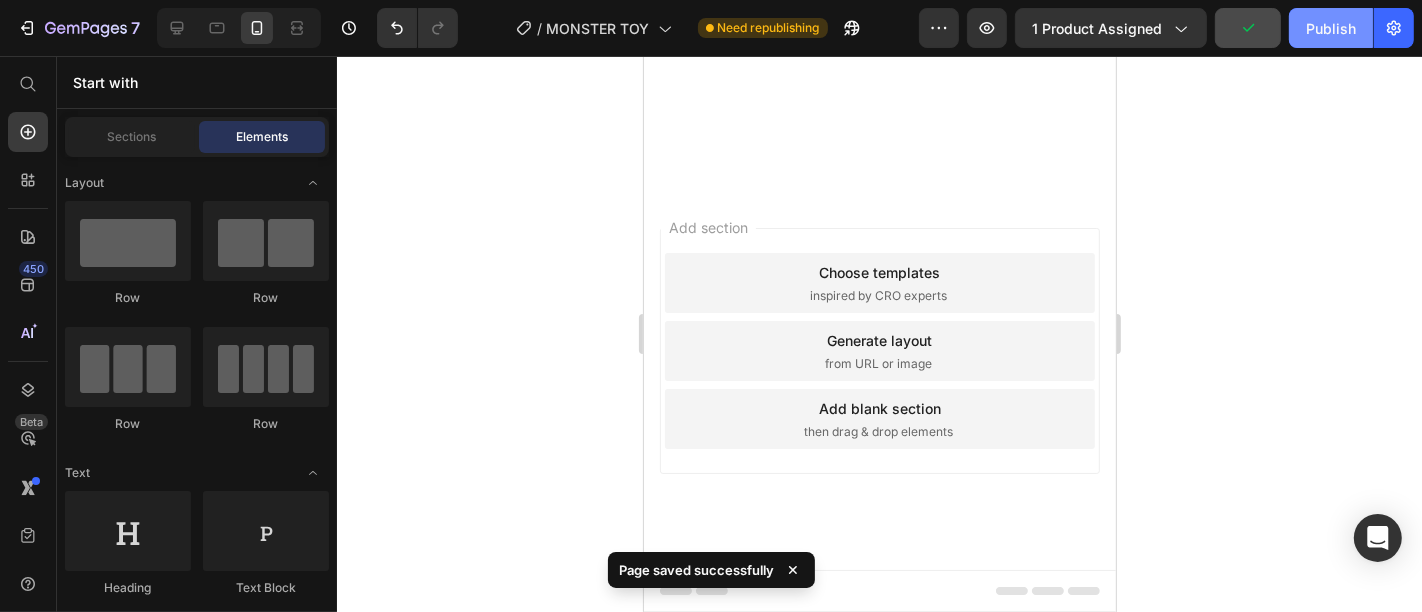 click on "Publish" at bounding box center [1331, 28] 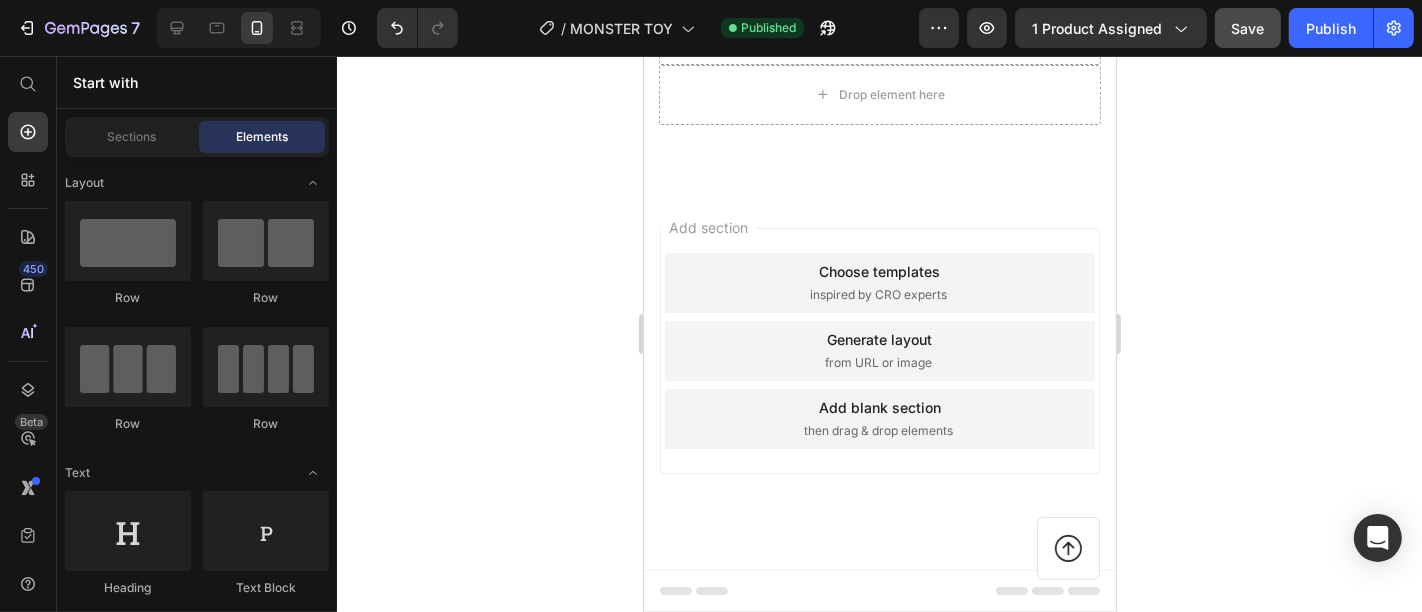 scroll, scrollTop: 6162, scrollLeft: 0, axis: vertical 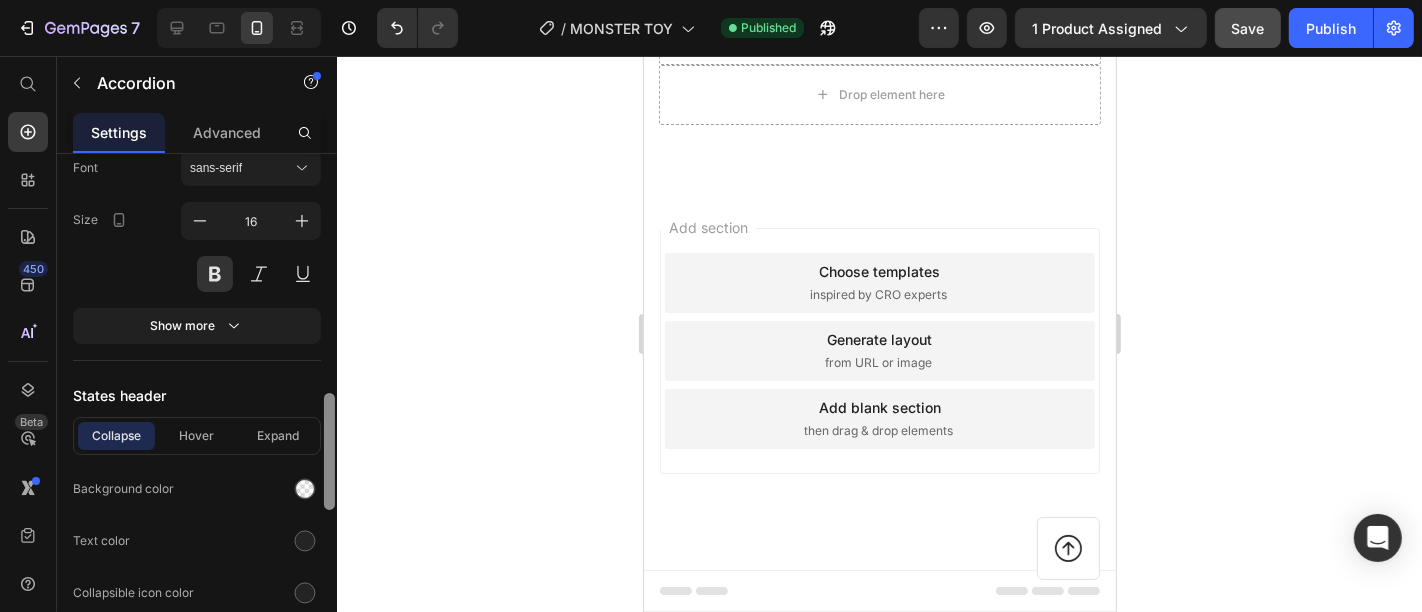 drag, startPoint x: 328, startPoint y: 250, endPoint x: 332, endPoint y: 490, distance: 240.03333 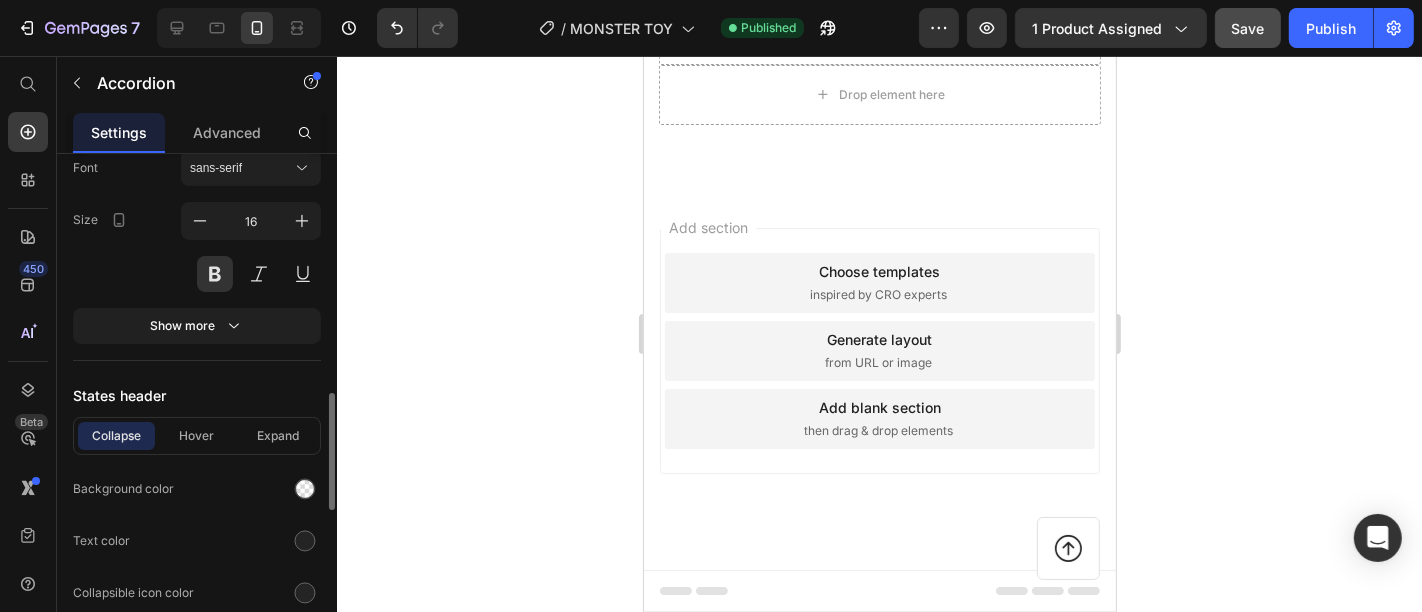 click on "Est-ce que les figurines sont toutes différentes ?" at bounding box center (879, -754) 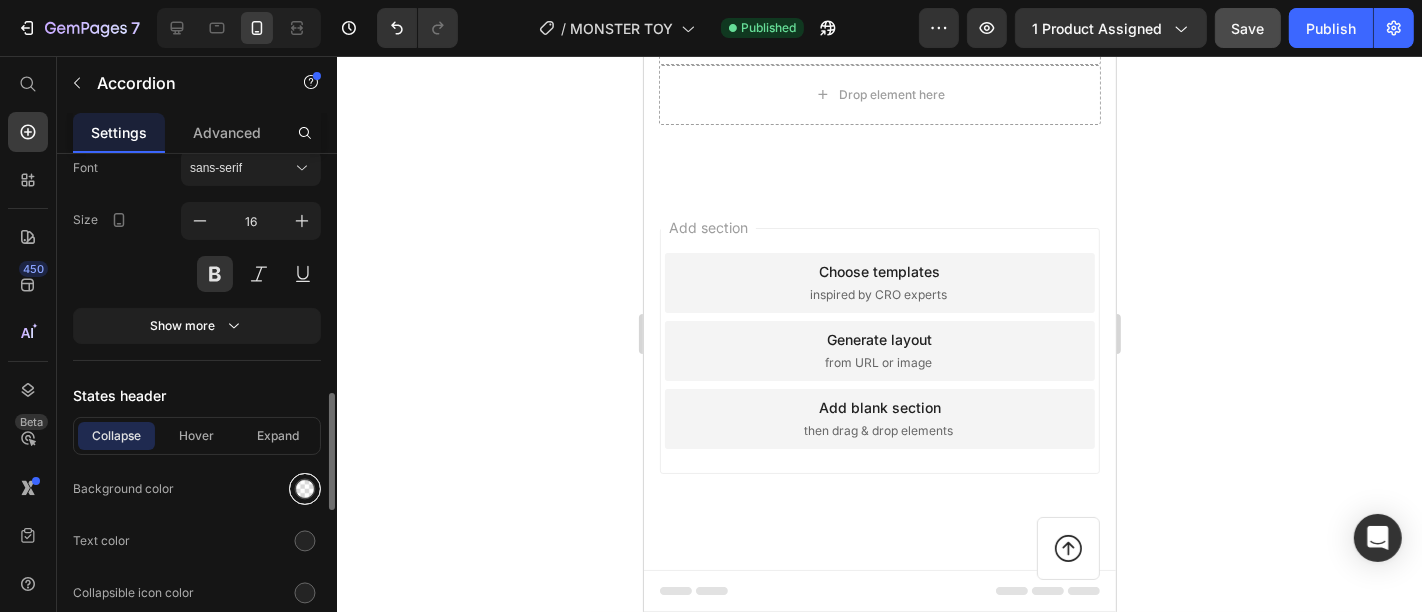 click at bounding box center (305, 489) 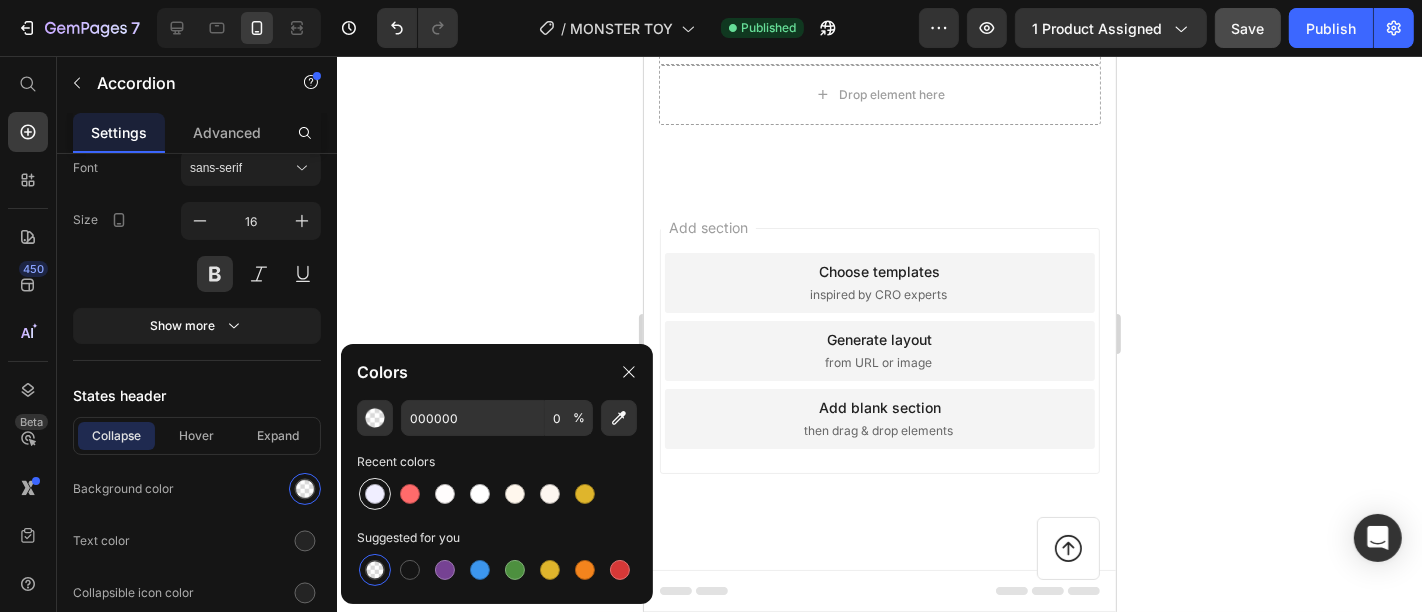 click at bounding box center (375, 494) 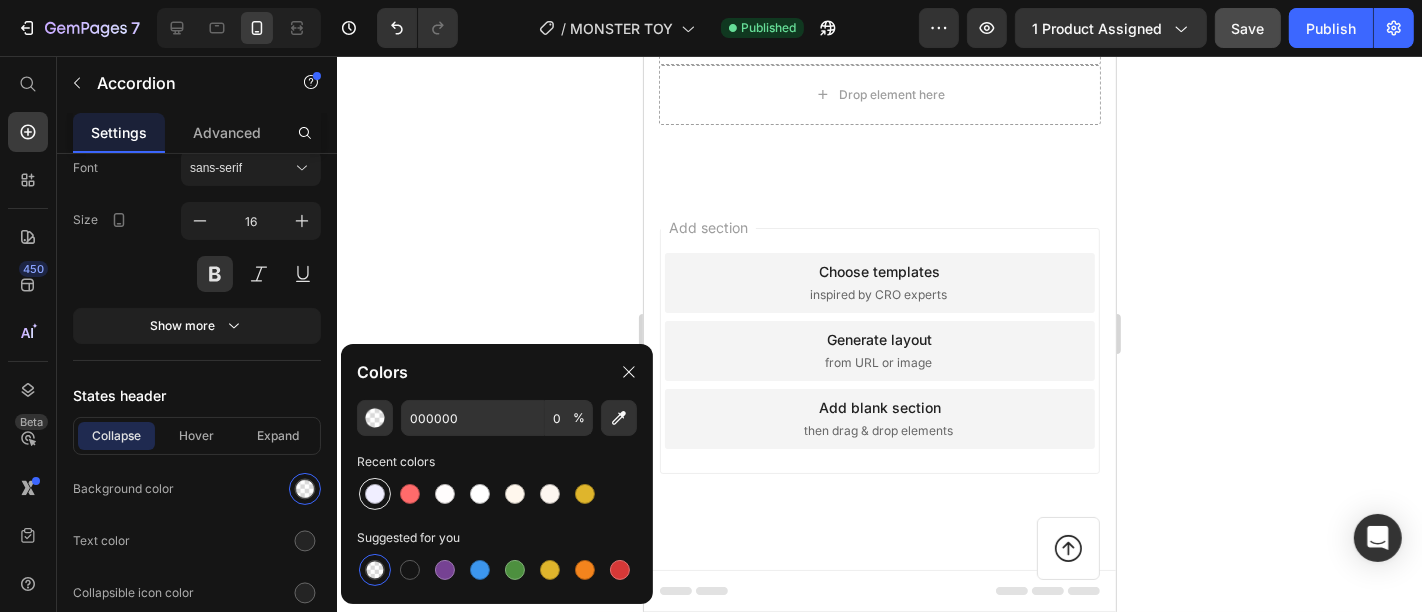 type on "F0EEFF" 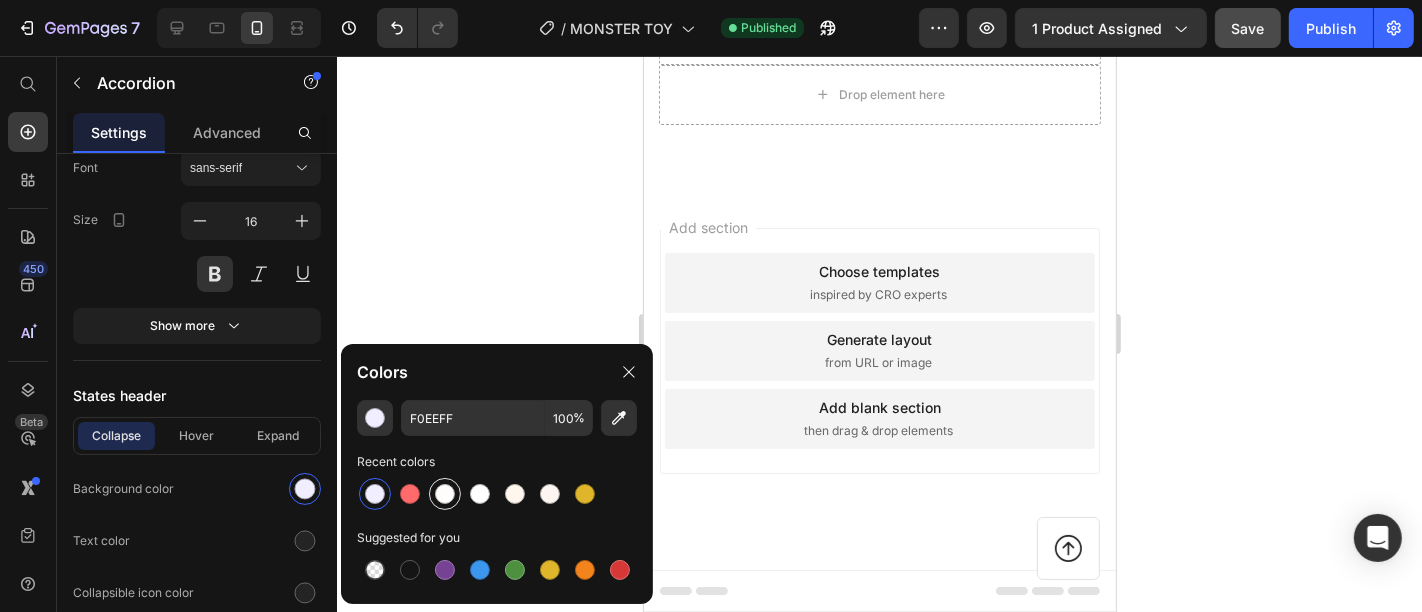 click at bounding box center (445, 494) 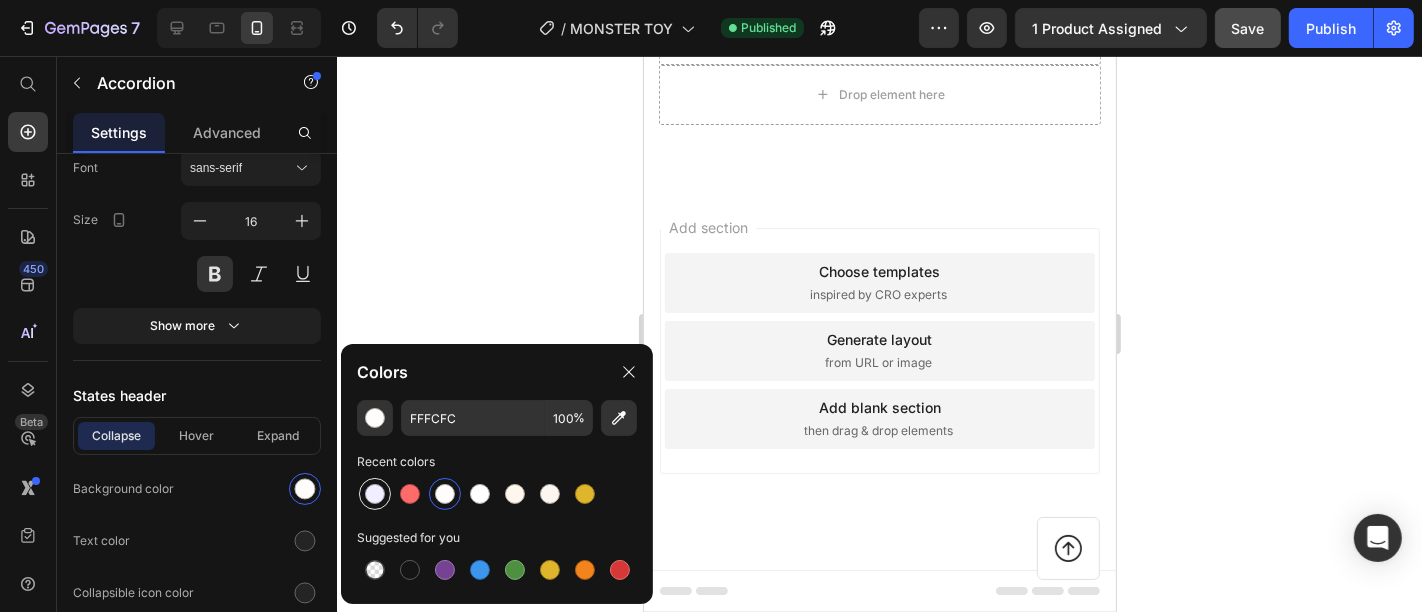 click at bounding box center [375, 494] 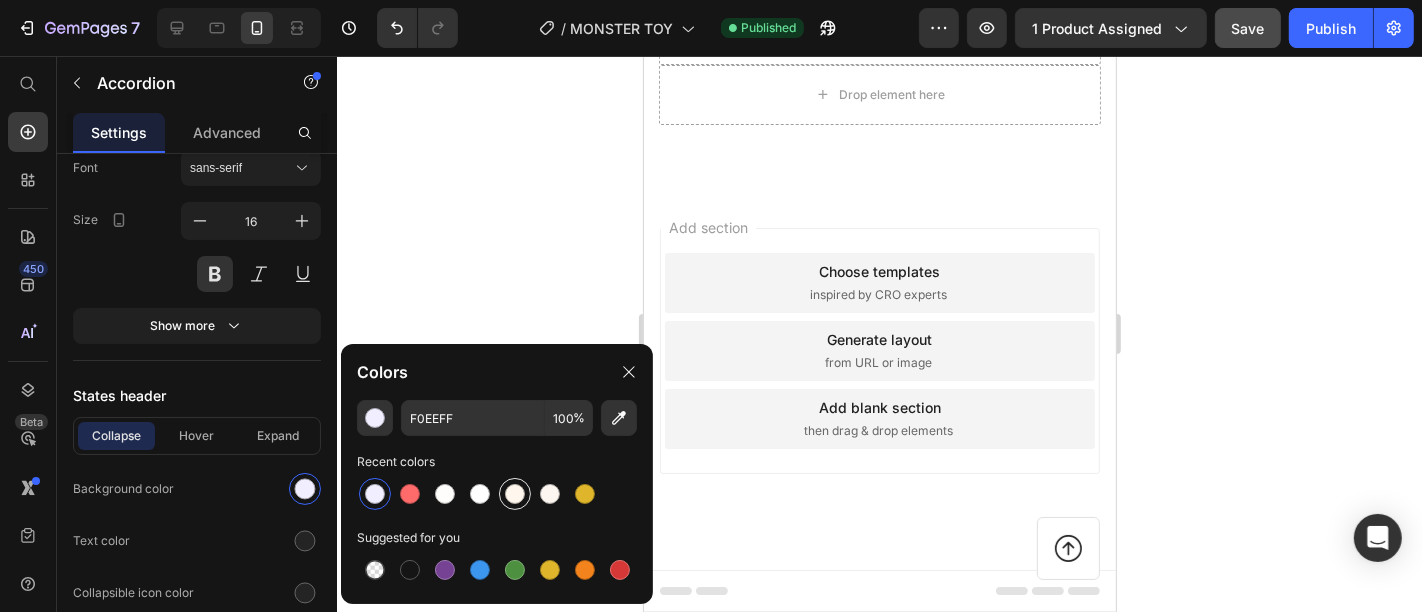 click at bounding box center (515, 494) 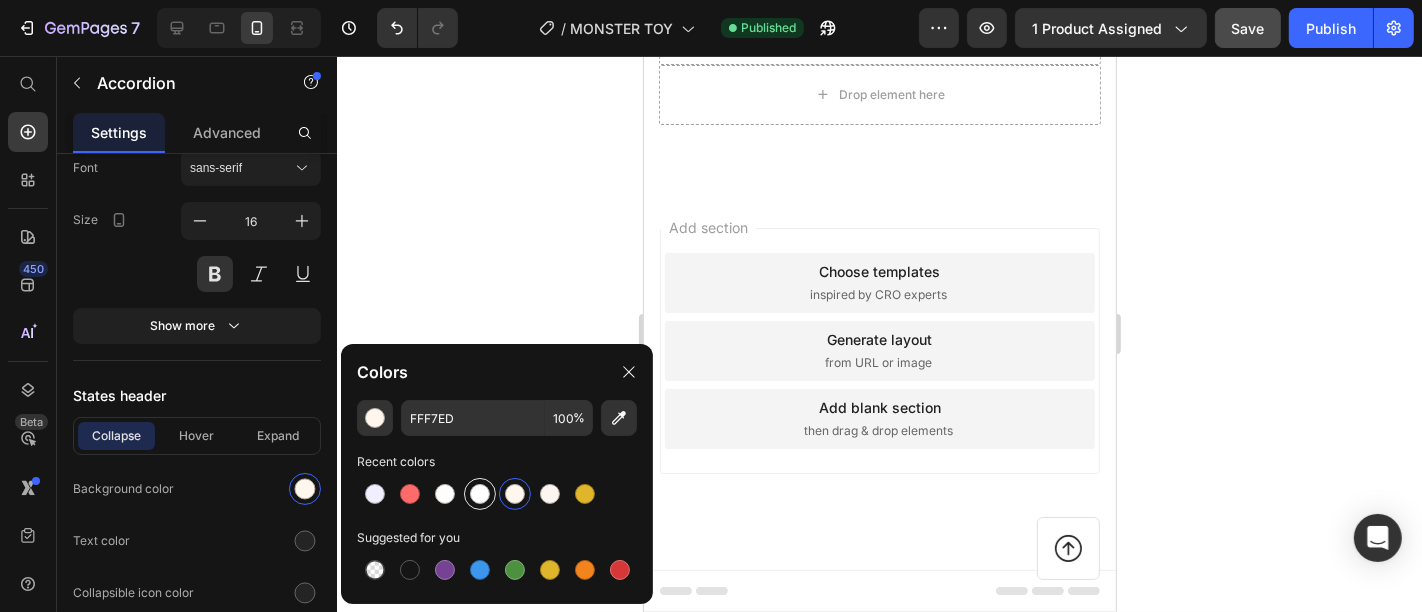 click at bounding box center [480, 494] 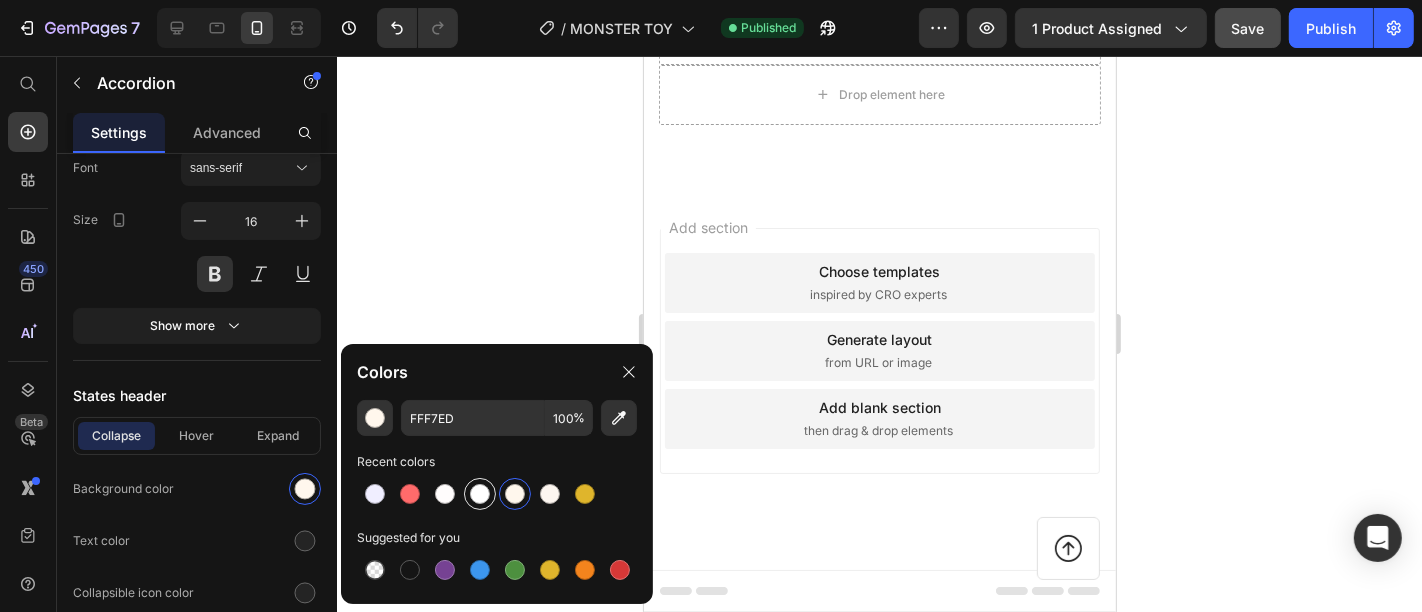 type on "FFFFFF" 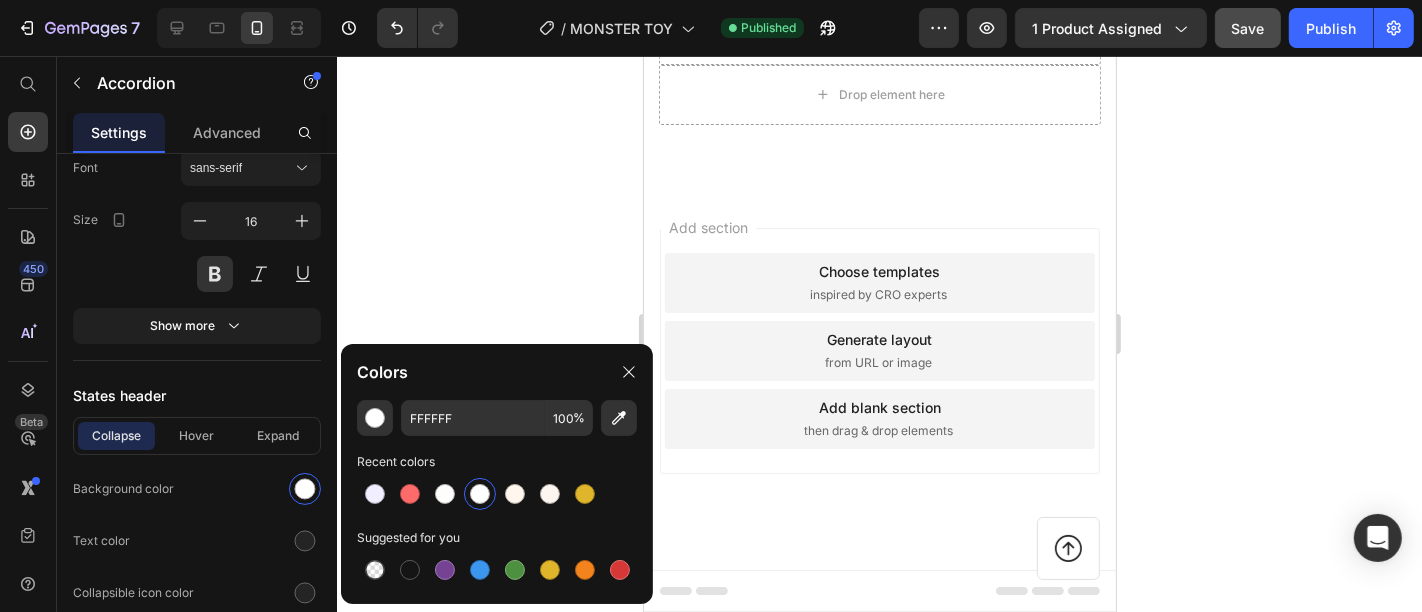 click 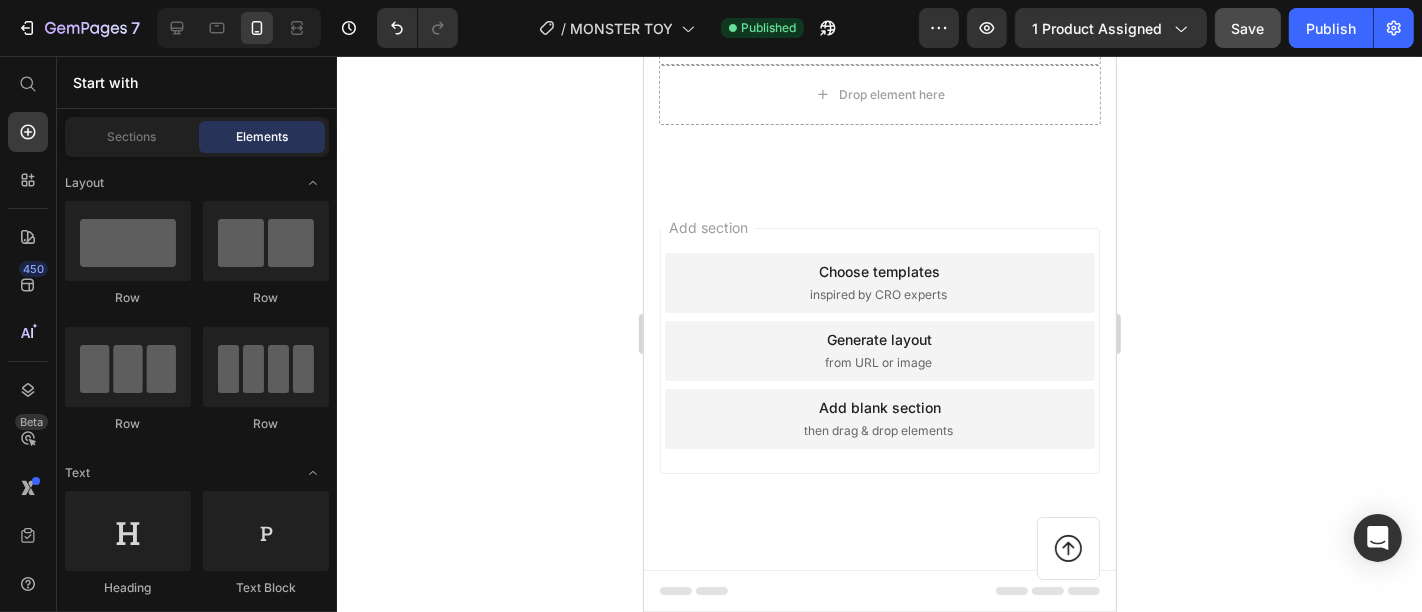 scroll, scrollTop: 6552, scrollLeft: 0, axis: vertical 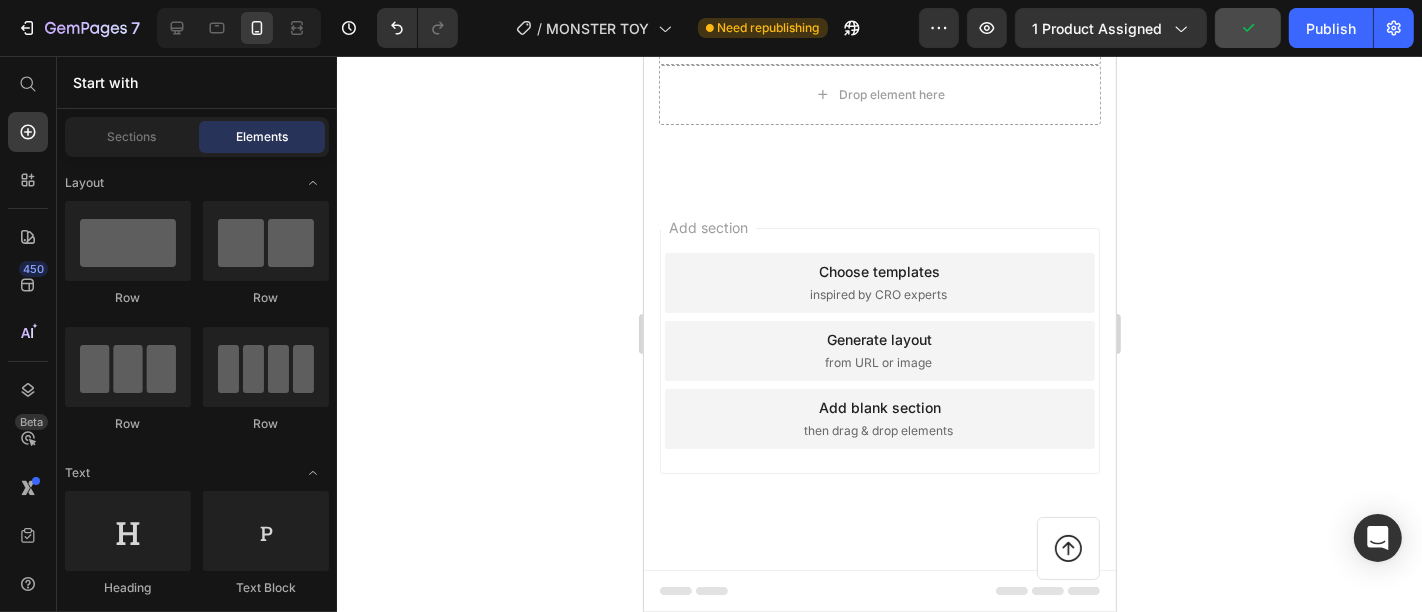 click 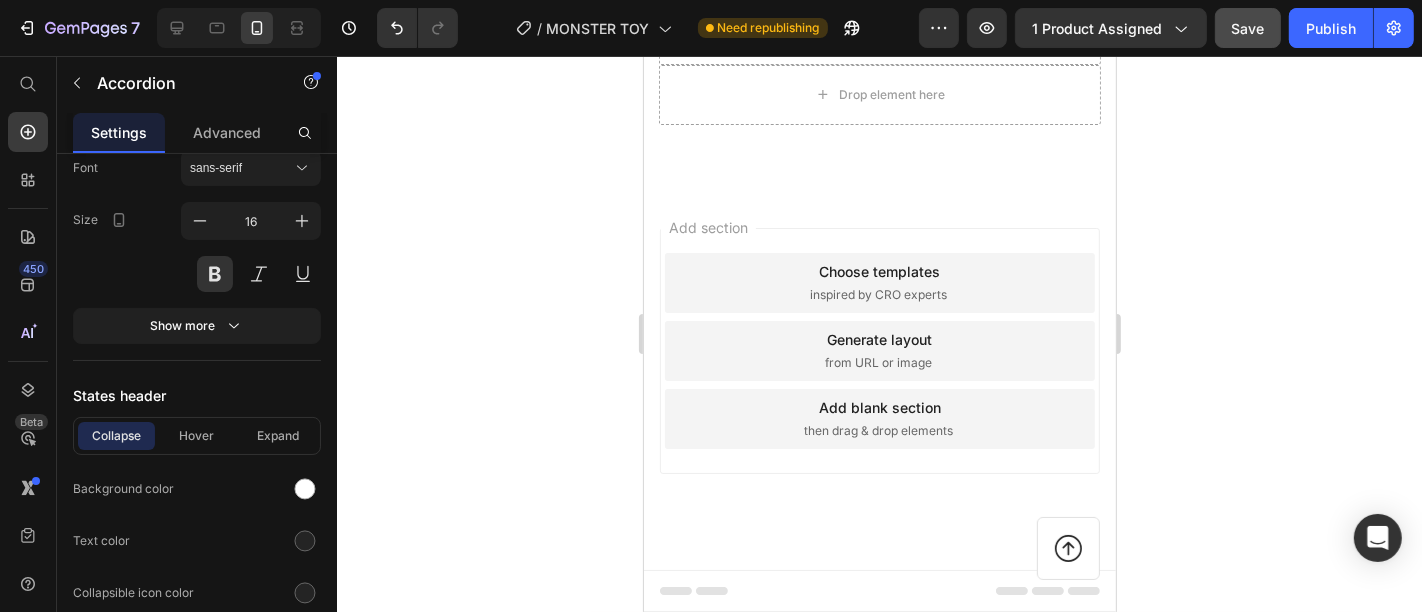 click 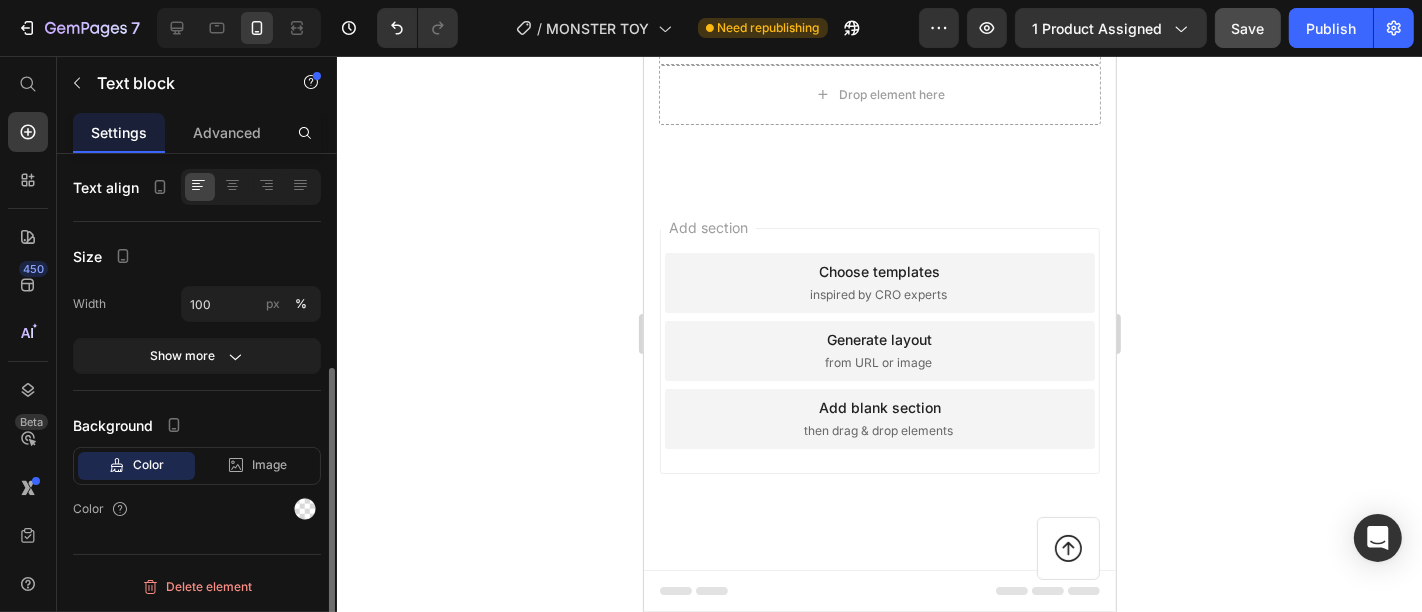 click on "C’est une version  inspirée de célèbres collections  de figurines. Elle est très appréciée pour sa qualité et son style adorable." at bounding box center [879, -541] 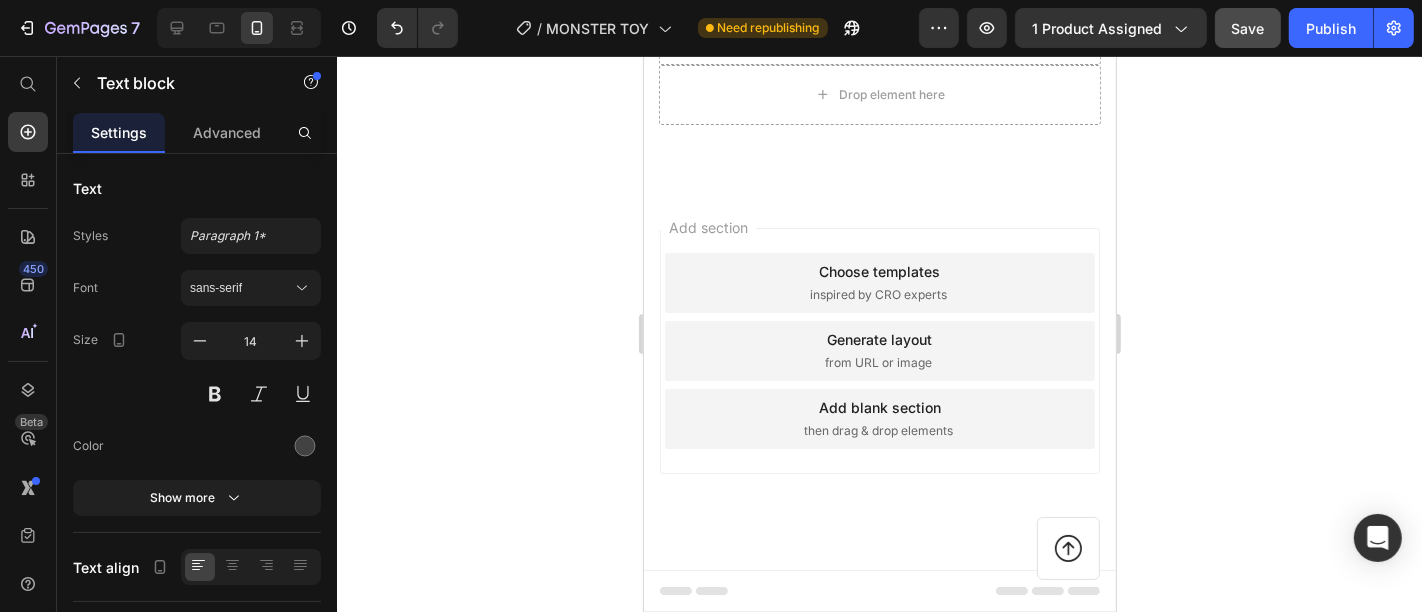 click 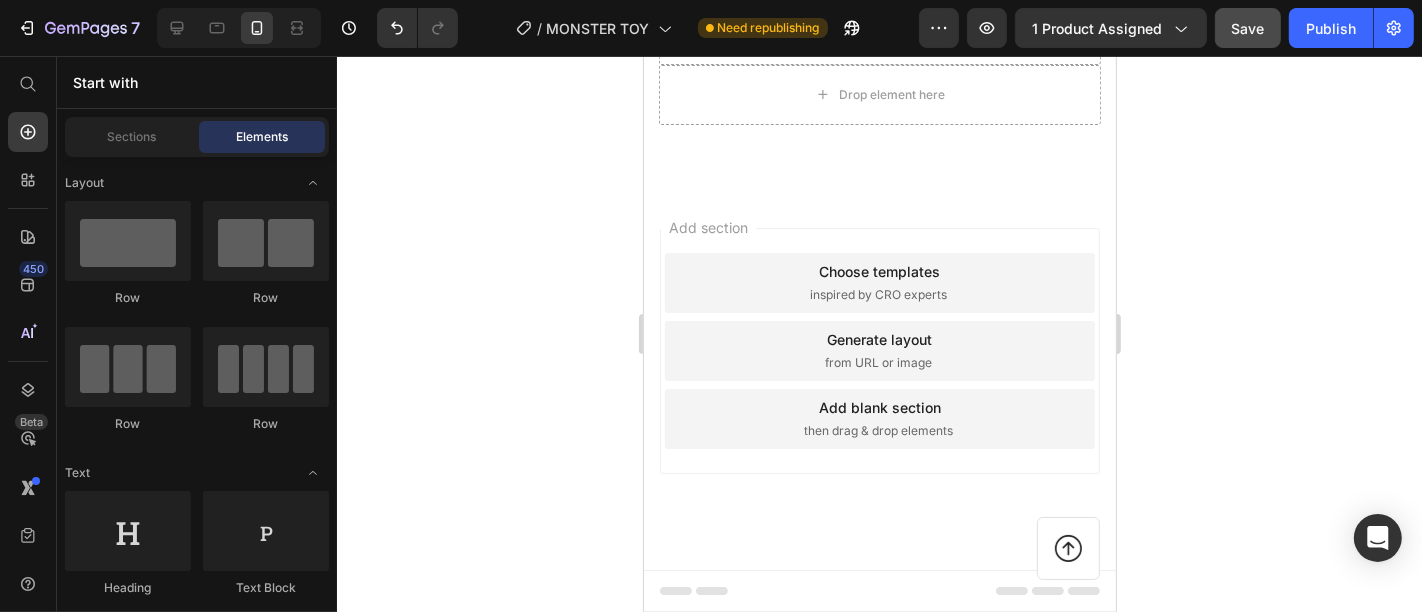 click on "Title Line  C’est une version  inspirée de célèbres collections  de figurines. Elle est très appréciée pour sa qualité et son style adorable. Text block Row" at bounding box center [879, -533] 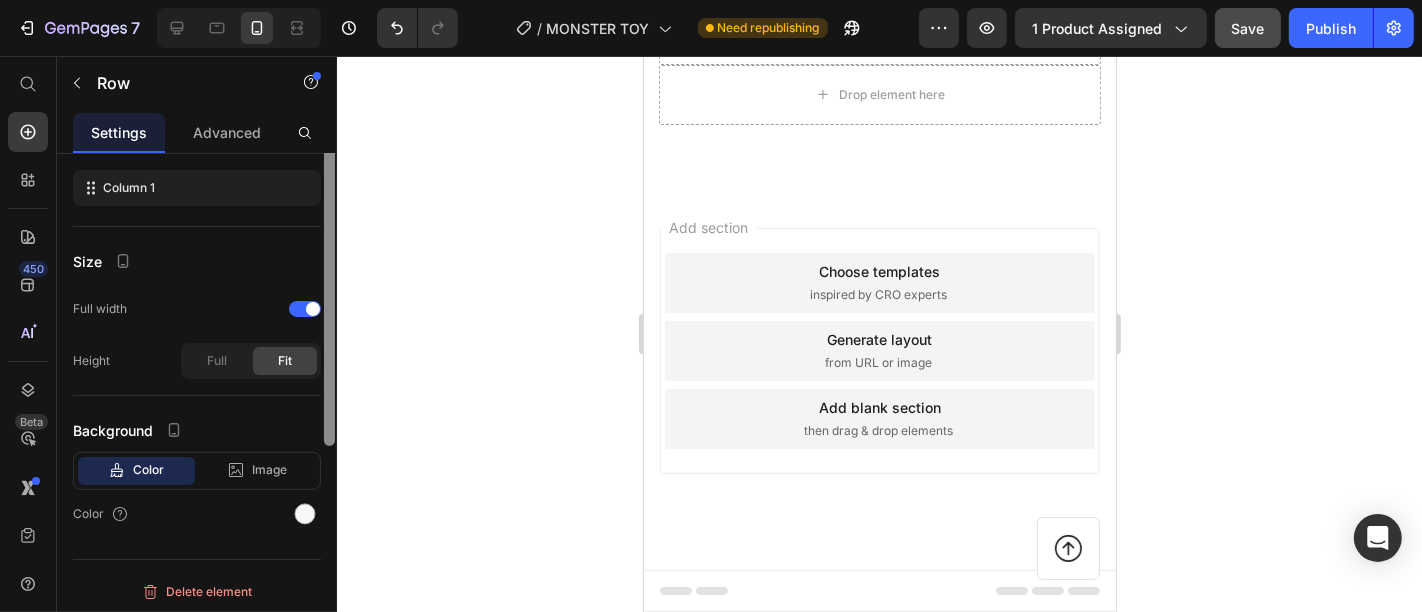 drag, startPoint x: 334, startPoint y: 306, endPoint x: 323, endPoint y: 512, distance: 206.29349 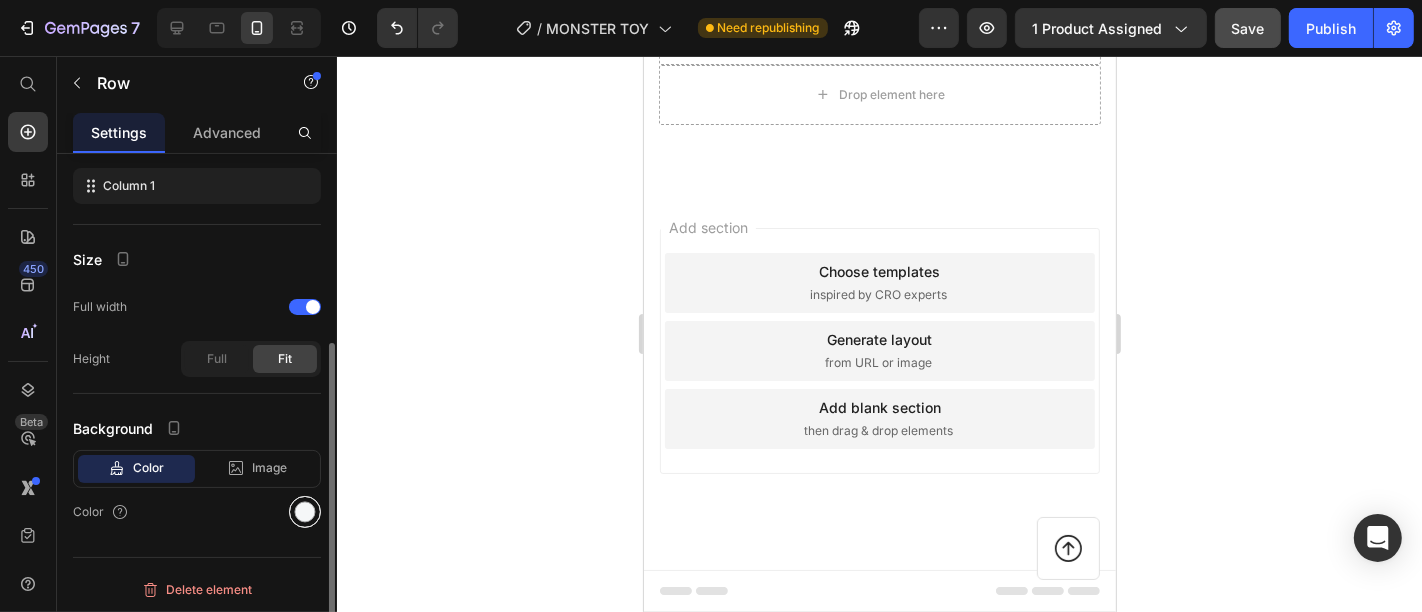 click at bounding box center [305, 512] 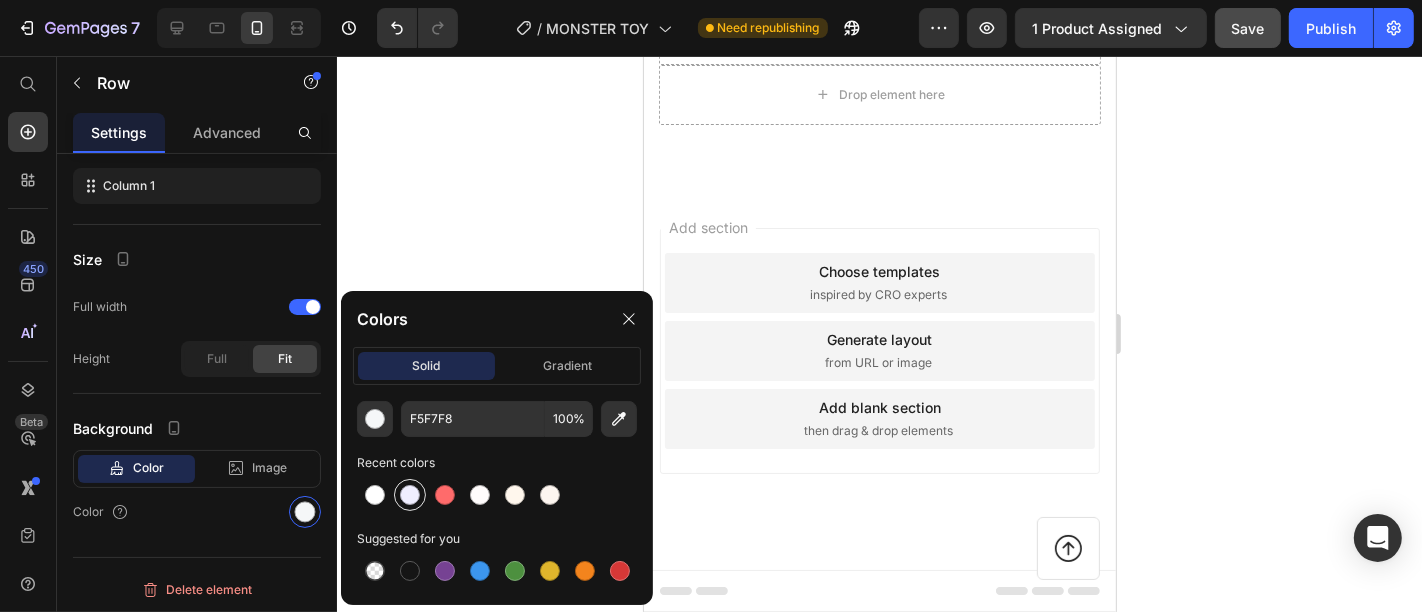 click at bounding box center [410, 495] 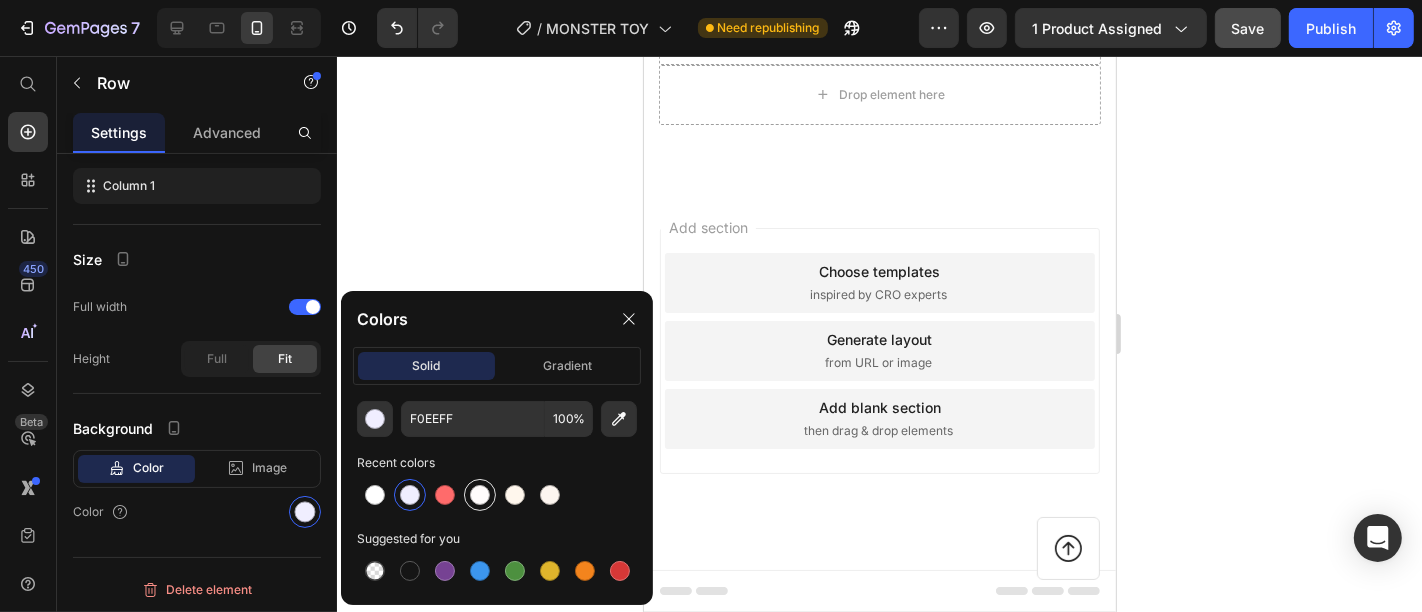 click at bounding box center [480, 495] 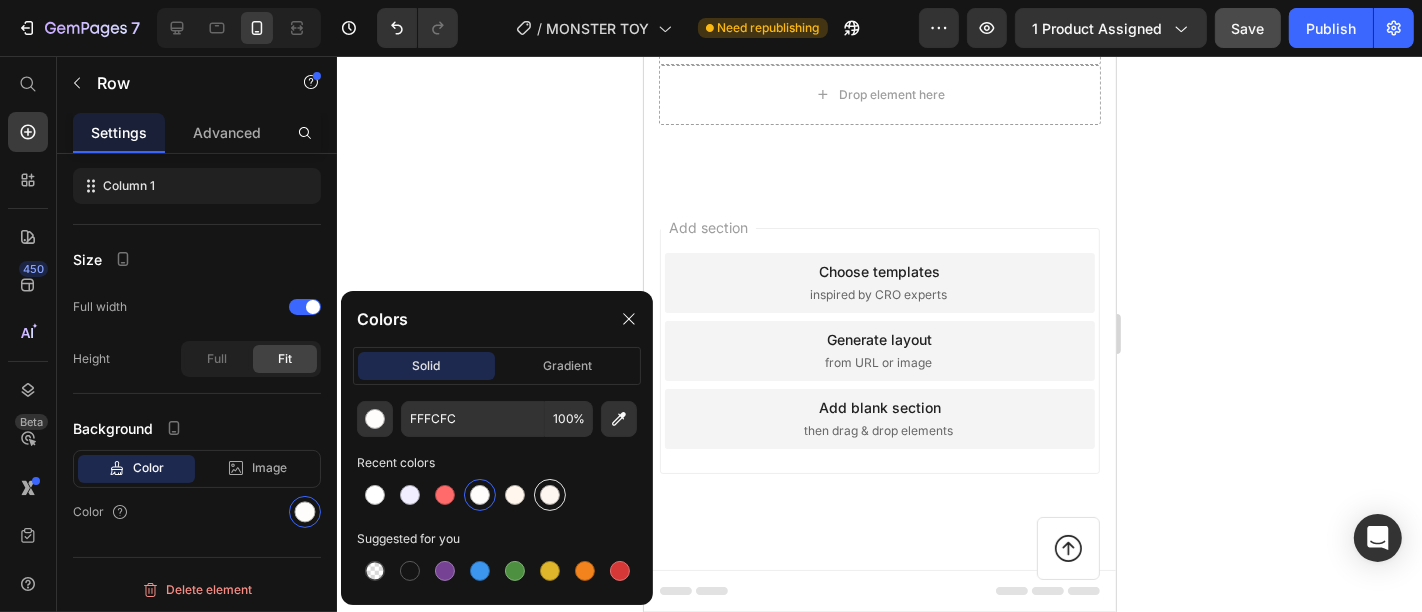 click at bounding box center [550, 495] 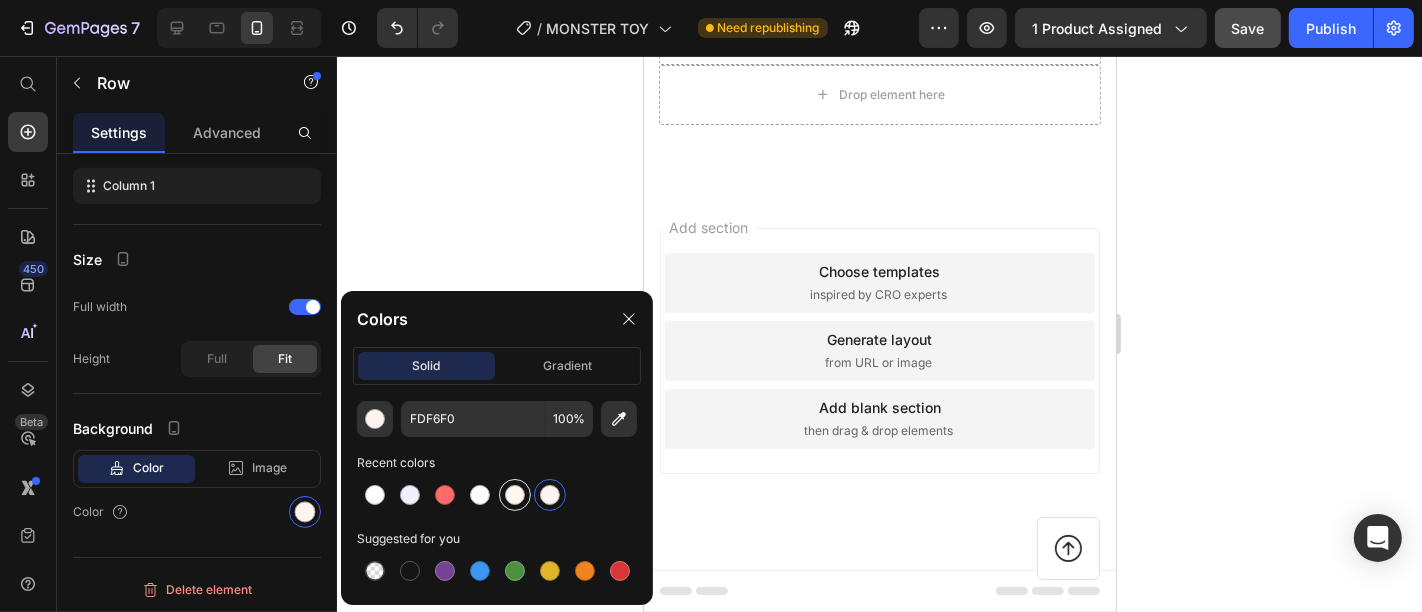 click at bounding box center [515, 495] 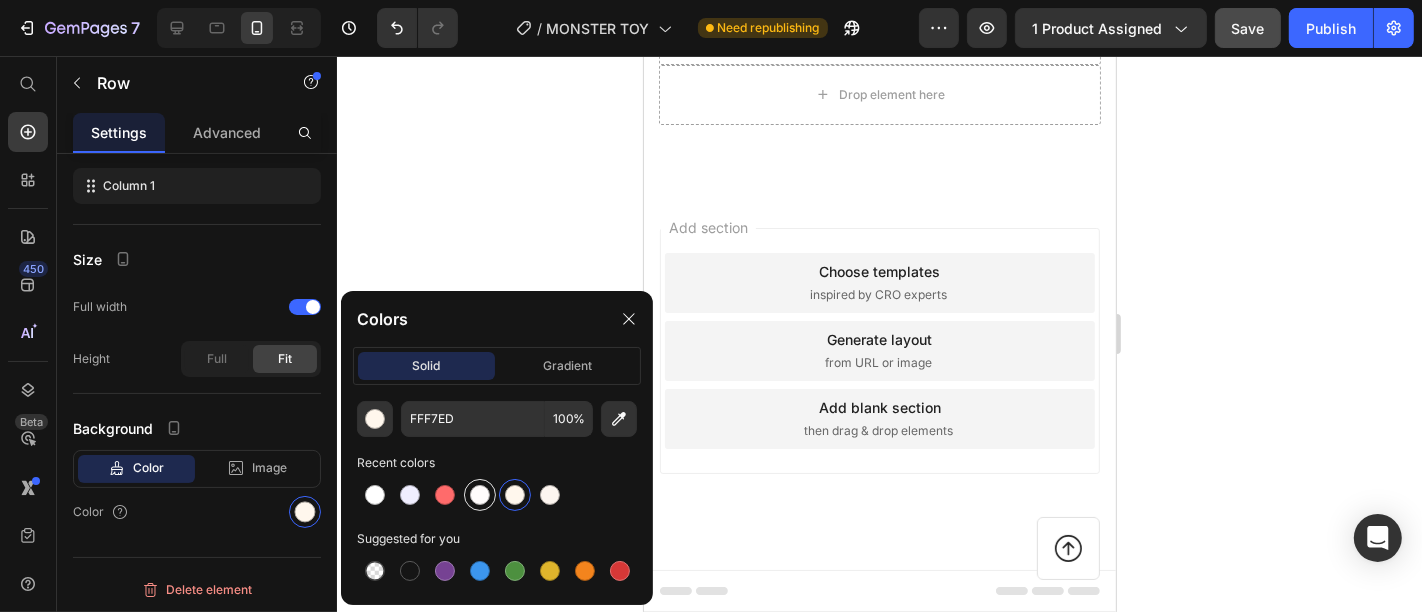 click at bounding box center (480, 495) 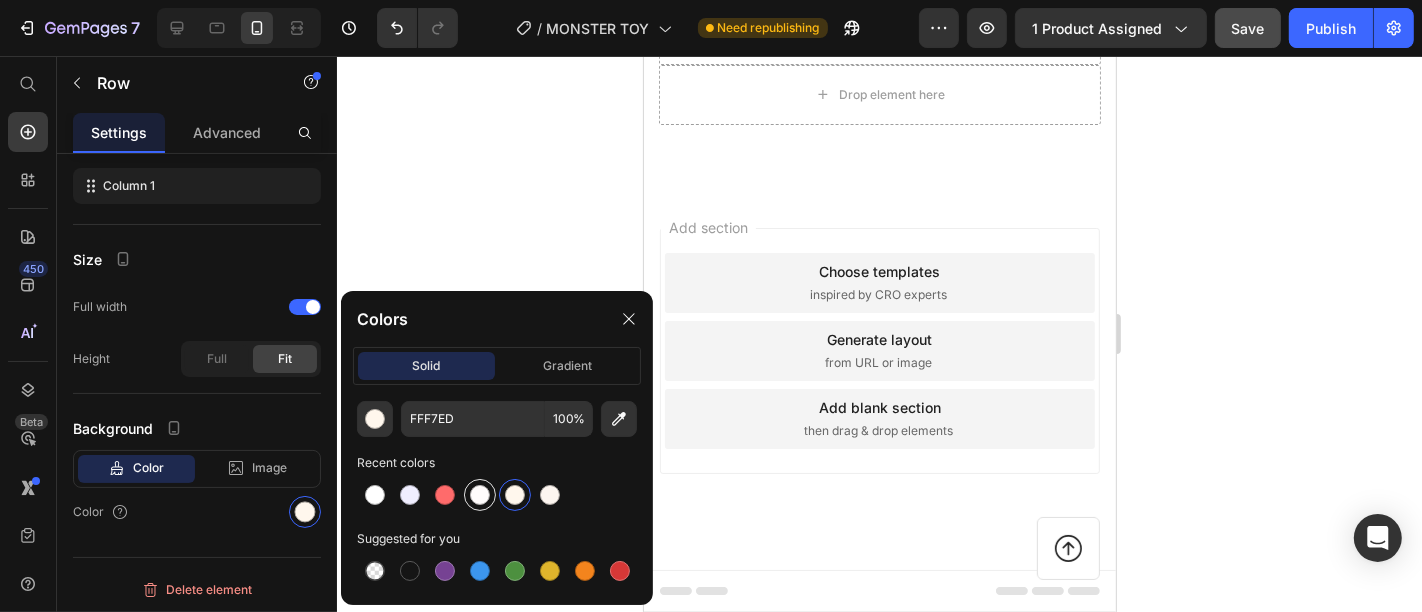 type on "FFFCFC" 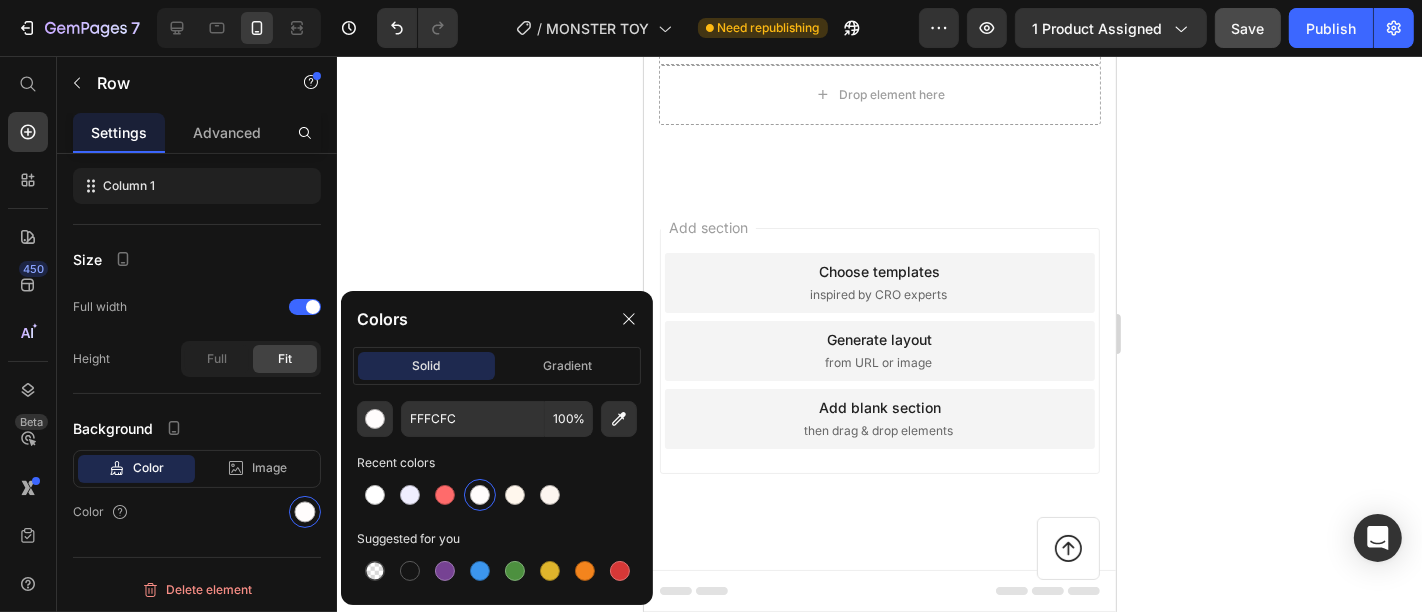 click 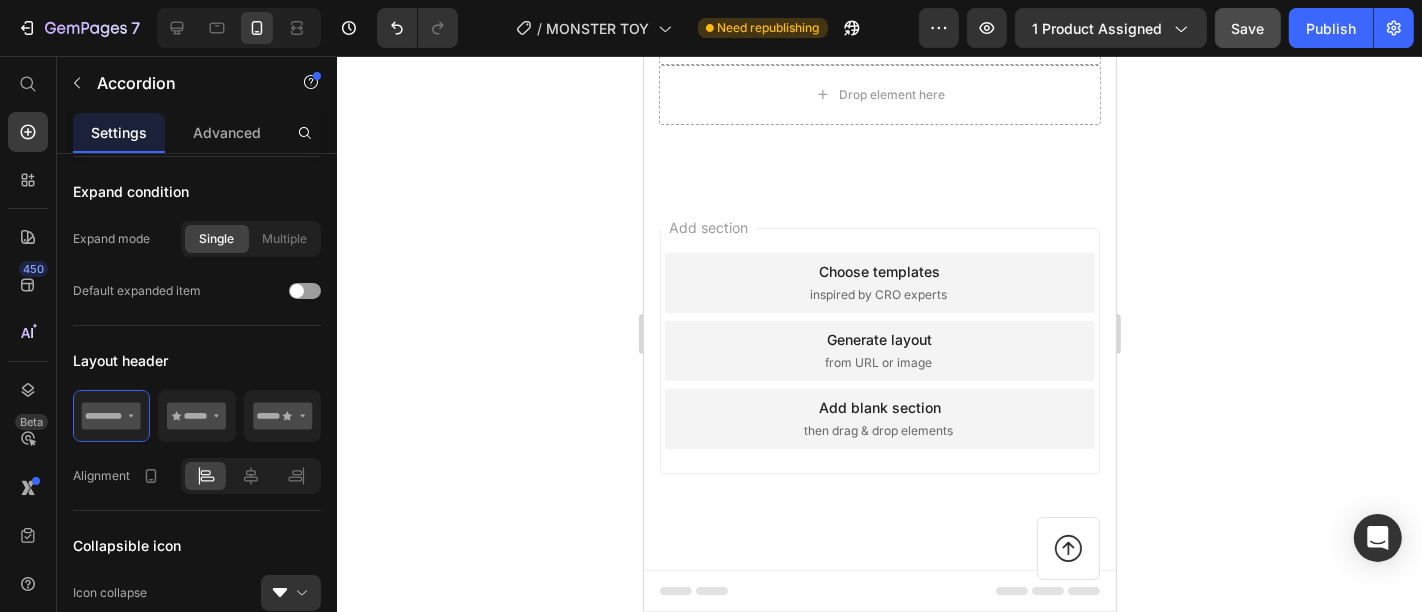 scroll, scrollTop: 0, scrollLeft: 0, axis: both 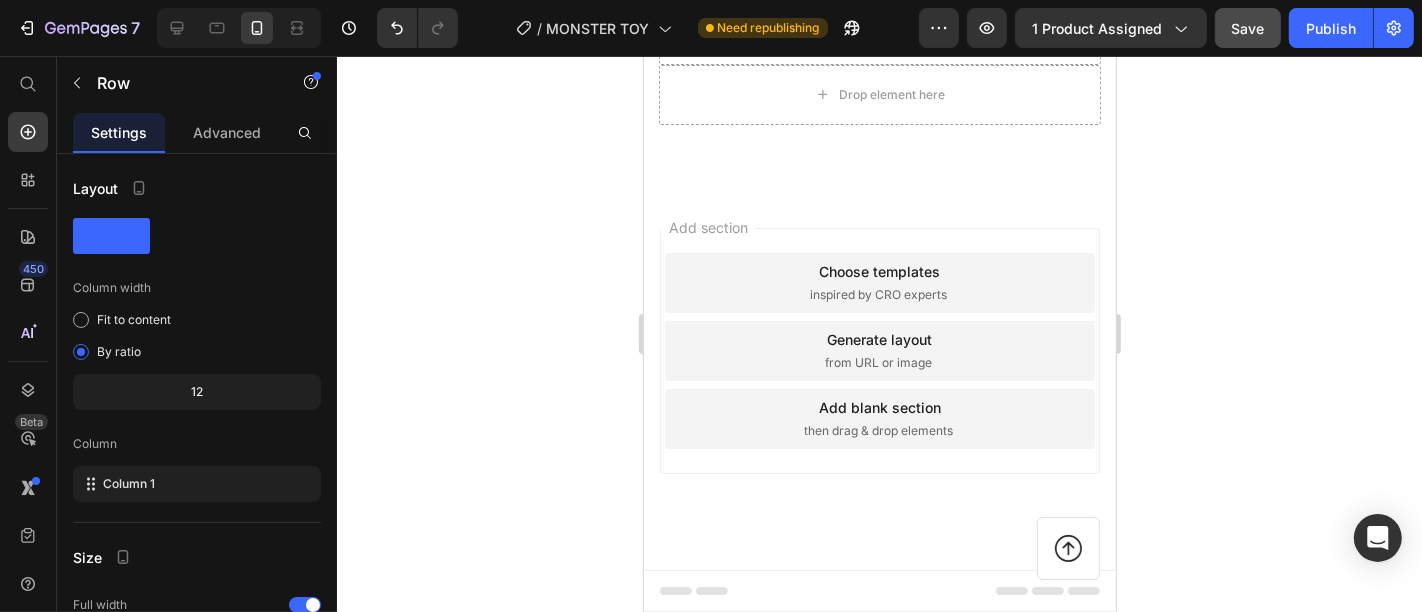 click on "Title Line  Oui. Tu bénéficies d’une  garantie satisfait ou remboursé pendant 7 jours  après réception. Text block Row" at bounding box center [879, -414] 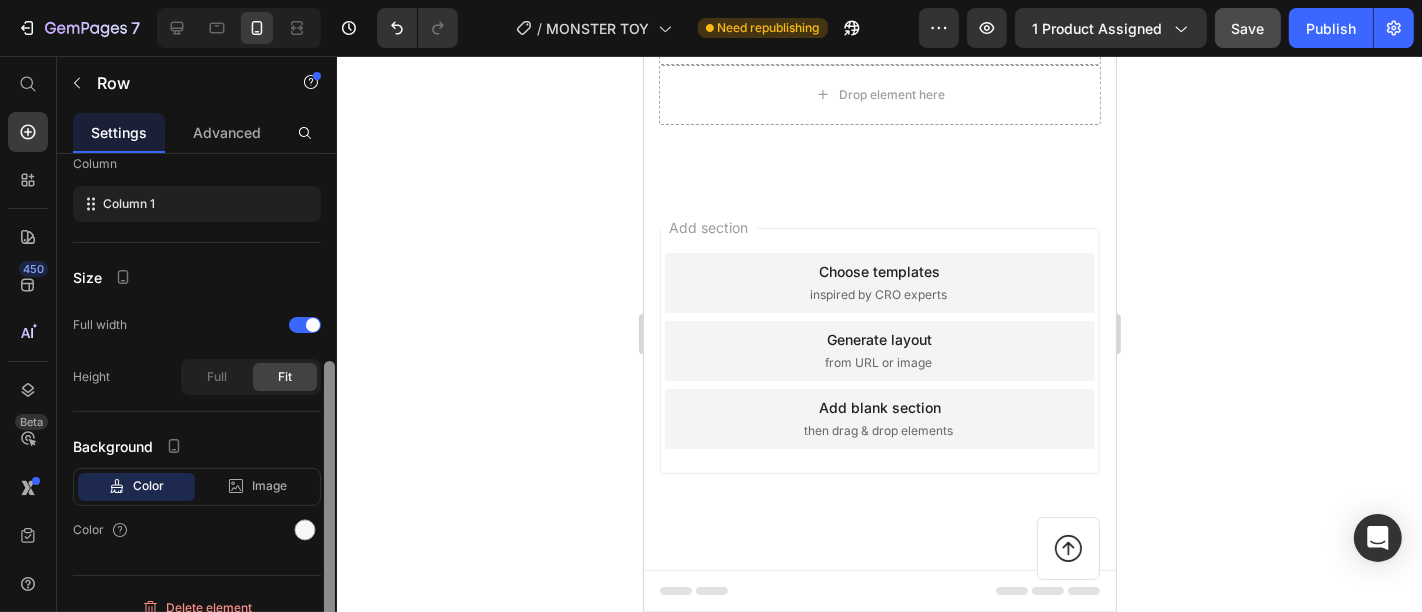 drag, startPoint x: 332, startPoint y: 337, endPoint x: 311, endPoint y: 530, distance: 194.13913 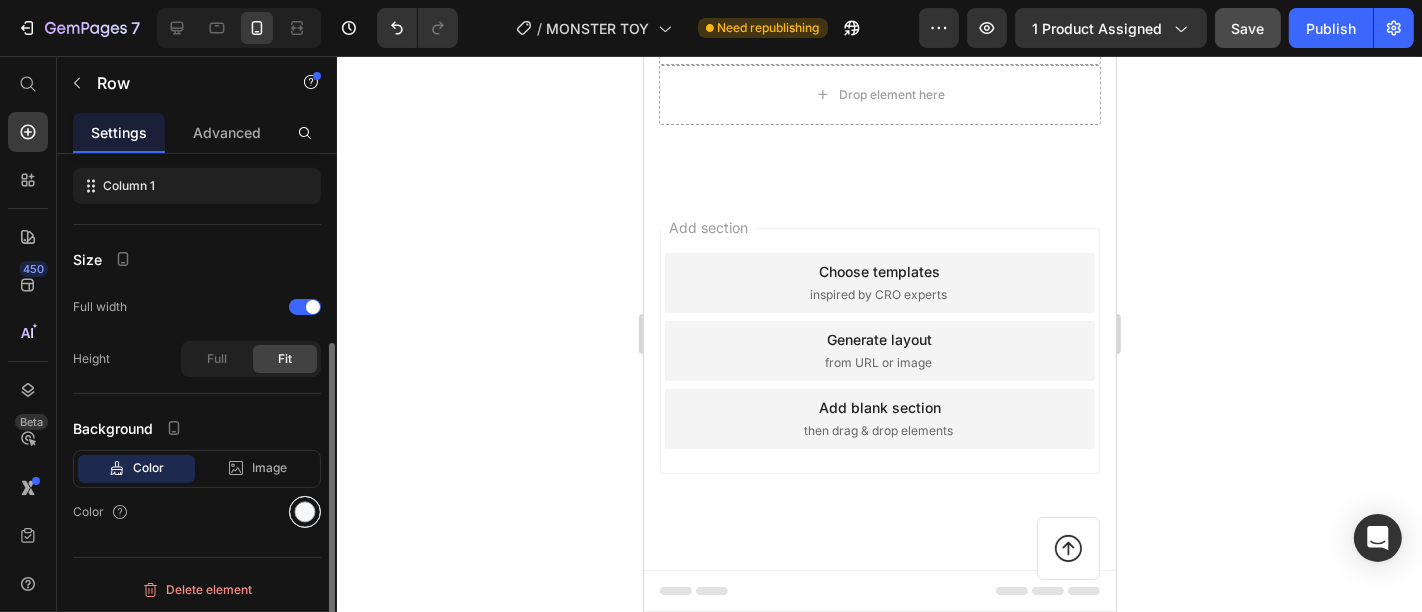 click at bounding box center (305, 512) 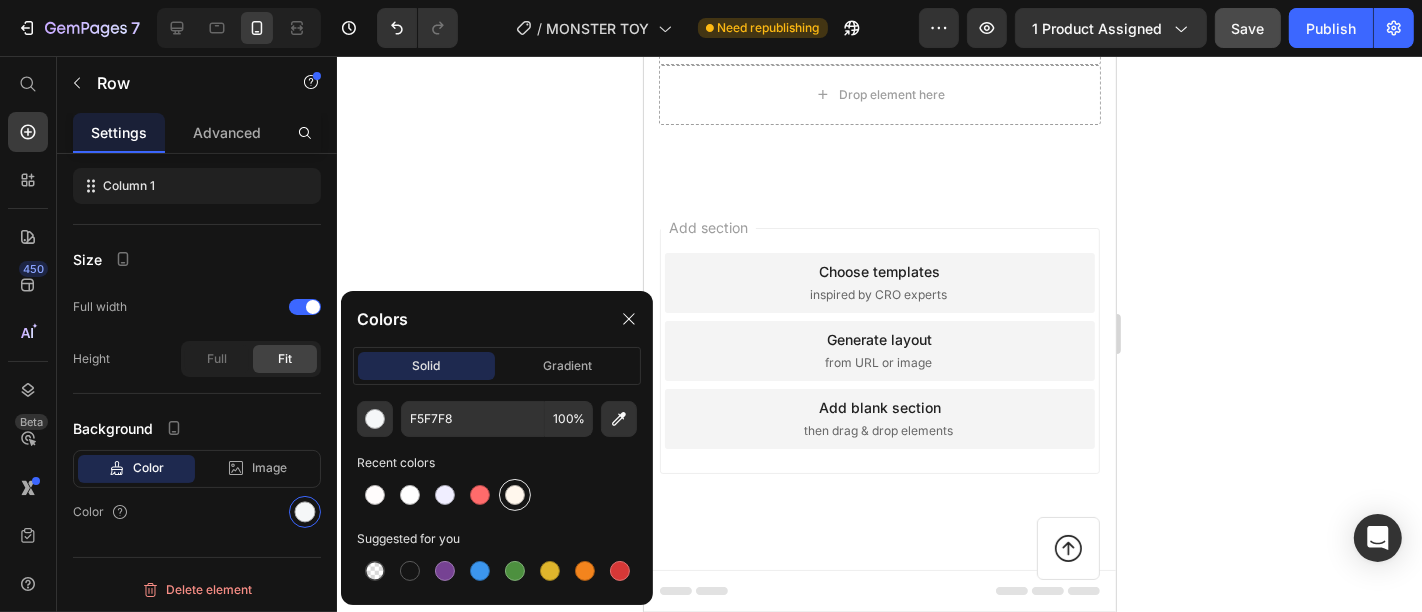 click at bounding box center (515, 495) 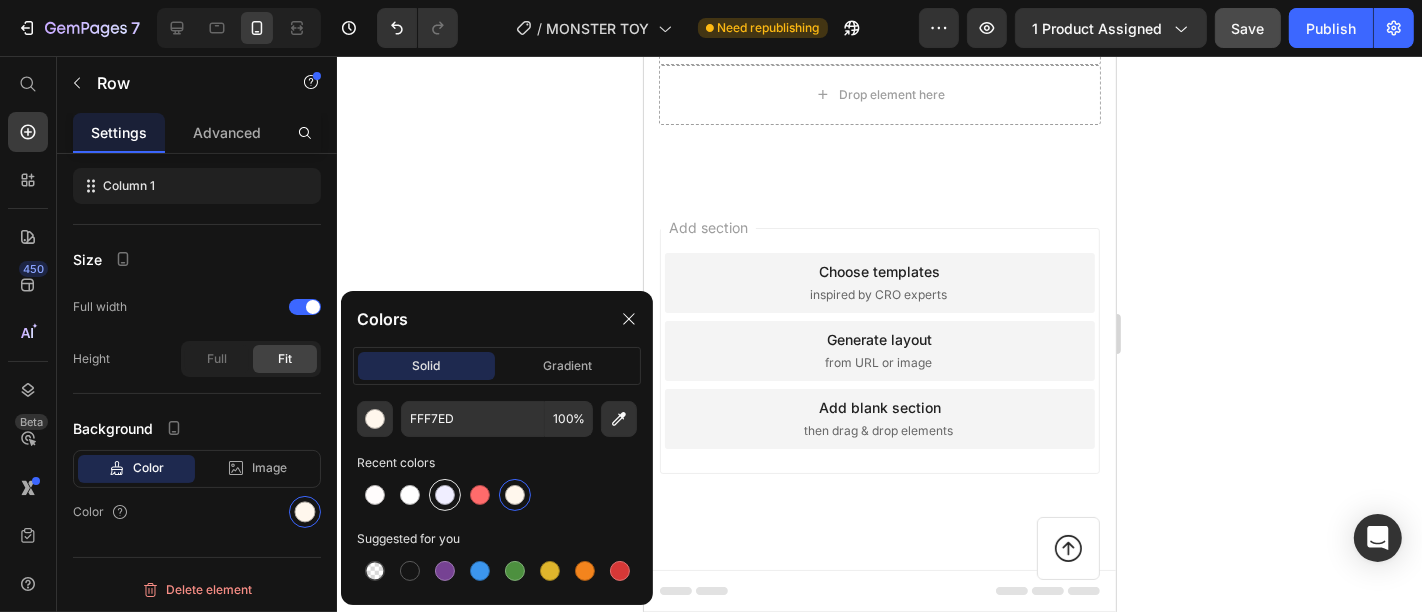 click at bounding box center [445, 495] 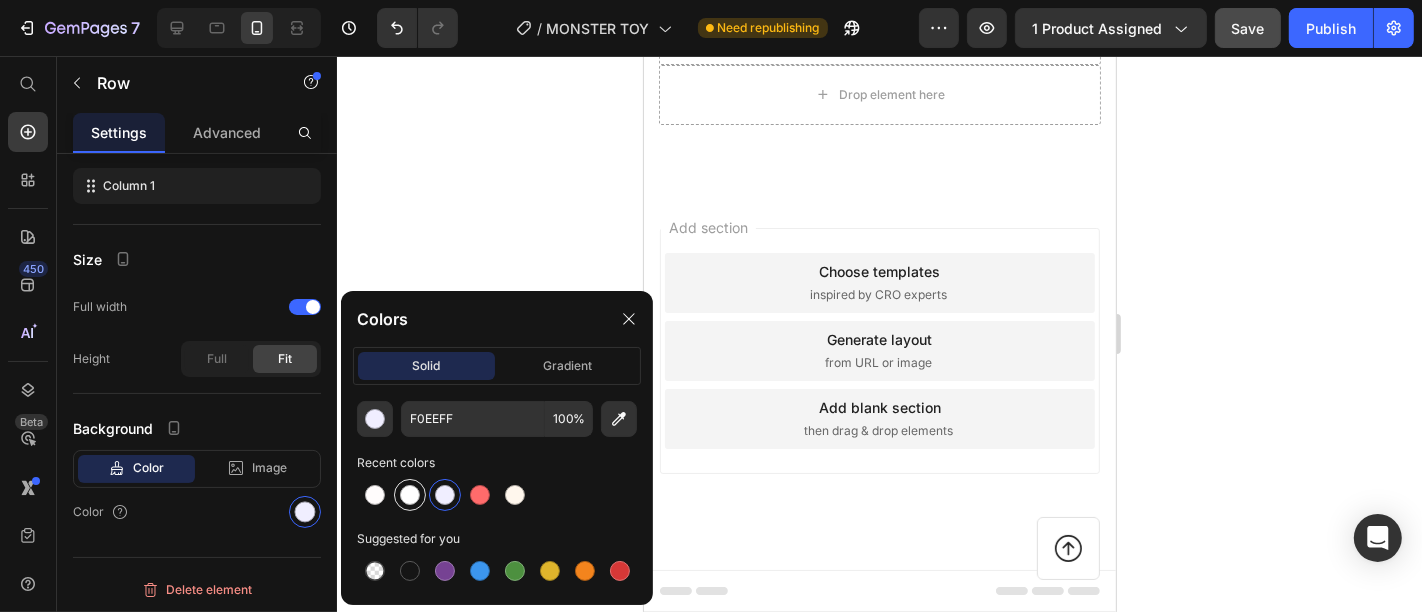 click at bounding box center (410, 495) 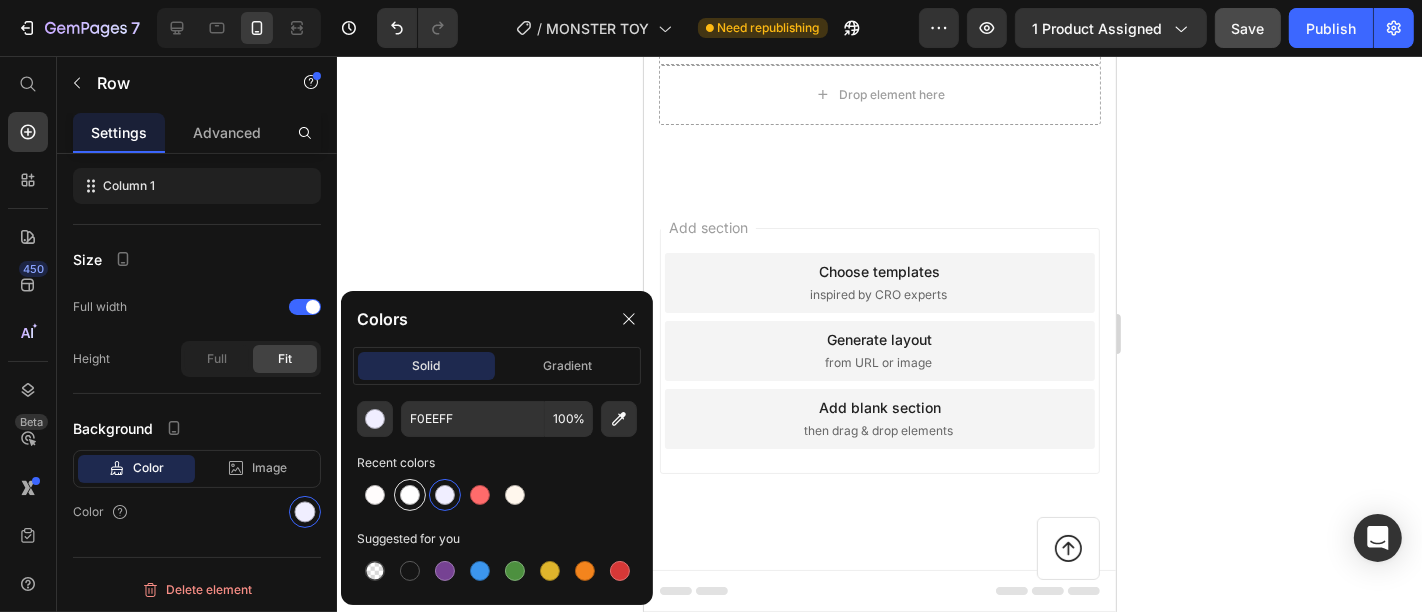 type on "FFFFFF" 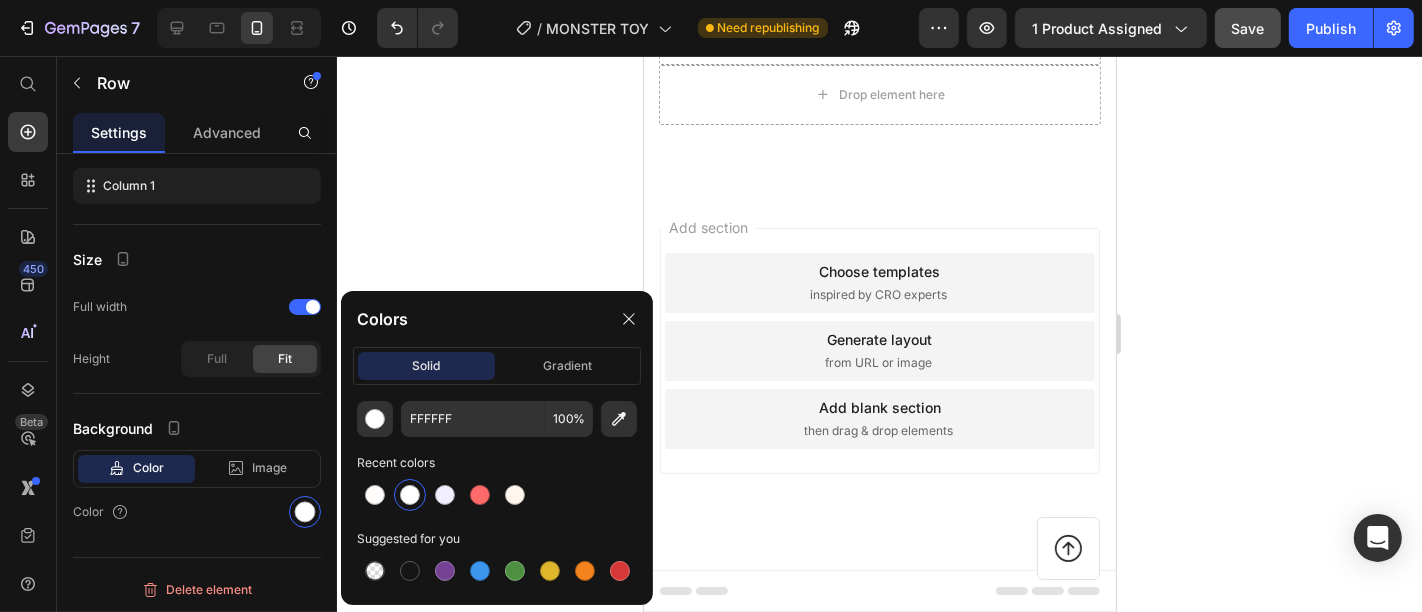 click 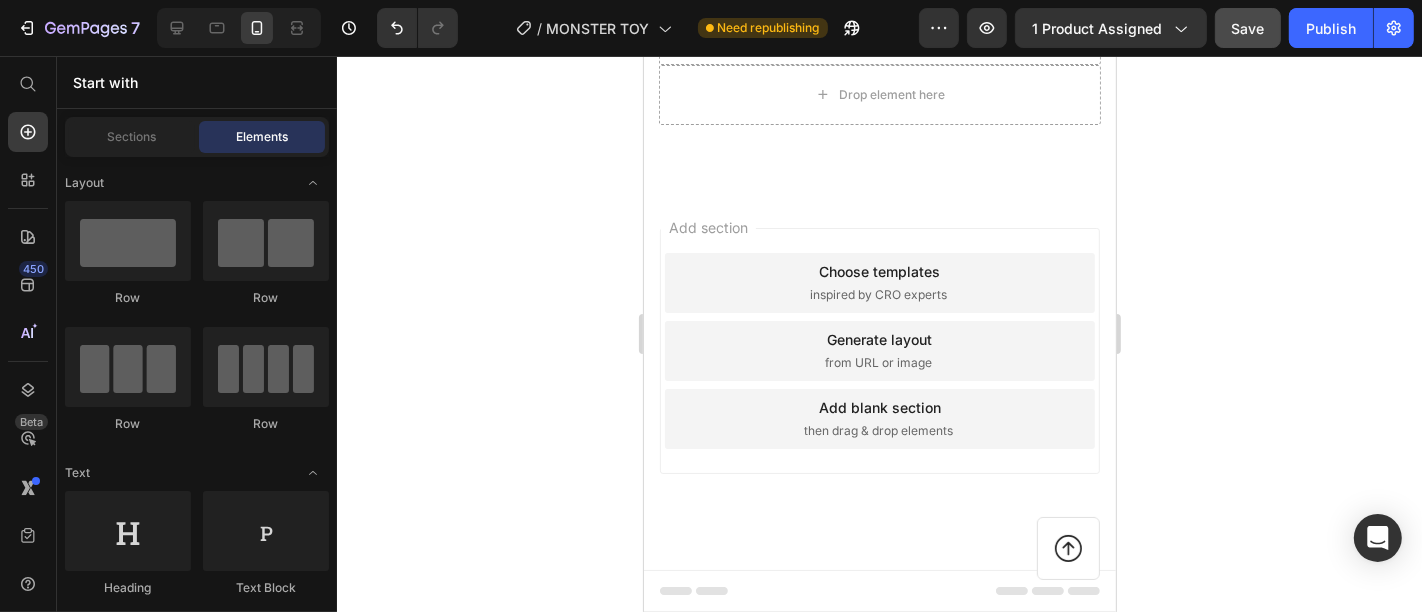 scroll, scrollTop: 6431, scrollLeft: 0, axis: vertical 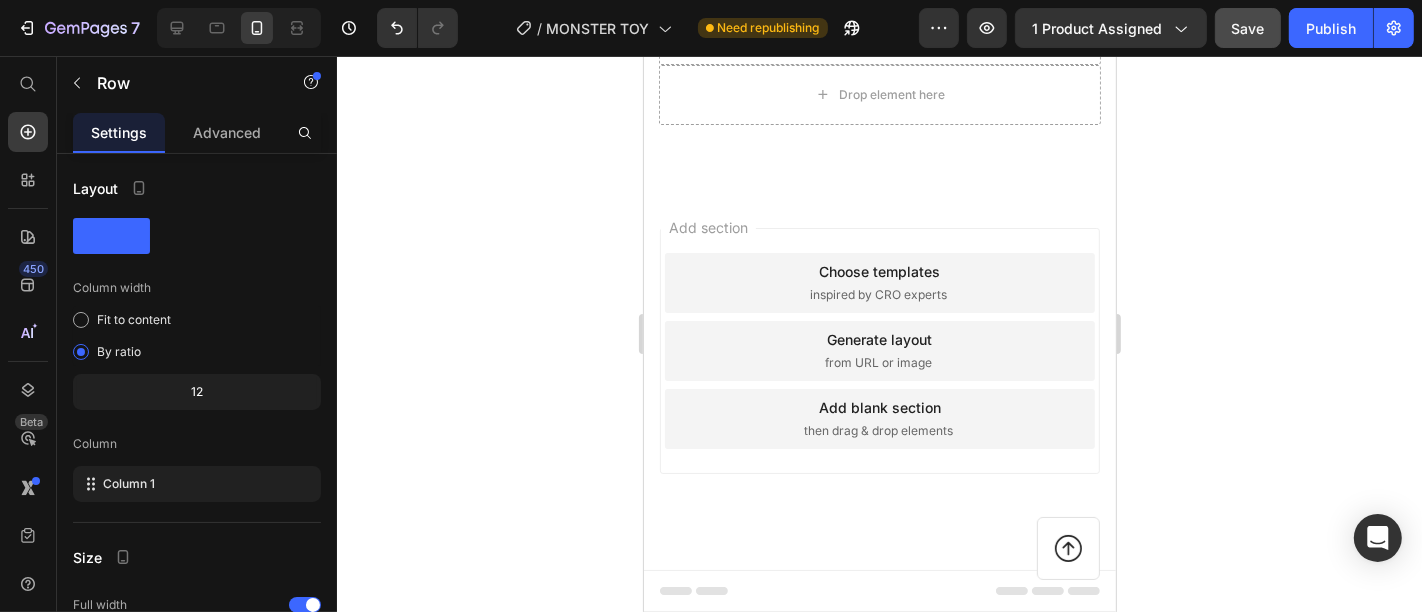 click on "Title Line  C’est une version  inspirée de célèbres collections  de figurines. Elle est très appréciée pour sa qualité et son style adorable. Text block Row" at bounding box center [879, -533] 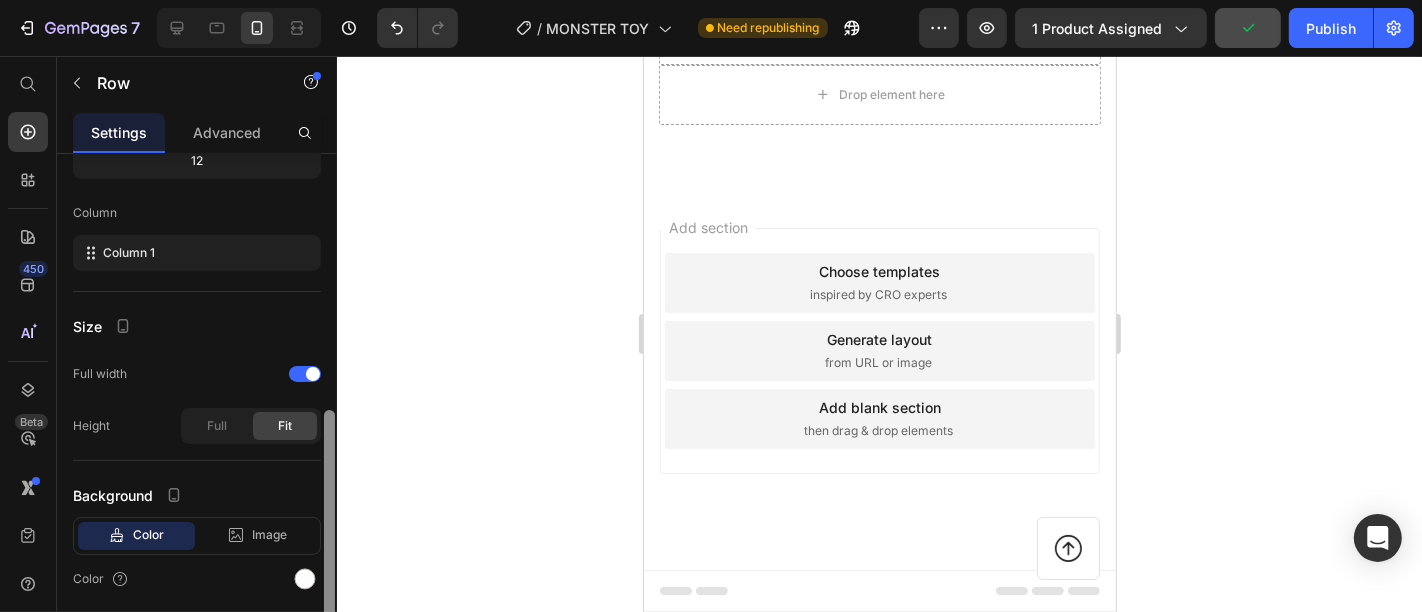 scroll, scrollTop: 298, scrollLeft: 0, axis: vertical 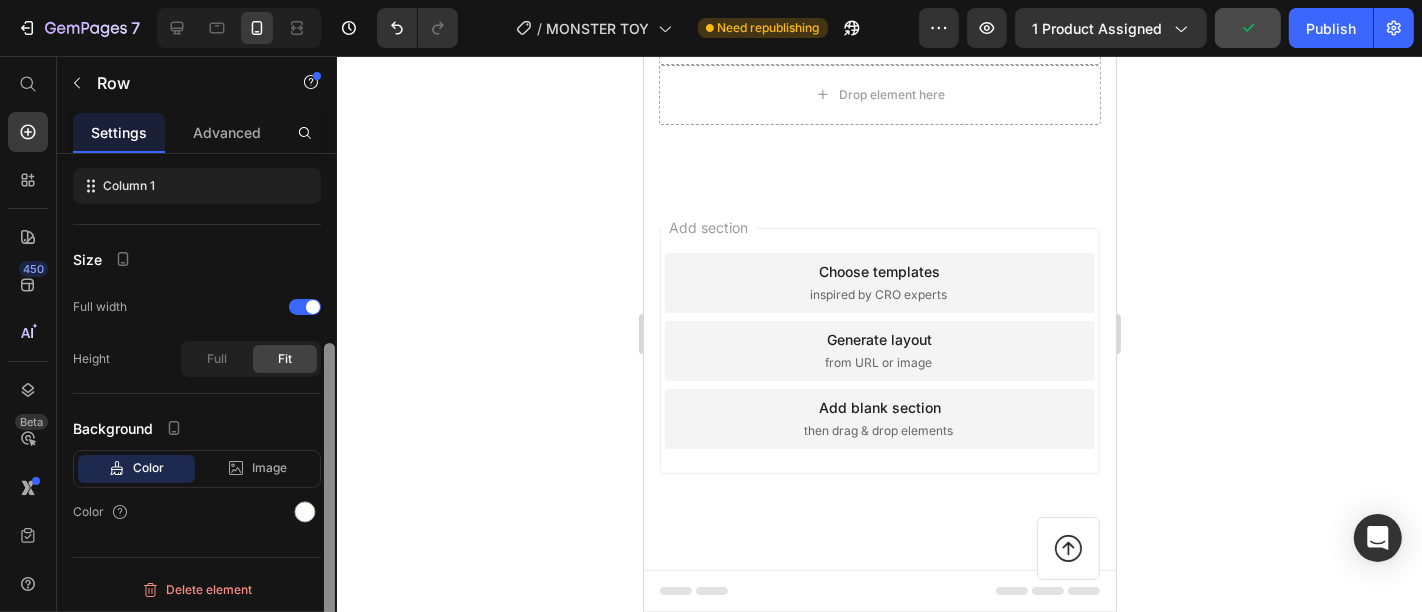 drag, startPoint x: 334, startPoint y: 333, endPoint x: 321, endPoint y: 532, distance: 199.42416 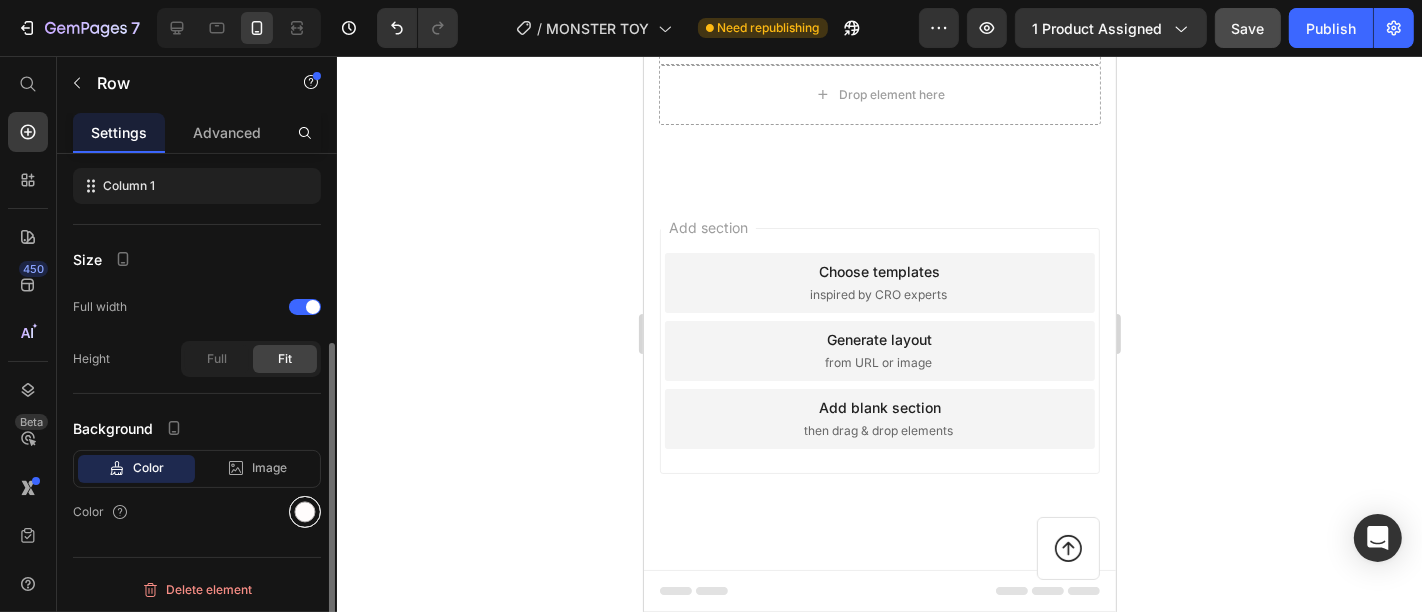 click at bounding box center [305, 512] 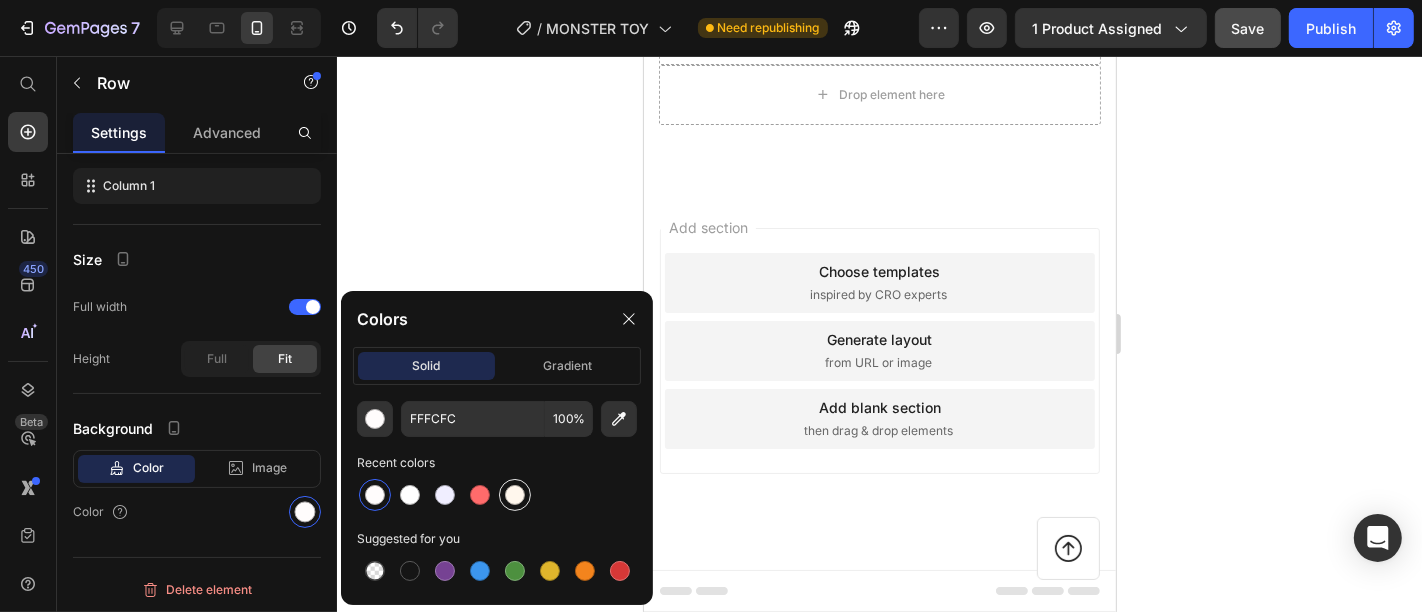 click at bounding box center (515, 495) 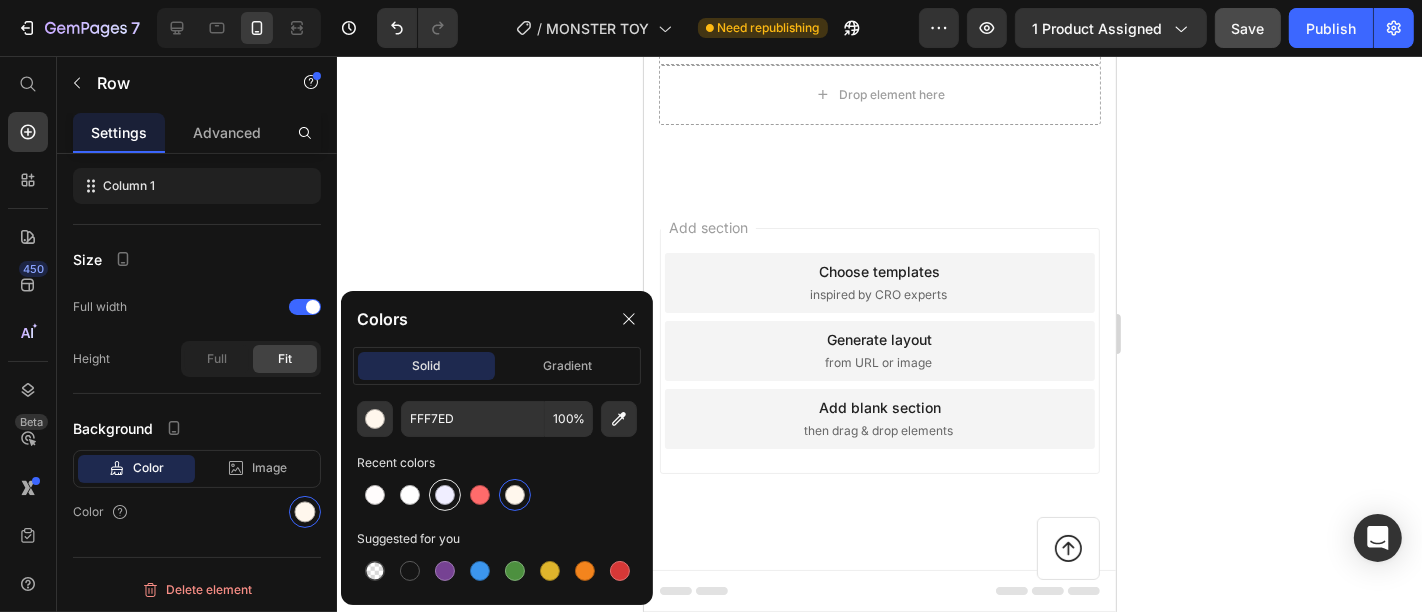 click at bounding box center [445, 495] 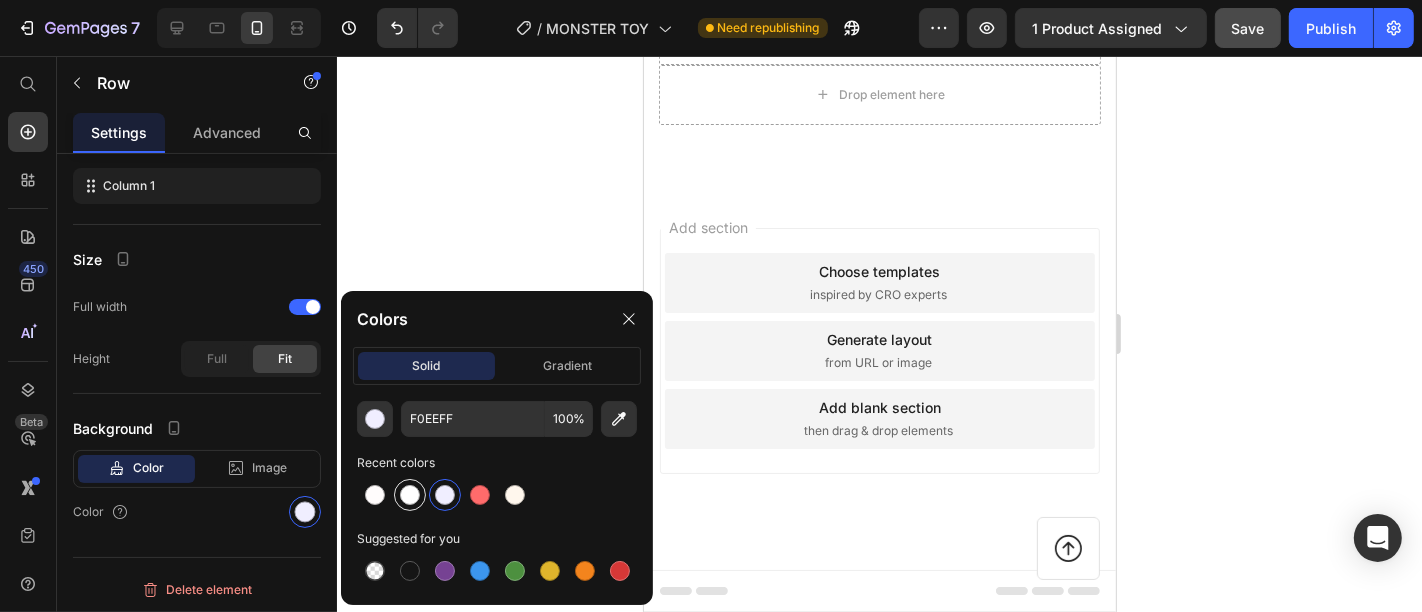 click at bounding box center (410, 495) 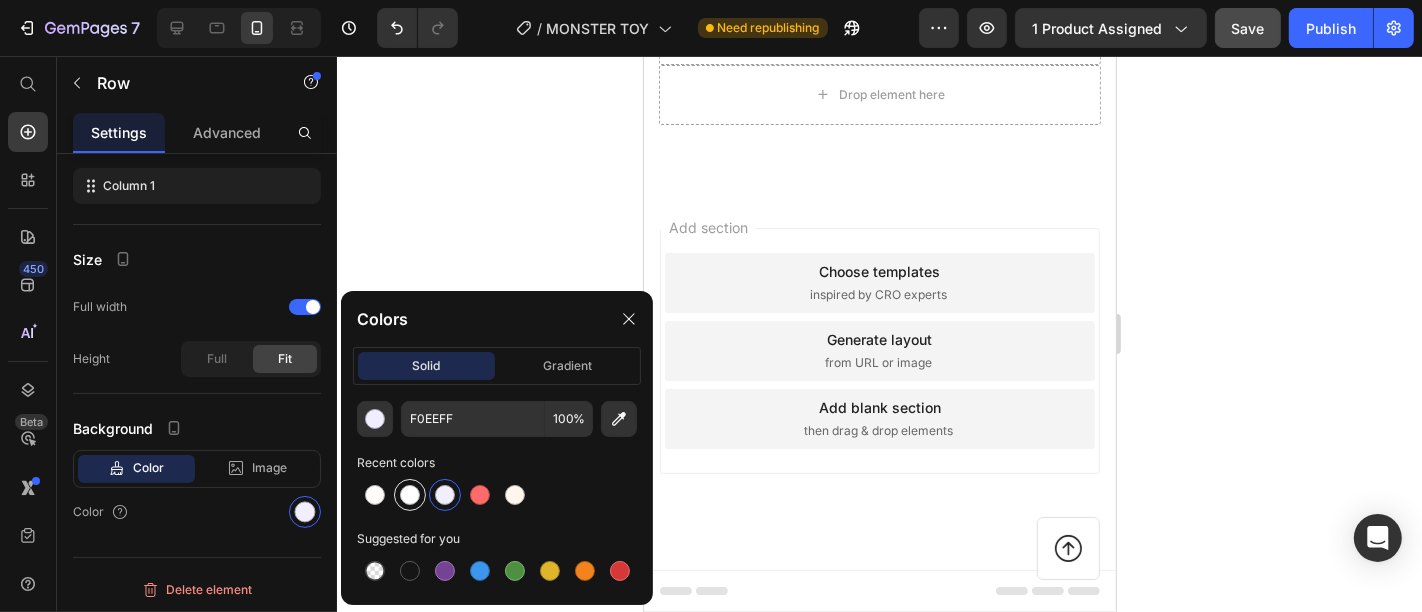 type on "FFFFFF" 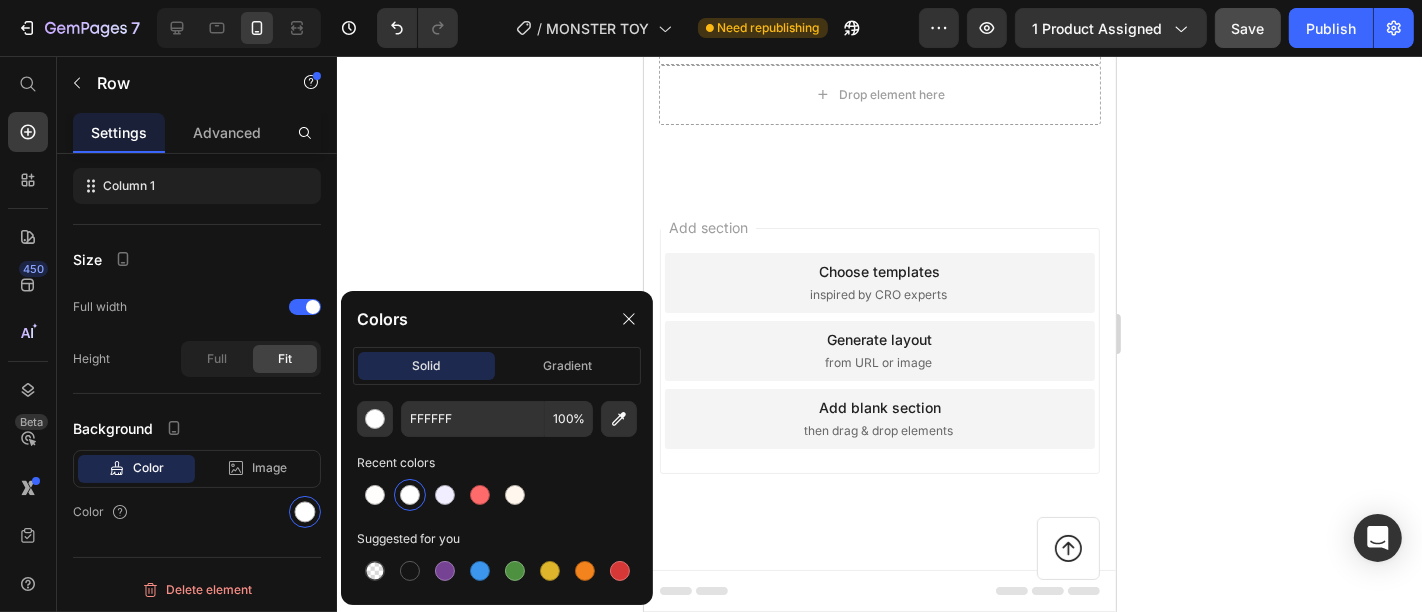 click 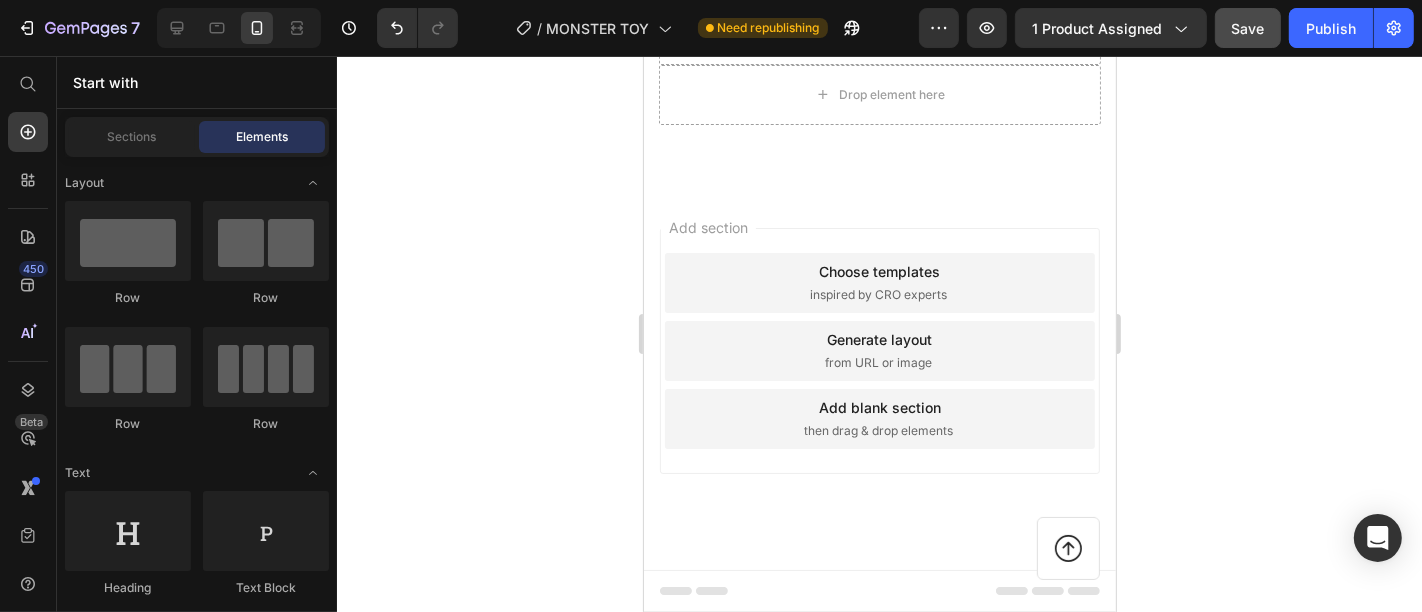 click on "Est-ce que je peux l’offrir à quelqu’un ?" at bounding box center (879, -732) 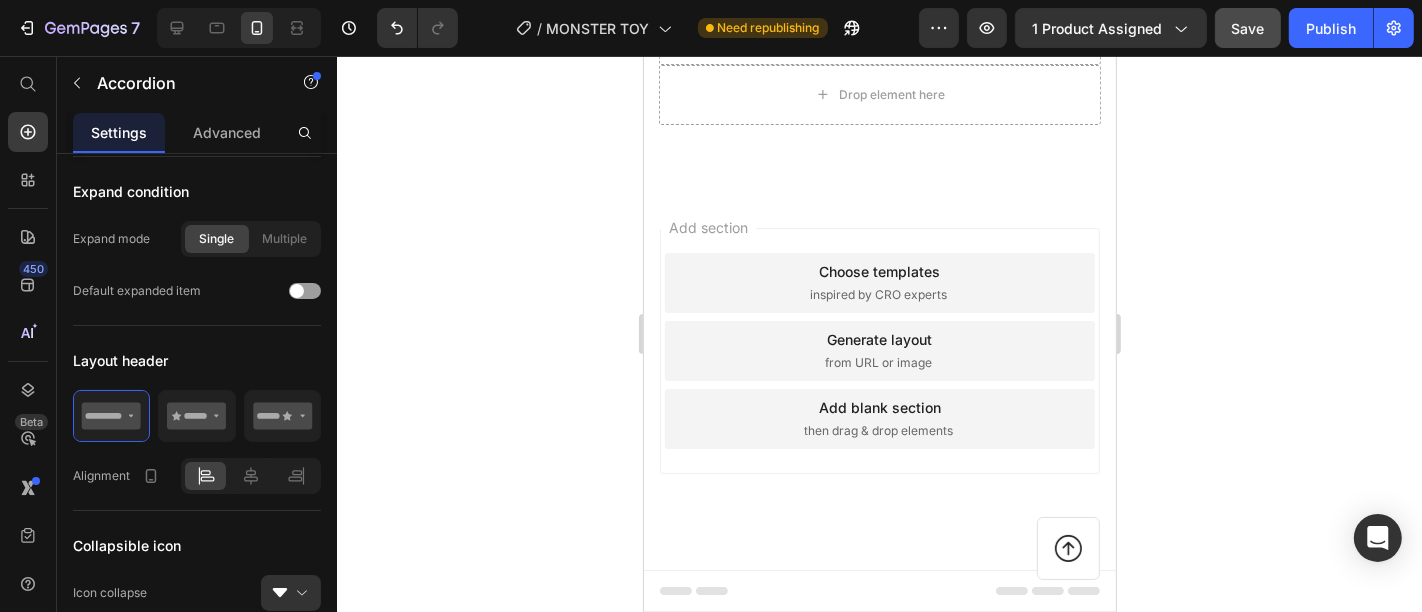 scroll, scrollTop: 0, scrollLeft: 0, axis: both 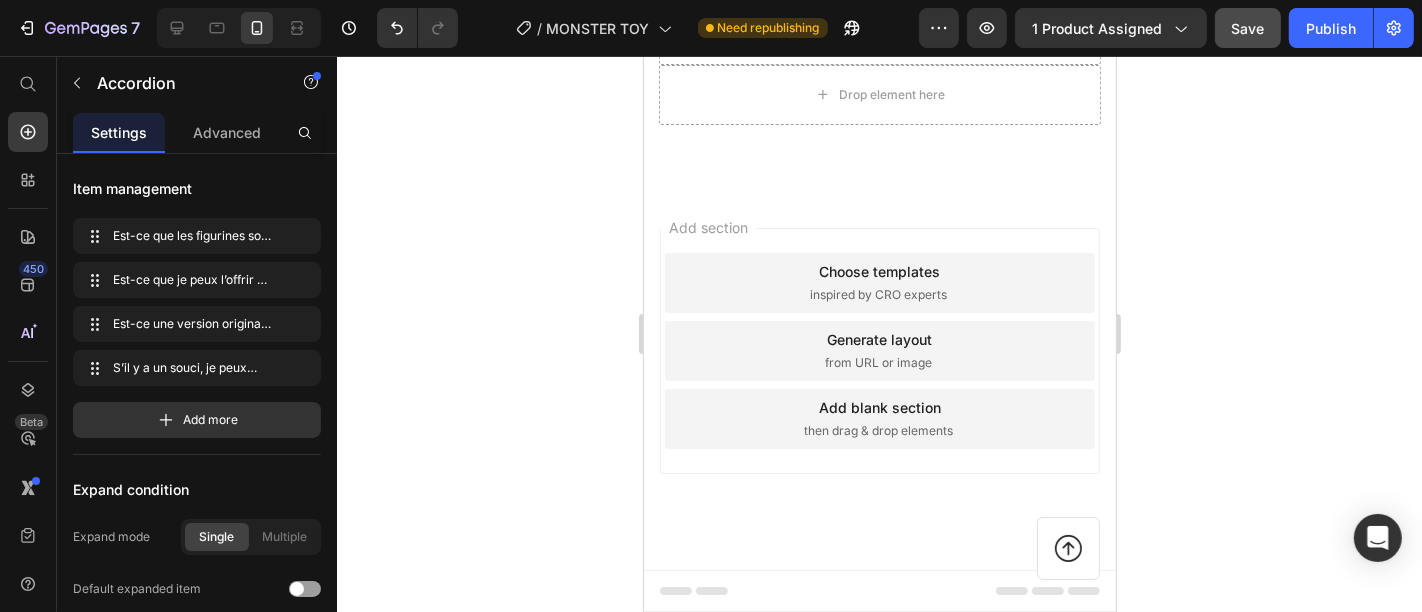 click on "Title Line  Oui ! il est parfait pour offrir autant qu'un cadeau. Chaque figurine est emballée individuellement dans une boîte surprise, idéale comme petit cadeau. Text block Row   0" at bounding box center [879, -643] 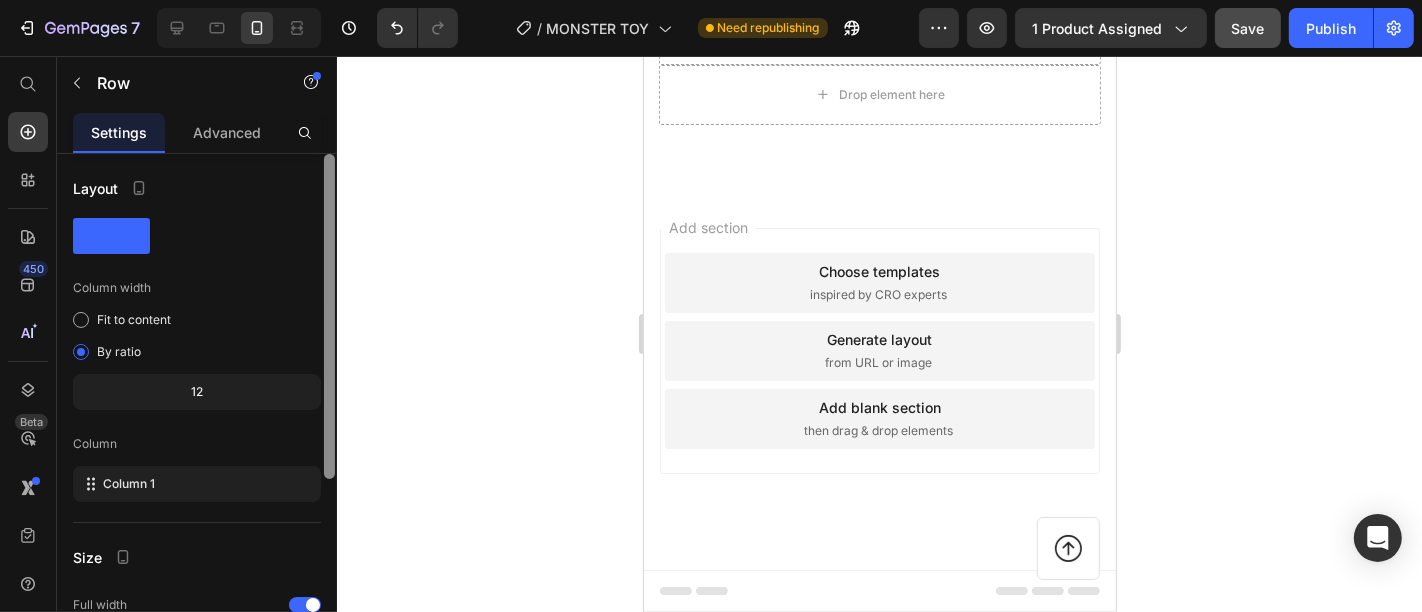 scroll, scrollTop: 298, scrollLeft: 0, axis: vertical 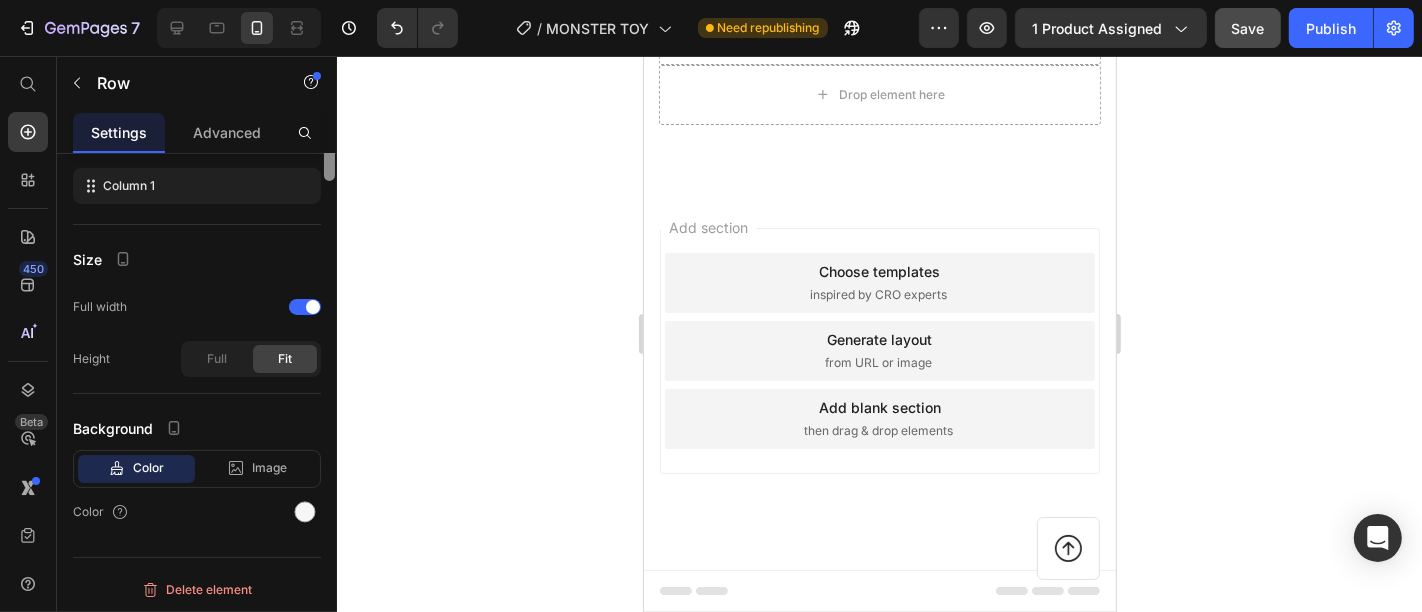 drag, startPoint x: 324, startPoint y: 315, endPoint x: 305, endPoint y: 630, distance: 315.5725 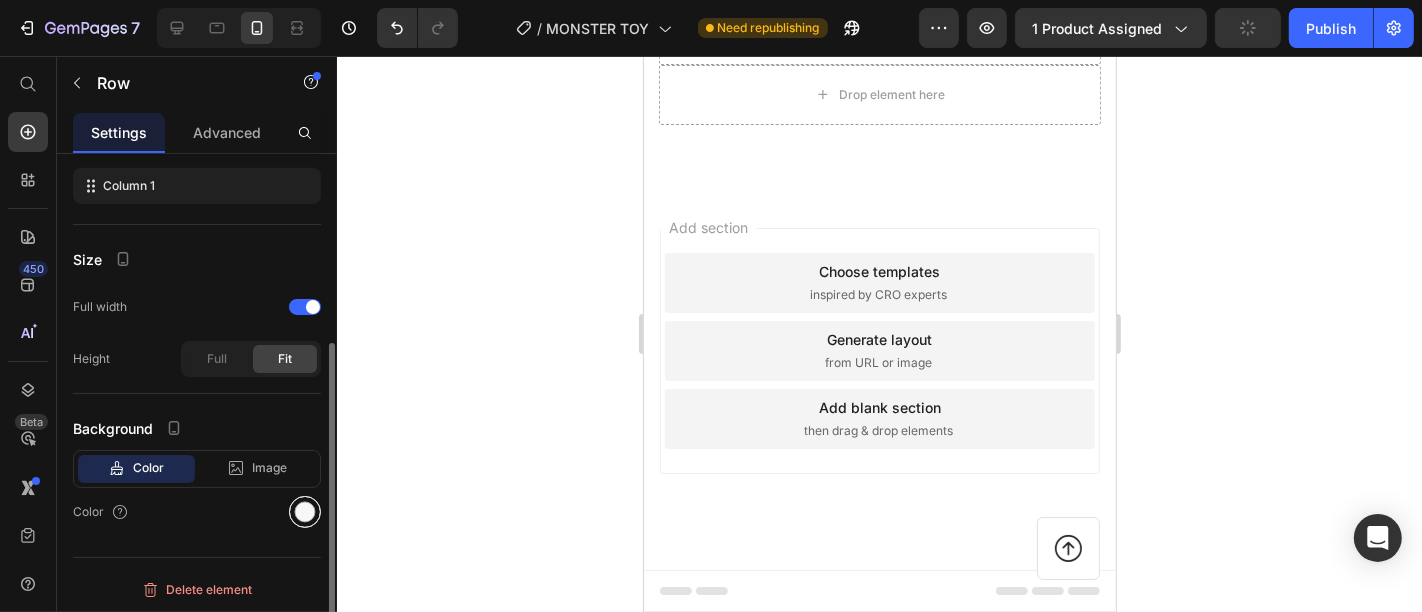 click at bounding box center [305, 512] 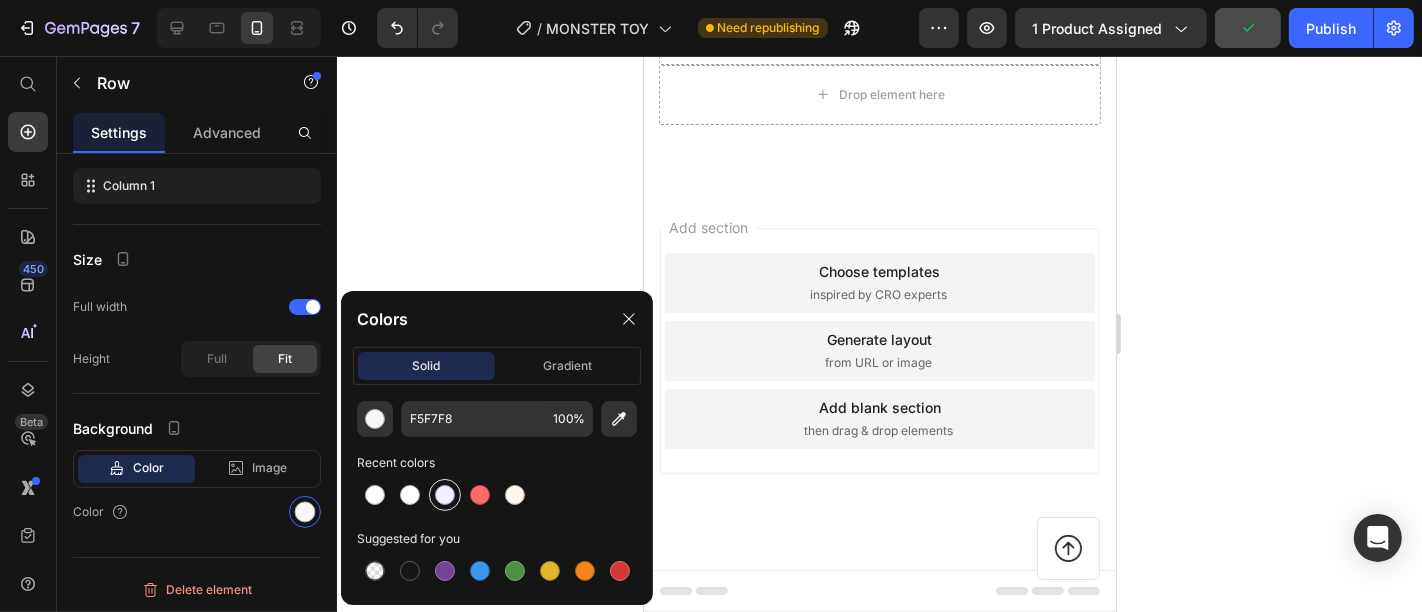 click at bounding box center [445, 495] 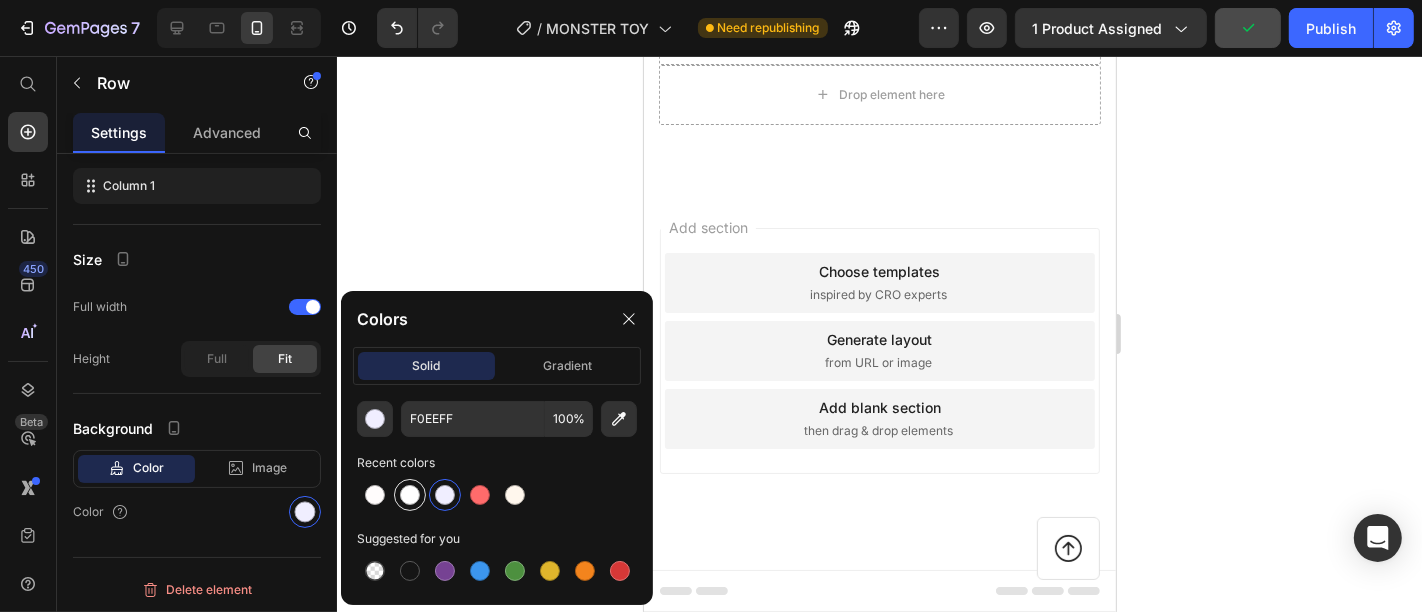 click at bounding box center [410, 495] 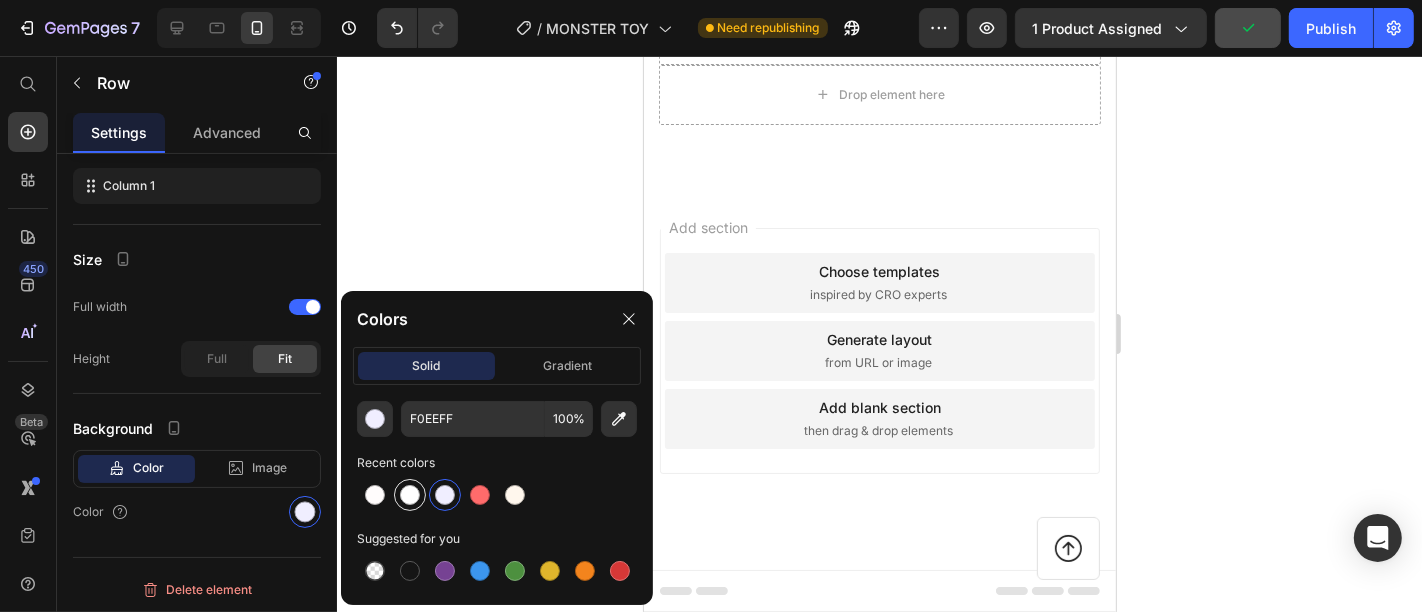 type on "FFFFFF" 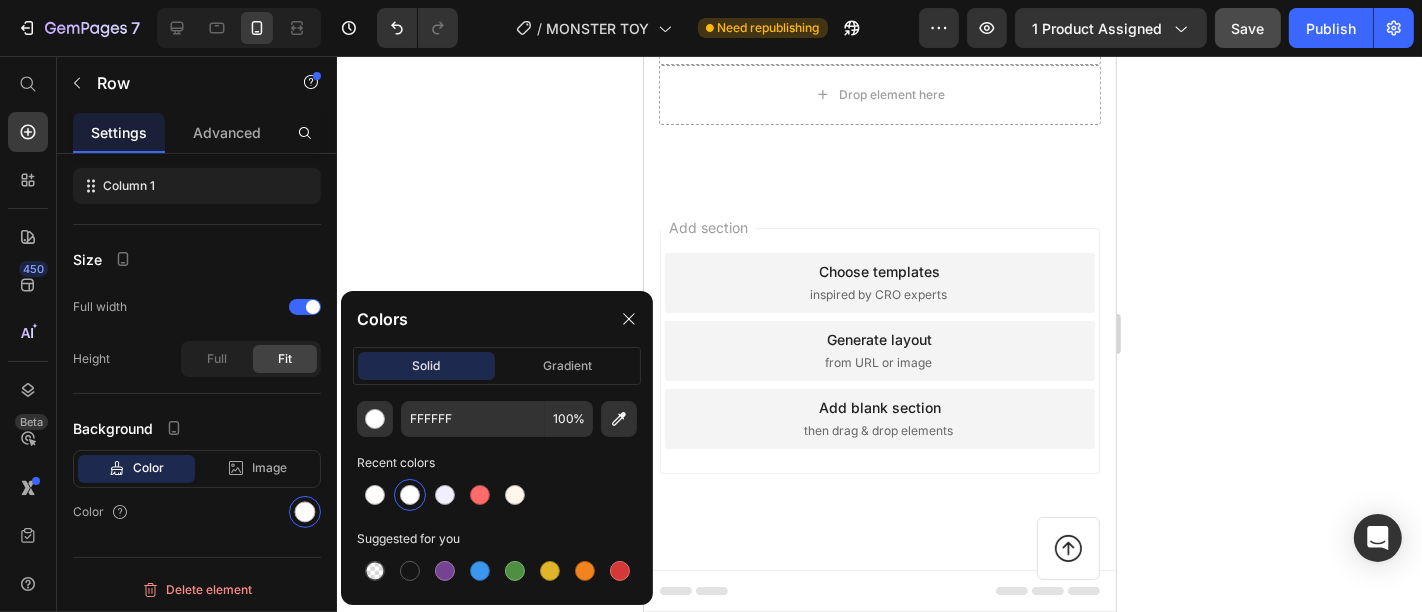 click 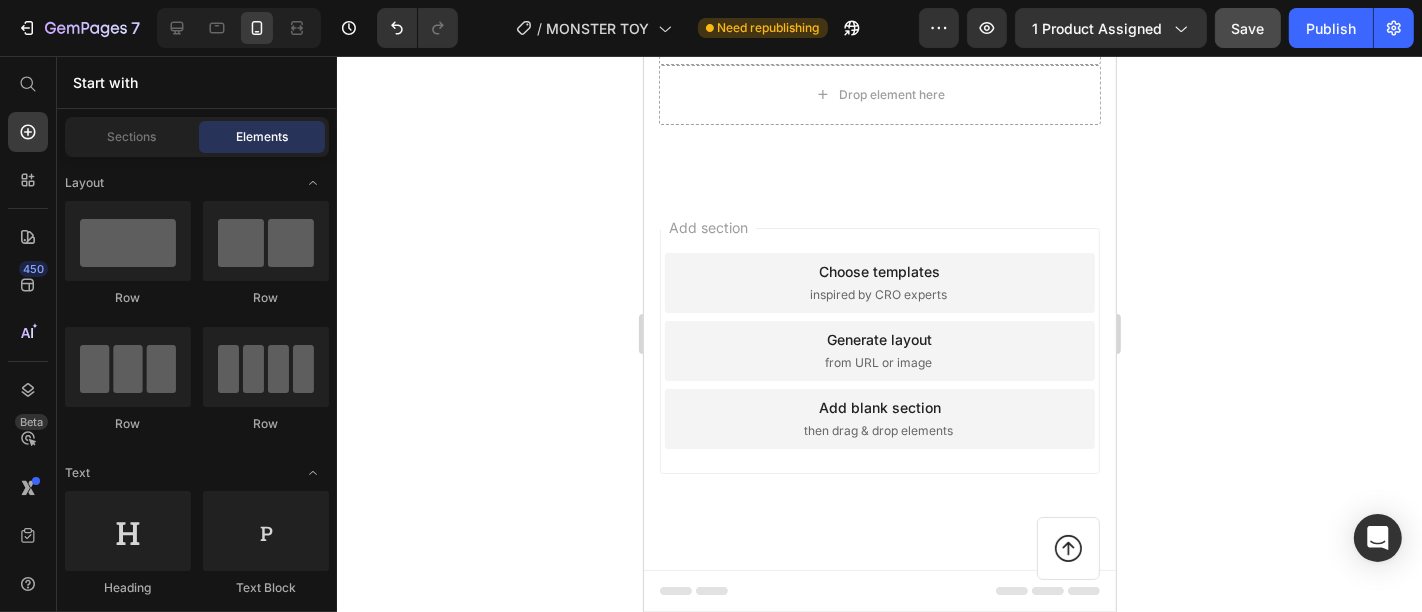 scroll, scrollTop: 6216, scrollLeft: 0, axis: vertical 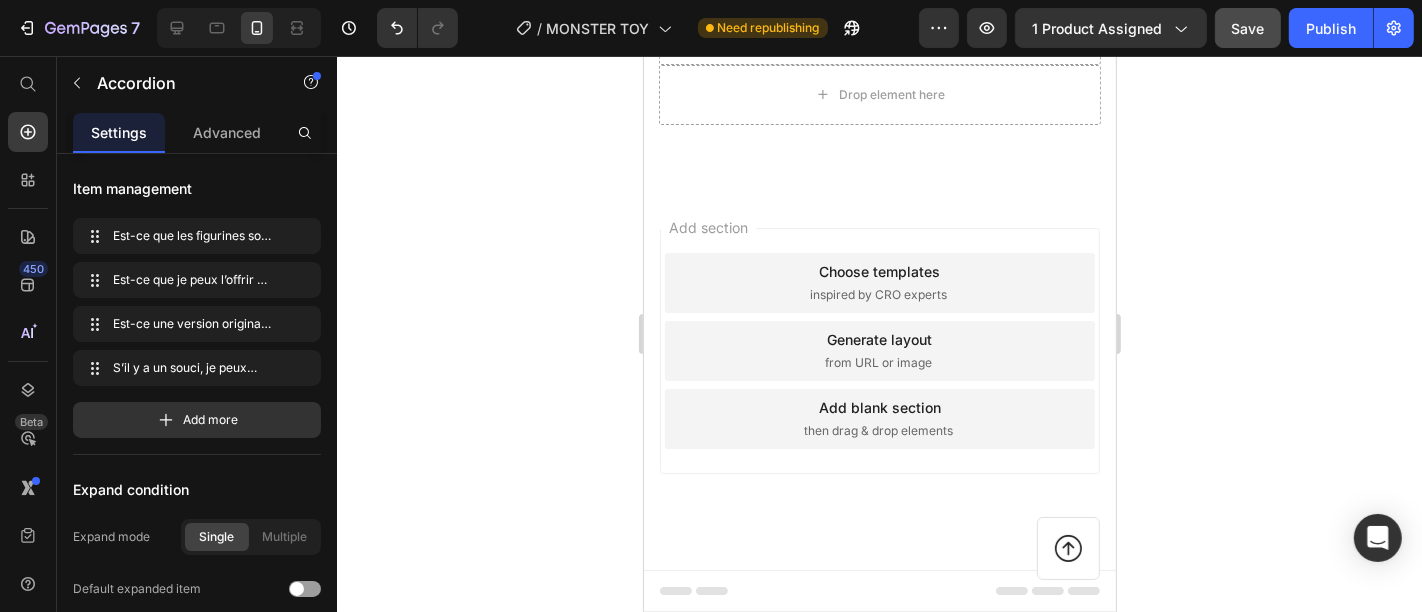 click on "Title Line  Les modèles sont envoyés aléatoirement, donc tu peux avoir des figurines différentes ou identiques. Plus tu en commandes, plus tu as de chances de tomber sur un rare ! Text block Row   0" at bounding box center [879, -764] 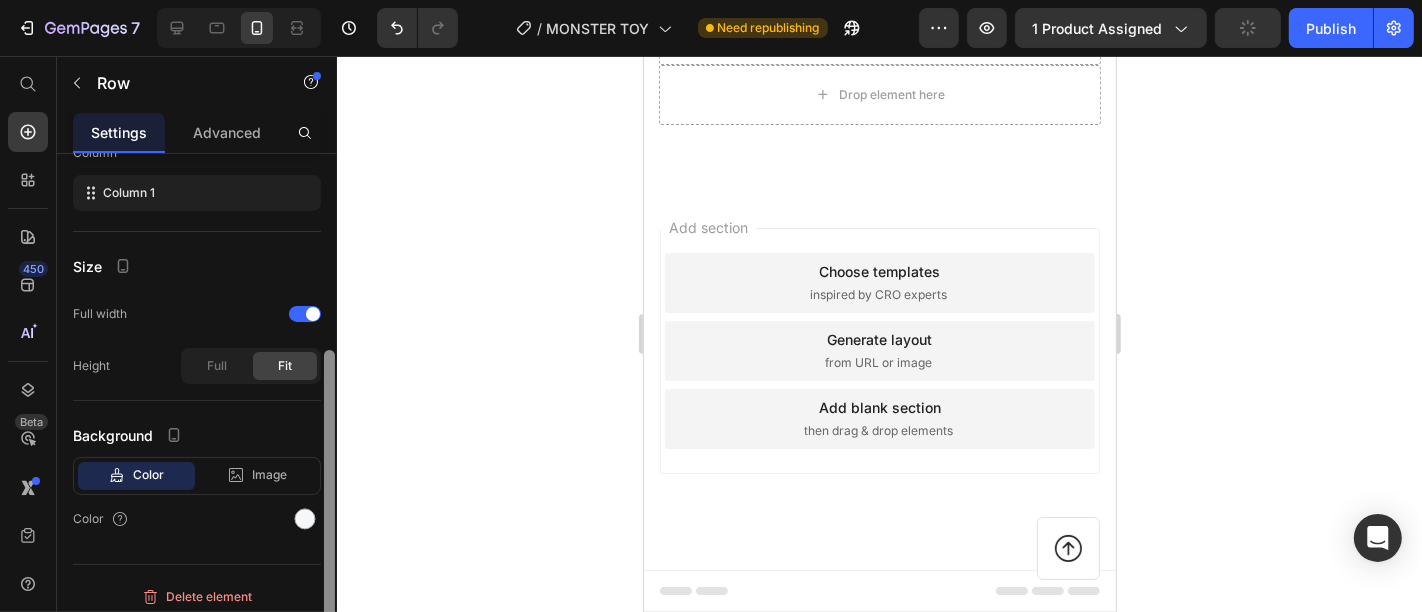 scroll, scrollTop: 298, scrollLeft: 0, axis: vertical 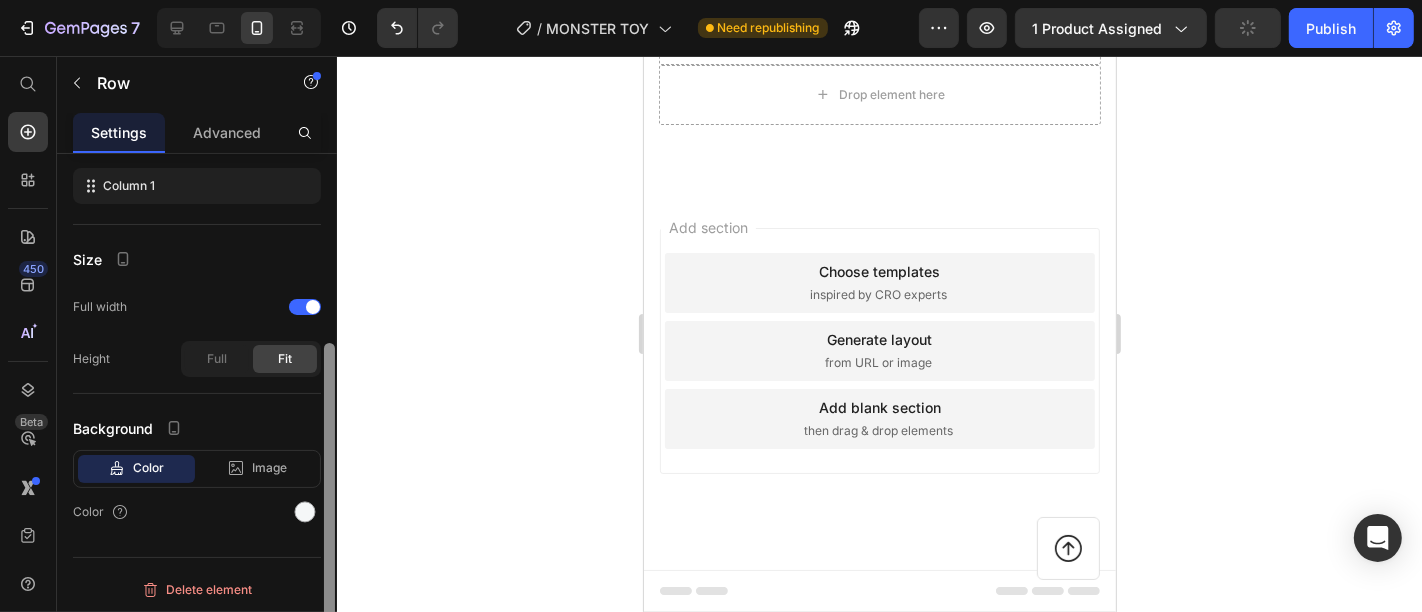 drag, startPoint x: 330, startPoint y: 365, endPoint x: 330, endPoint y: 566, distance: 201 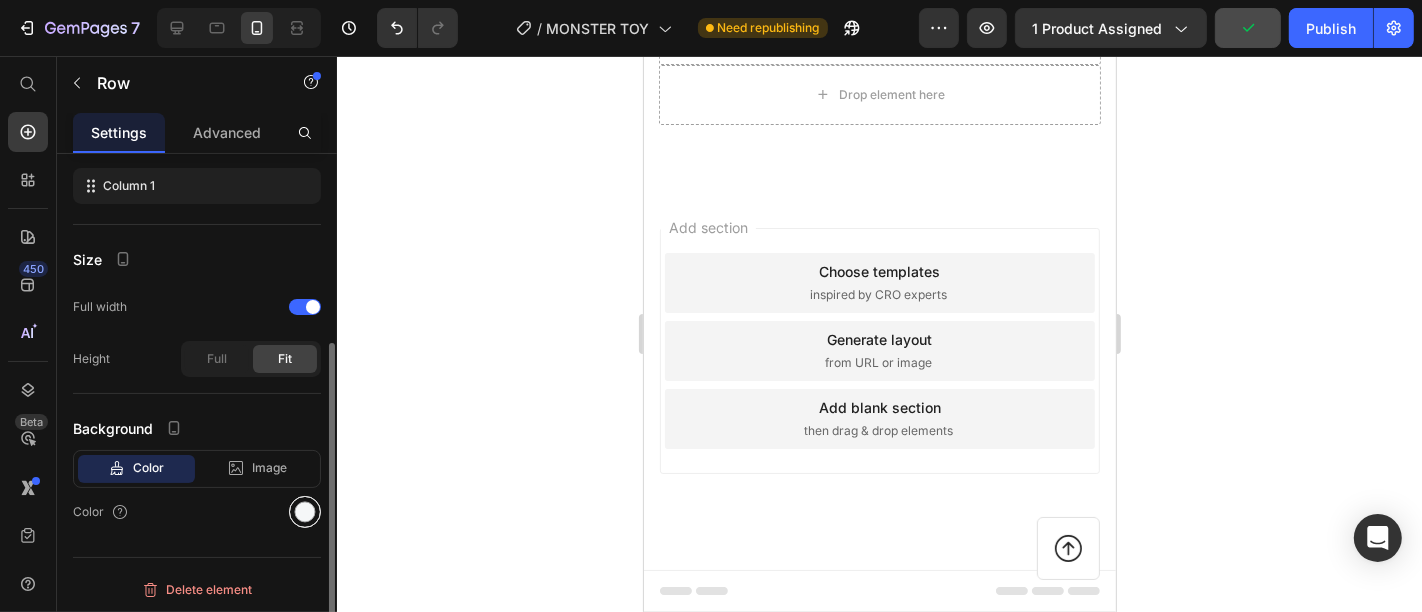 click at bounding box center (305, 512) 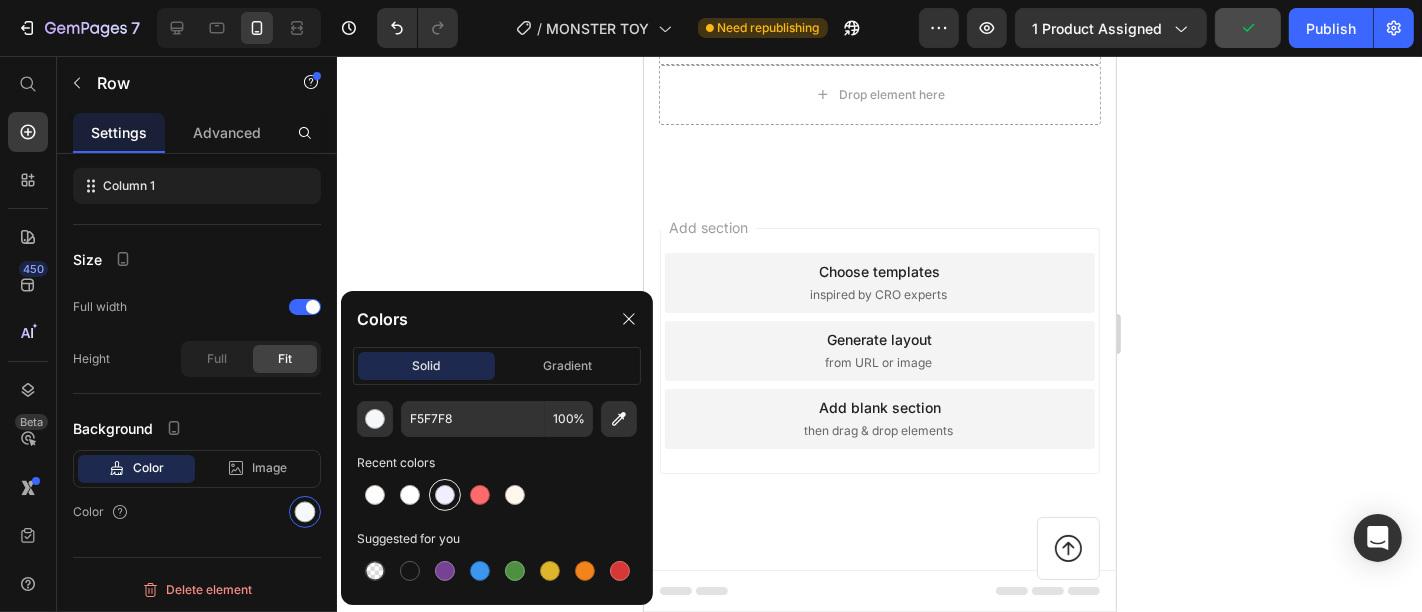 click at bounding box center (445, 495) 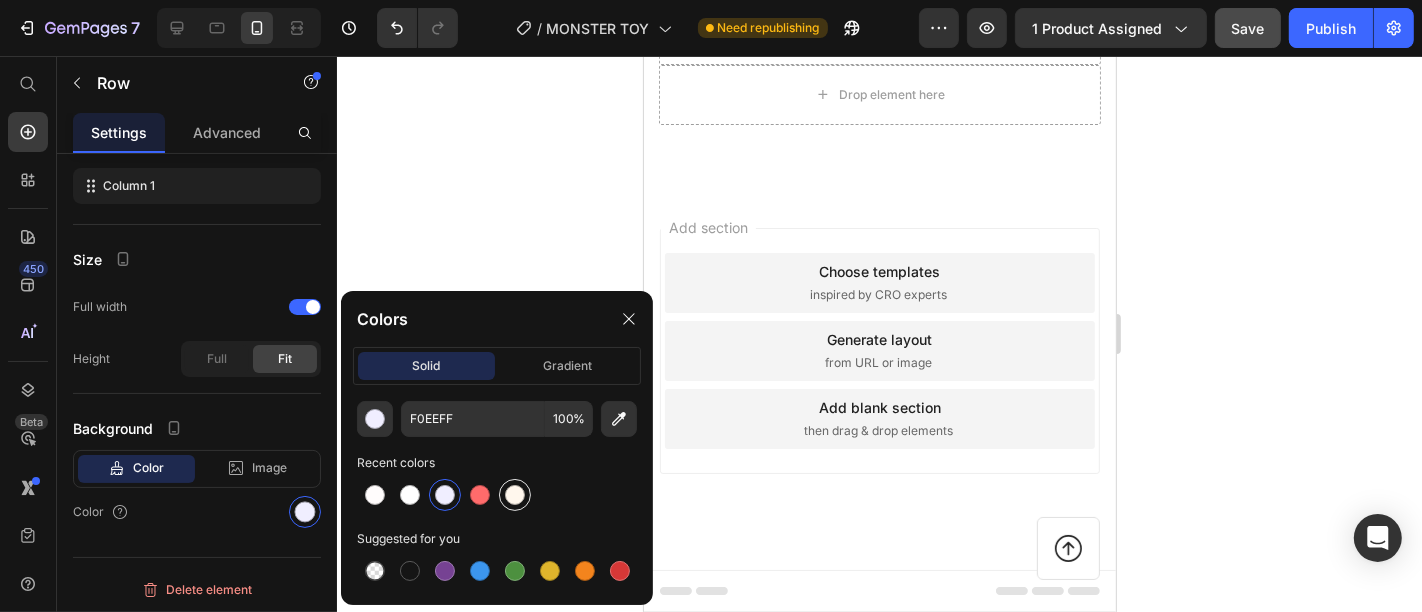 click at bounding box center [515, 495] 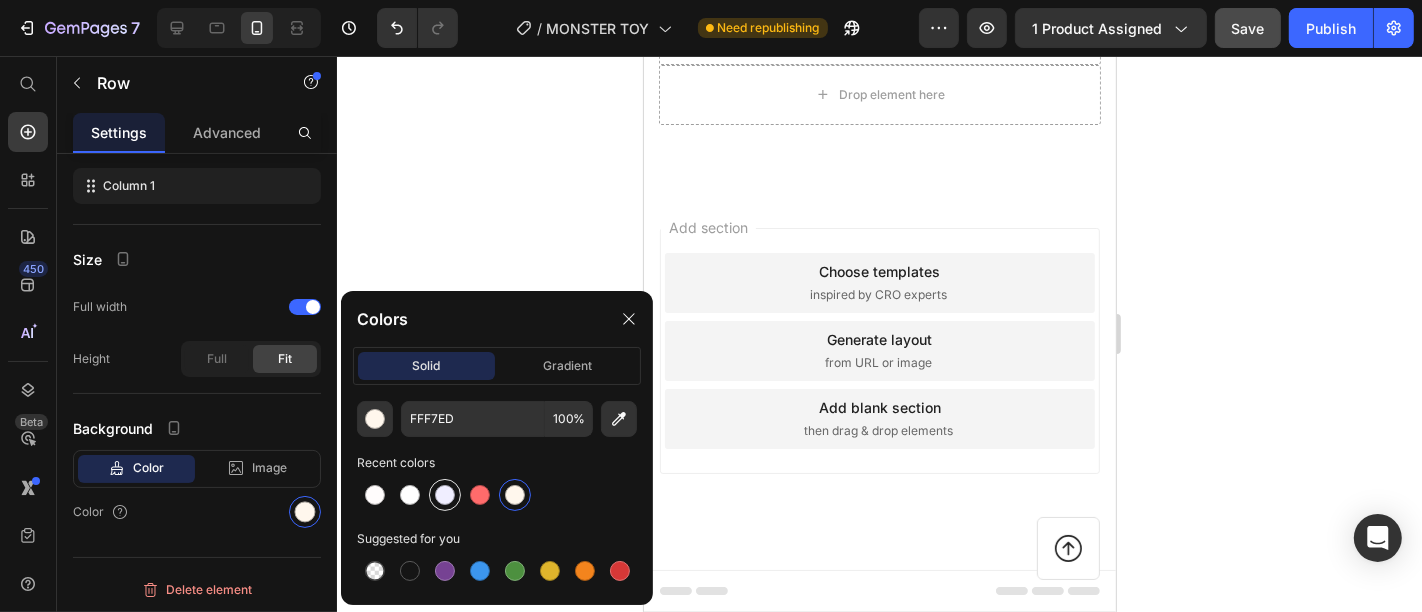 click at bounding box center (445, 495) 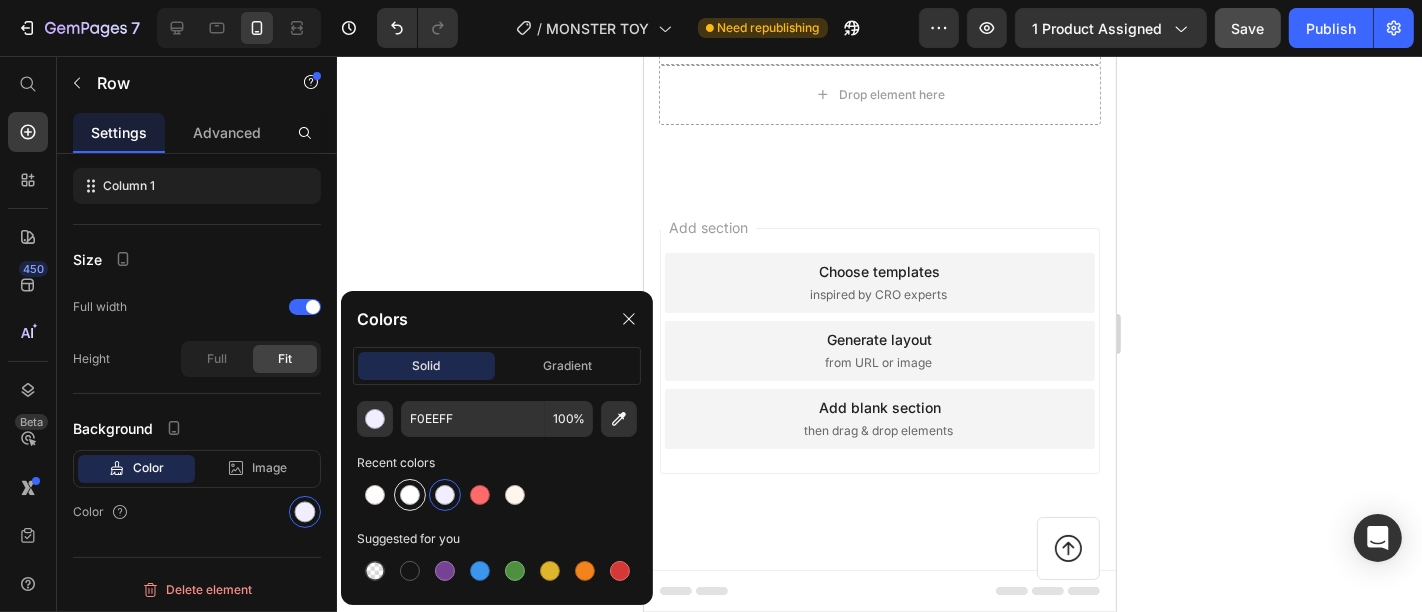 click at bounding box center (410, 495) 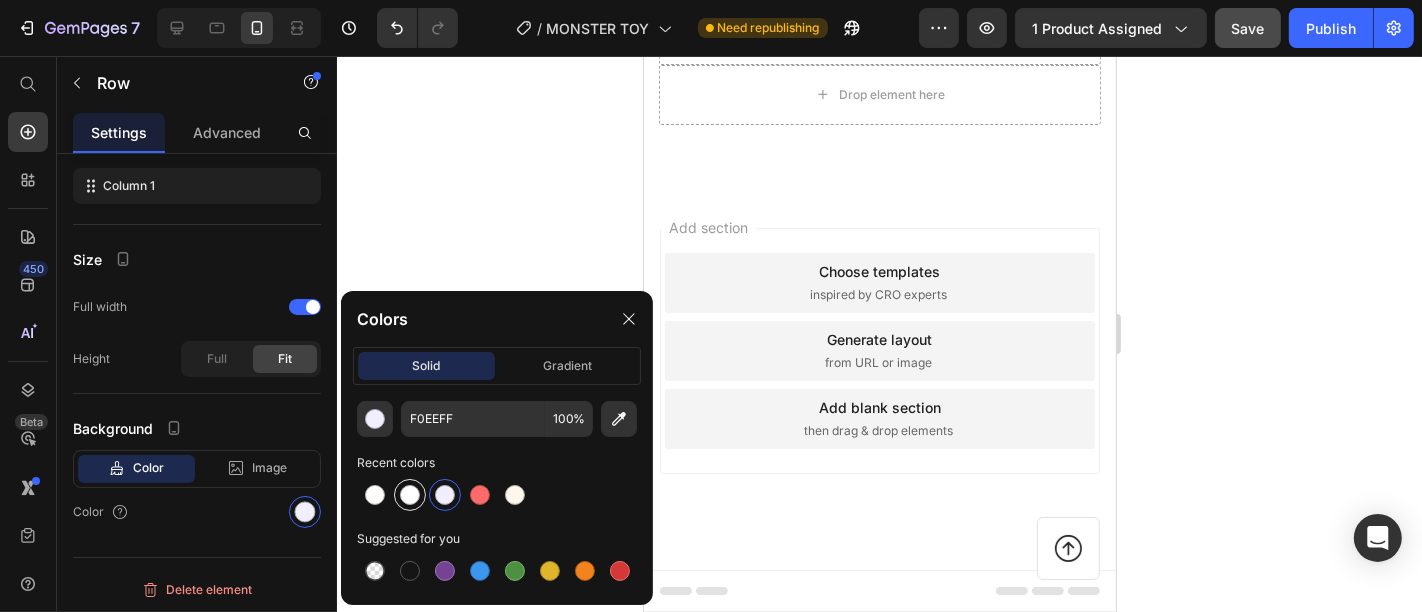 type on "FFFFFF" 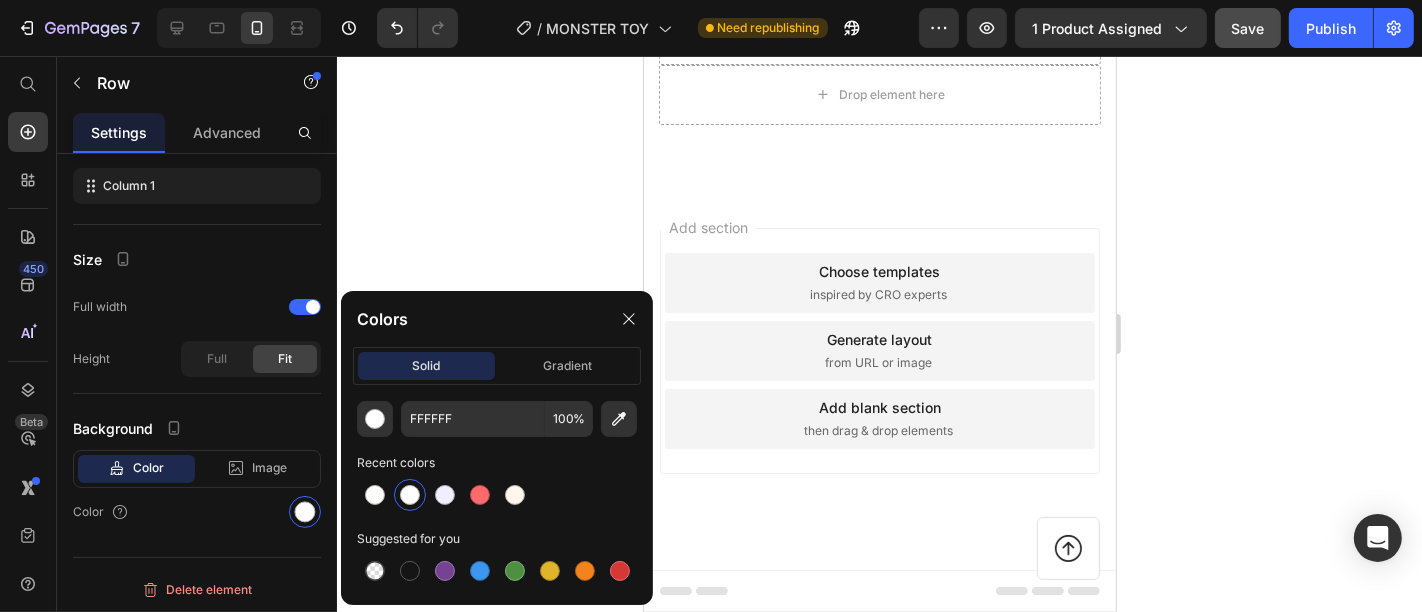 click 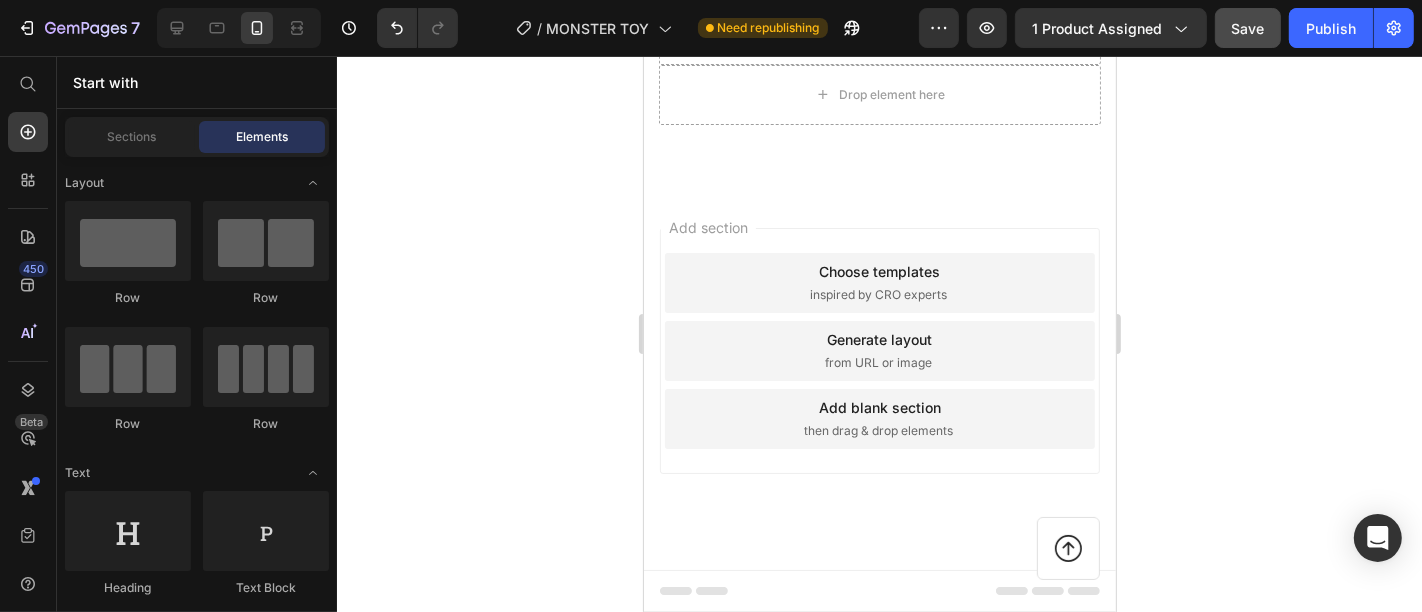 scroll, scrollTop: 6721, scrollLeft: 0, axis: vertical 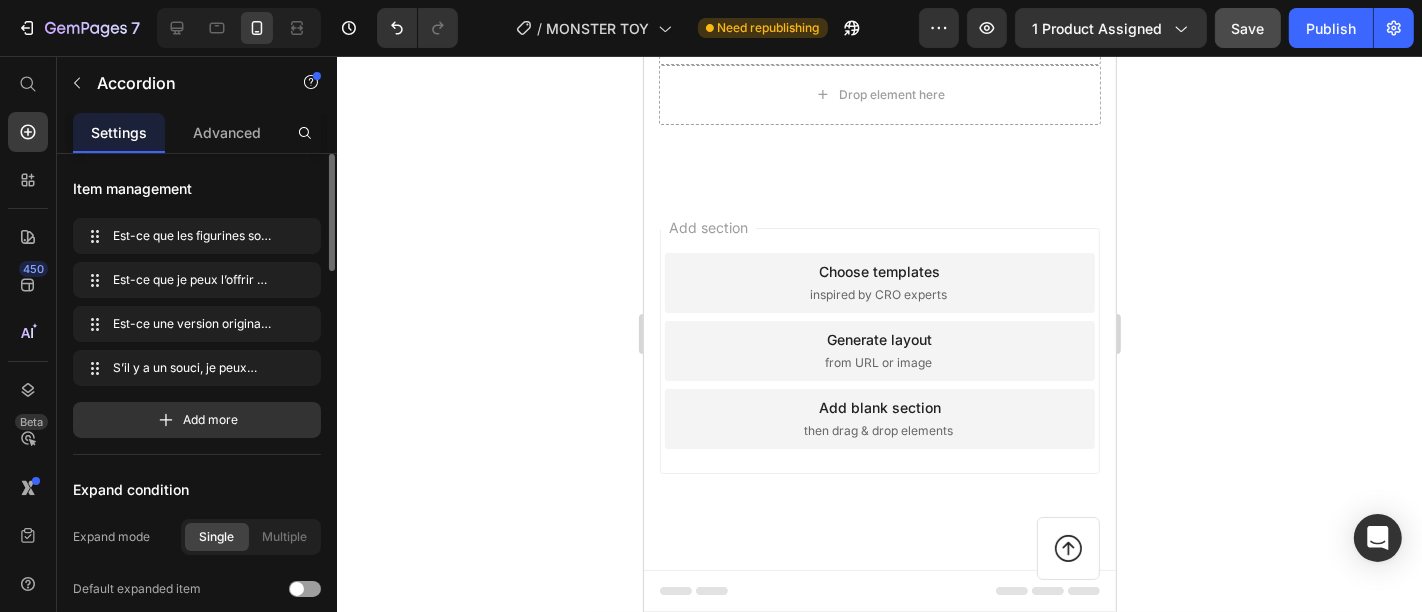 click 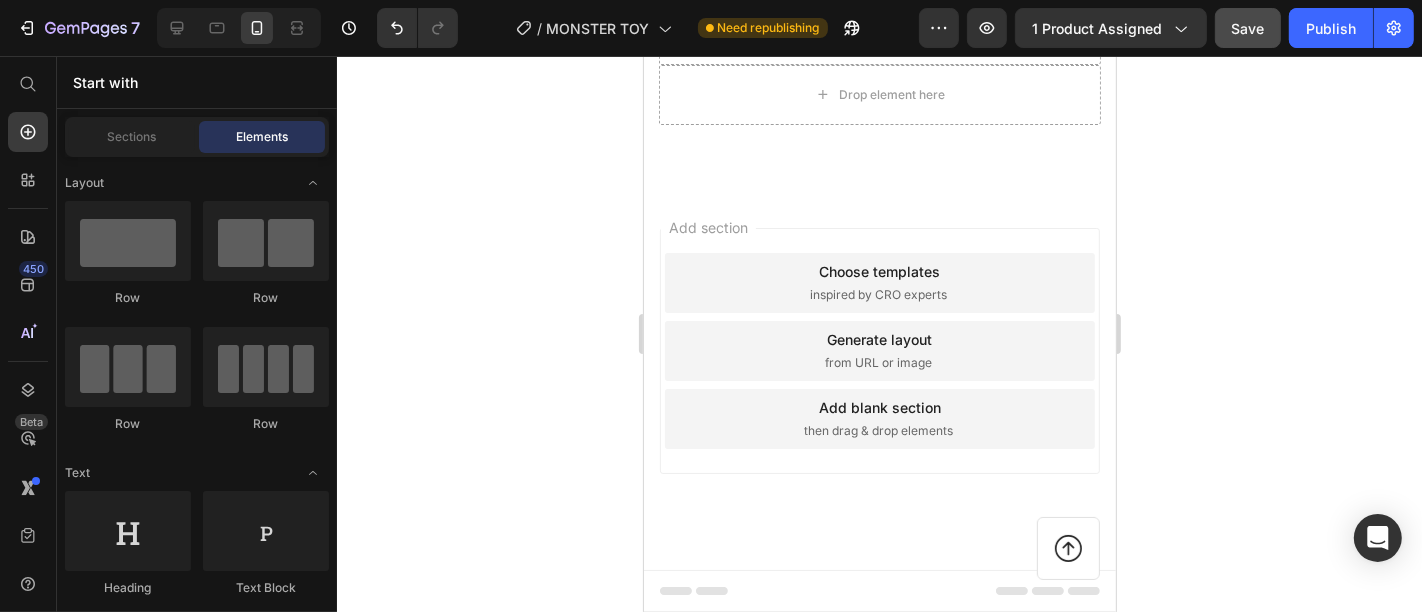 scroll, scrollTop: 6488, scrollLeft: 0, axis: vertical 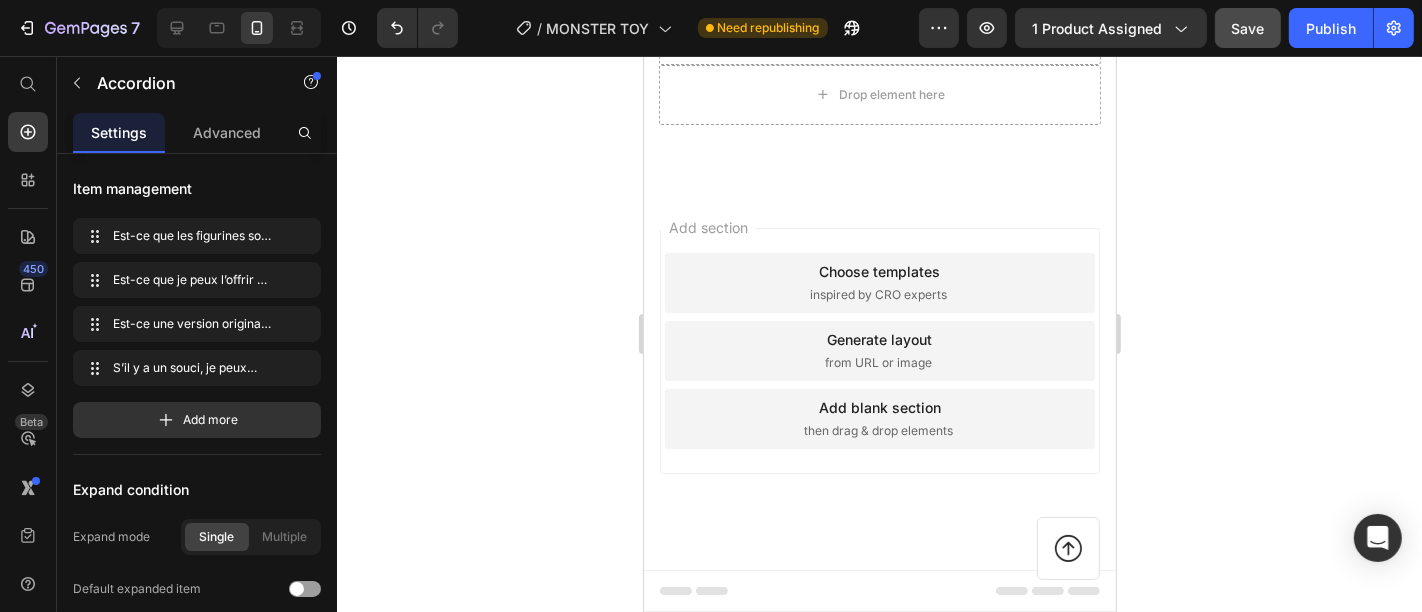 click 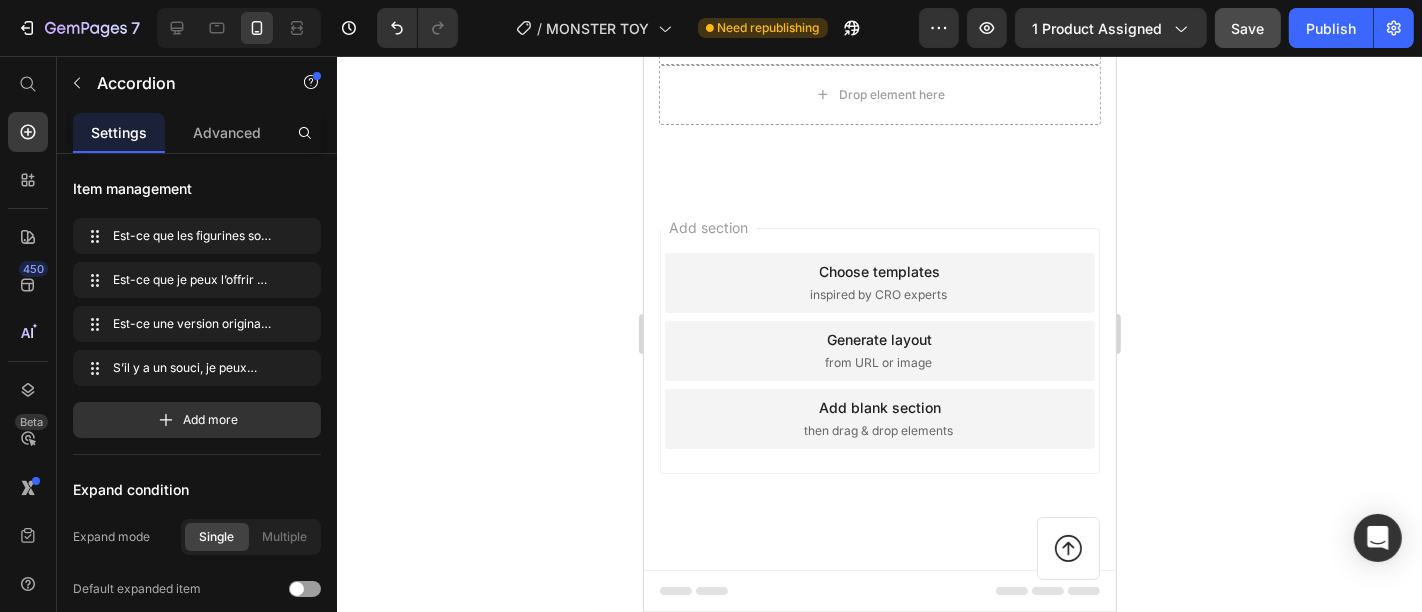 click 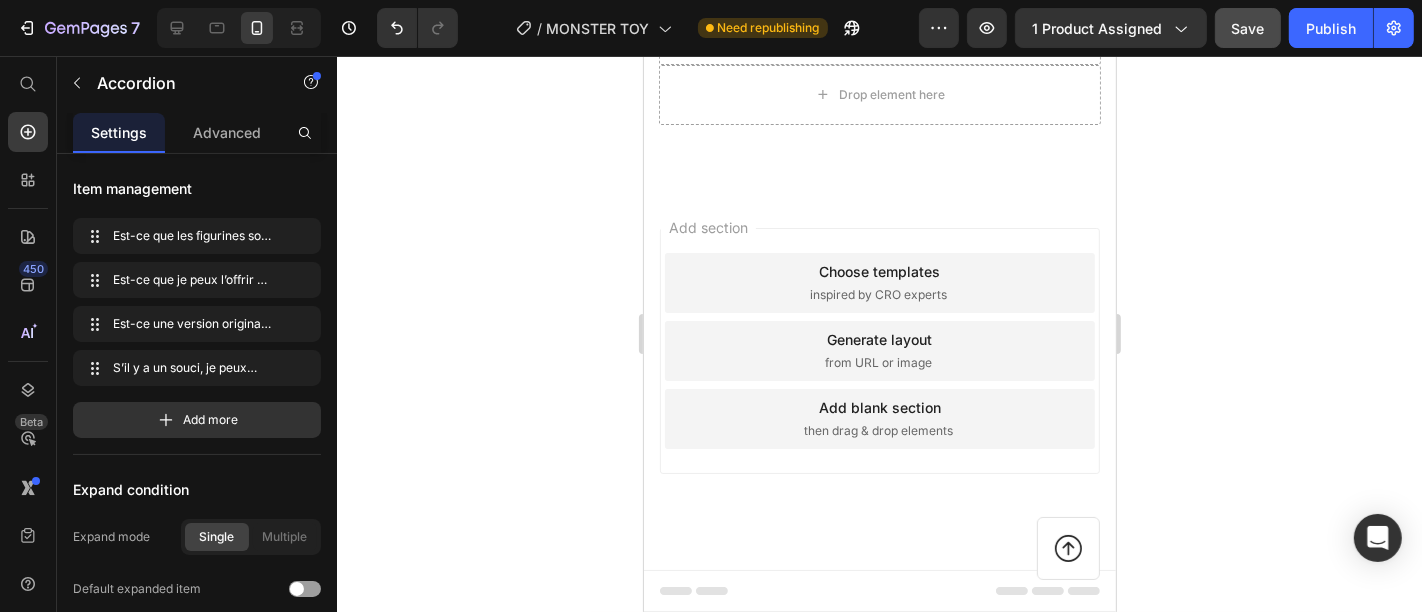 click 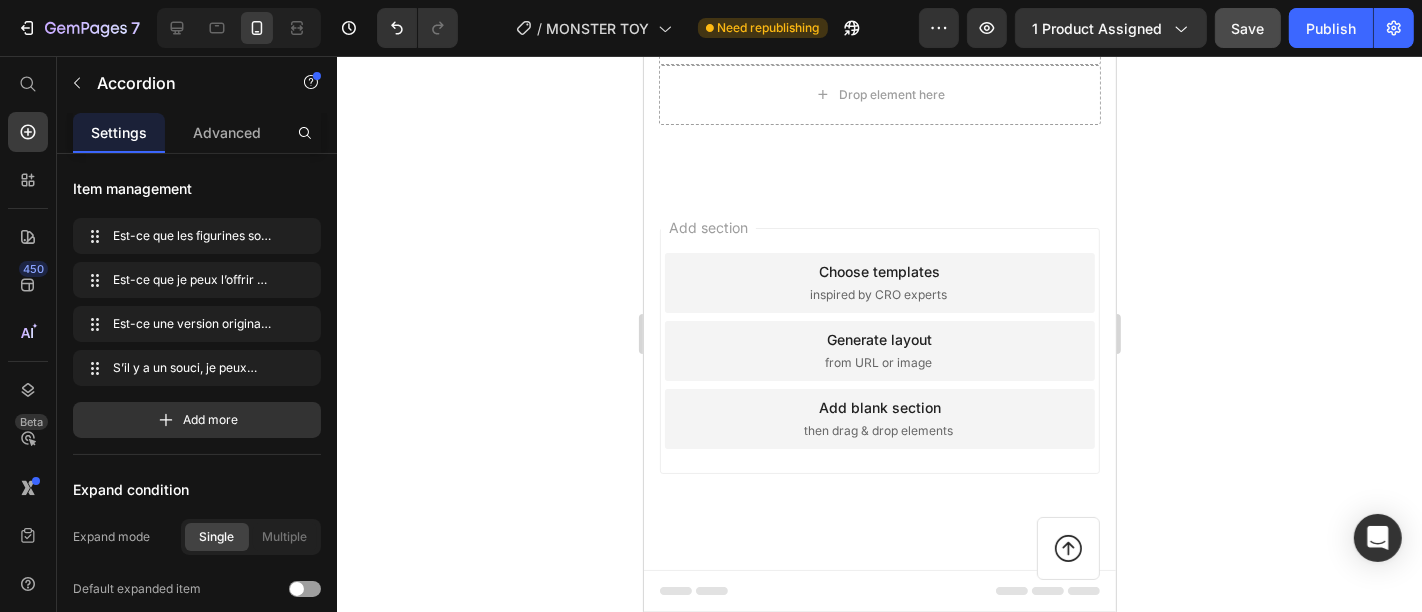 click 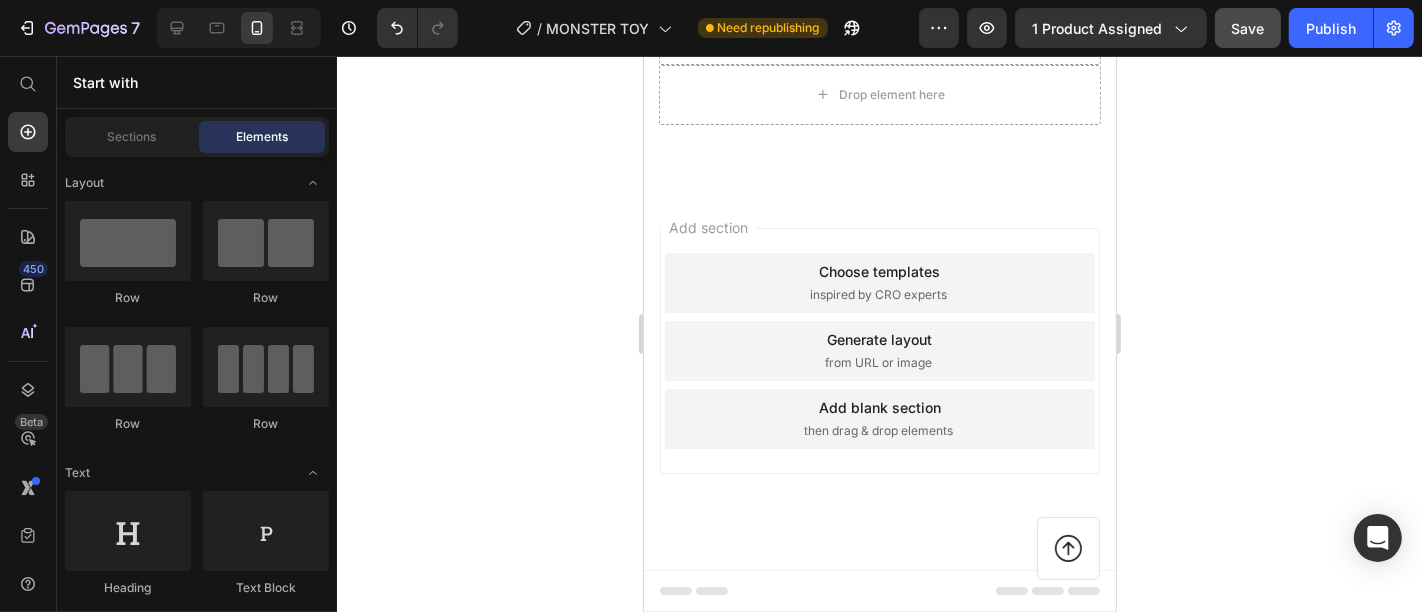 scroll, scrollTop: 6633, scrollLeft: 0, axis: vertical 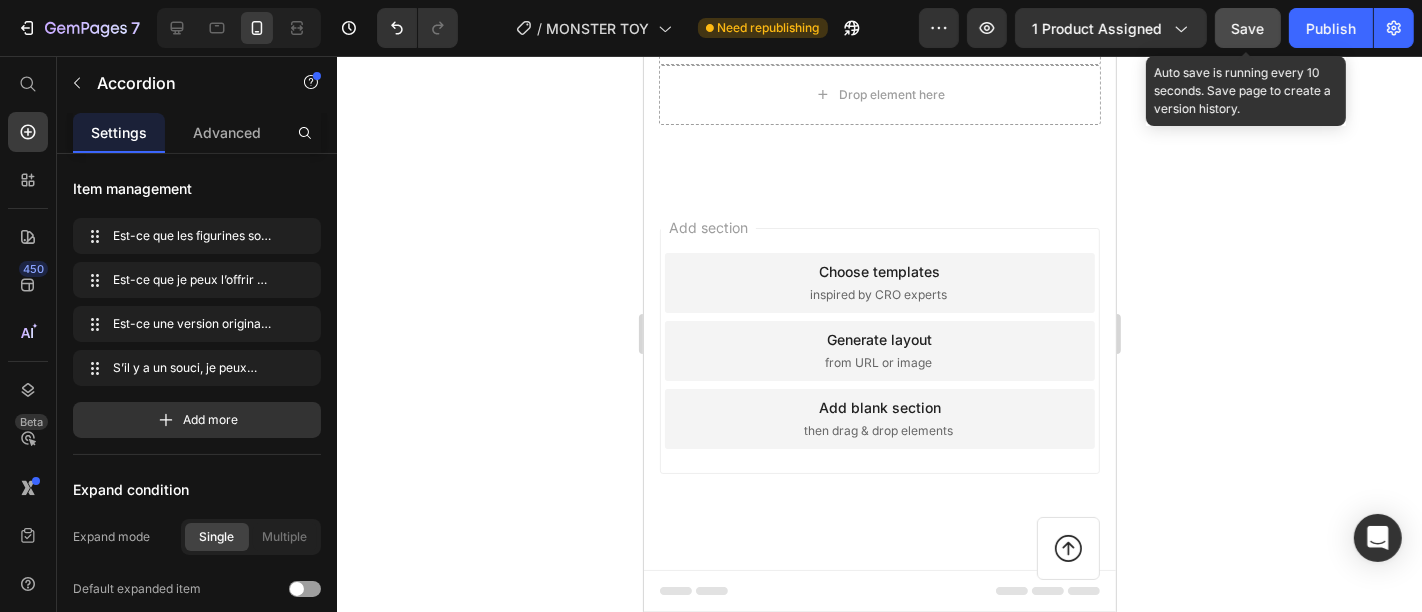 click on "Save" 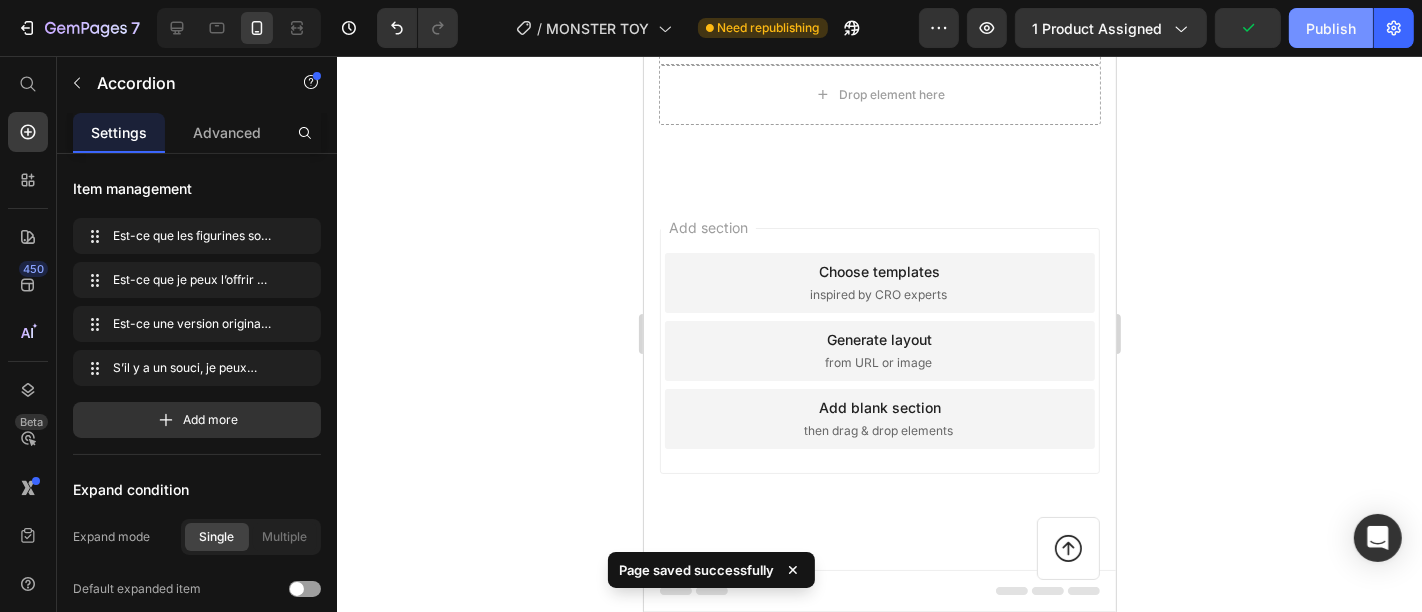click on "Publish" at bounding box center (1331, 28) 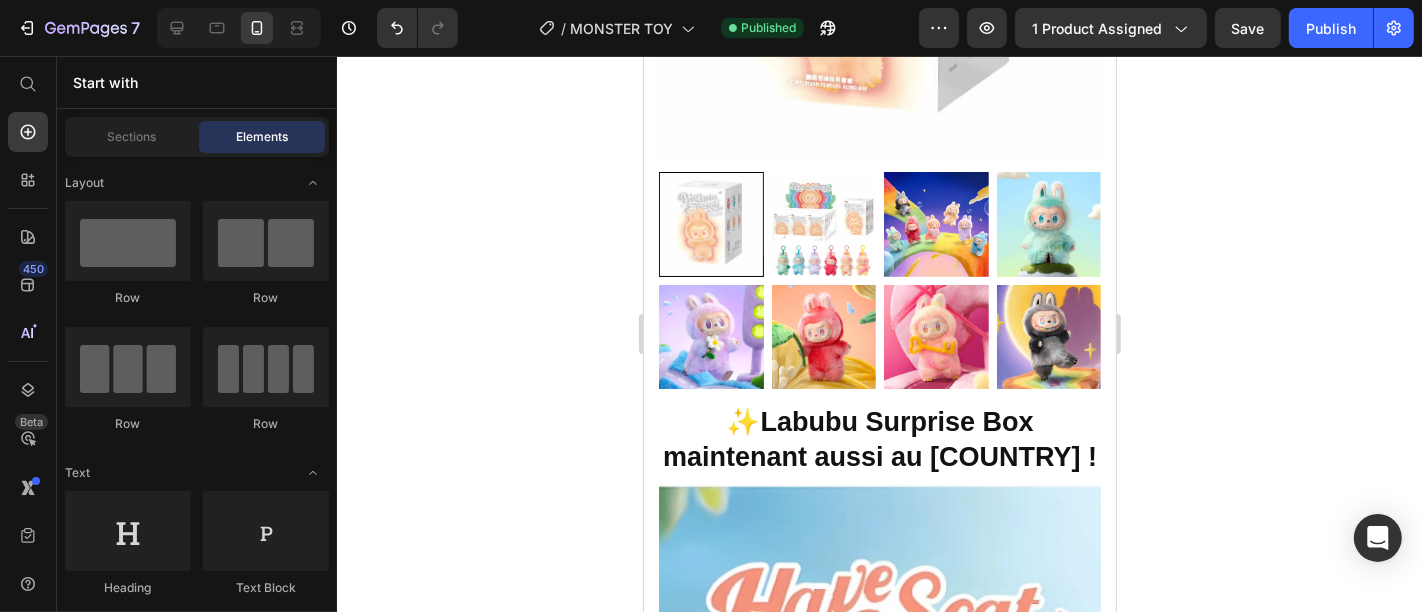 scroll, scrollTop: 91, scrollLeft: 0, axis: vertical 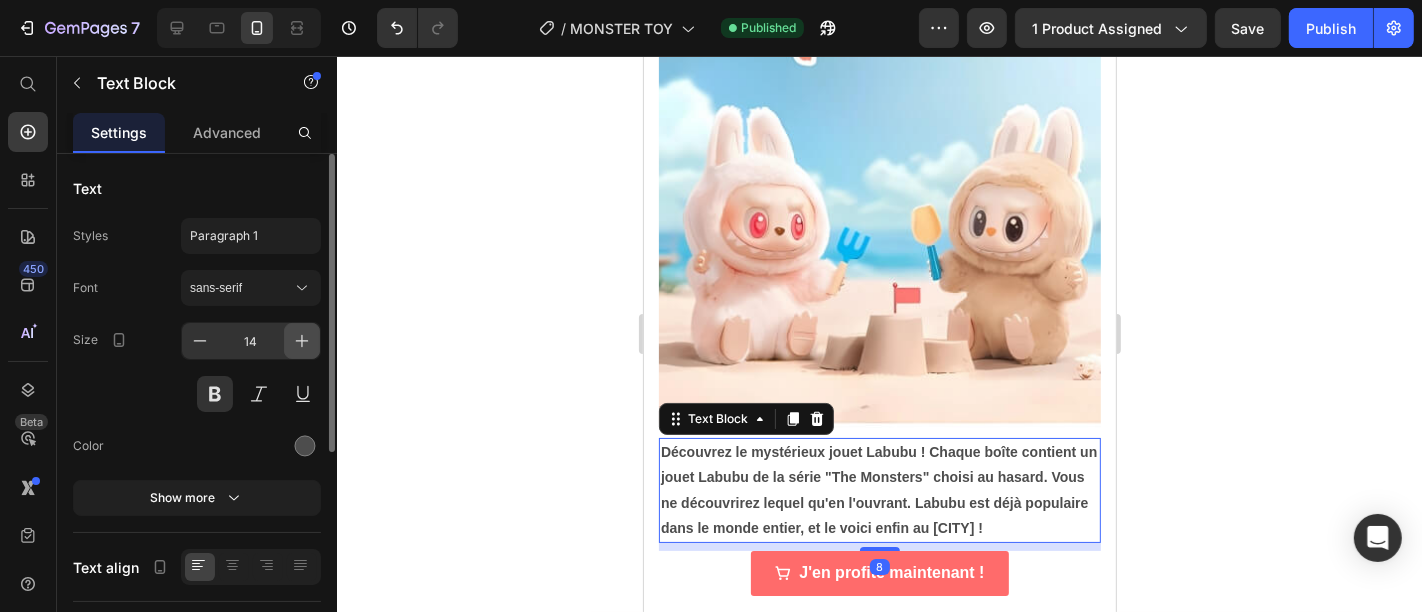 click 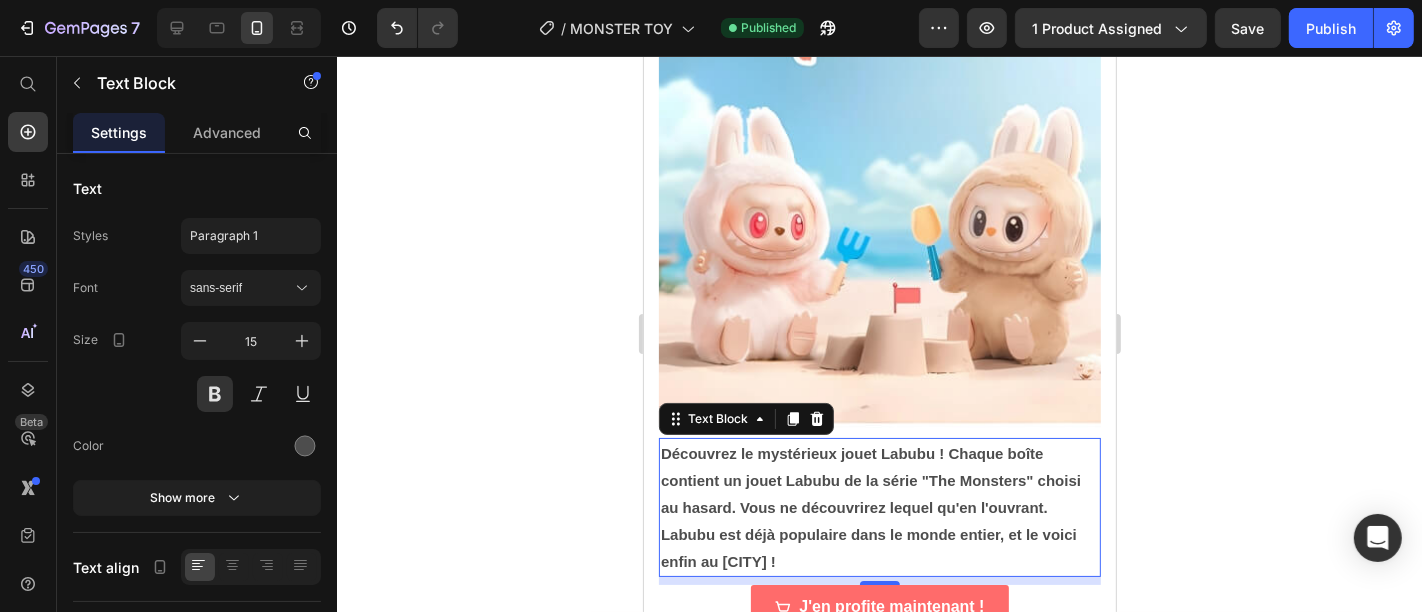 click 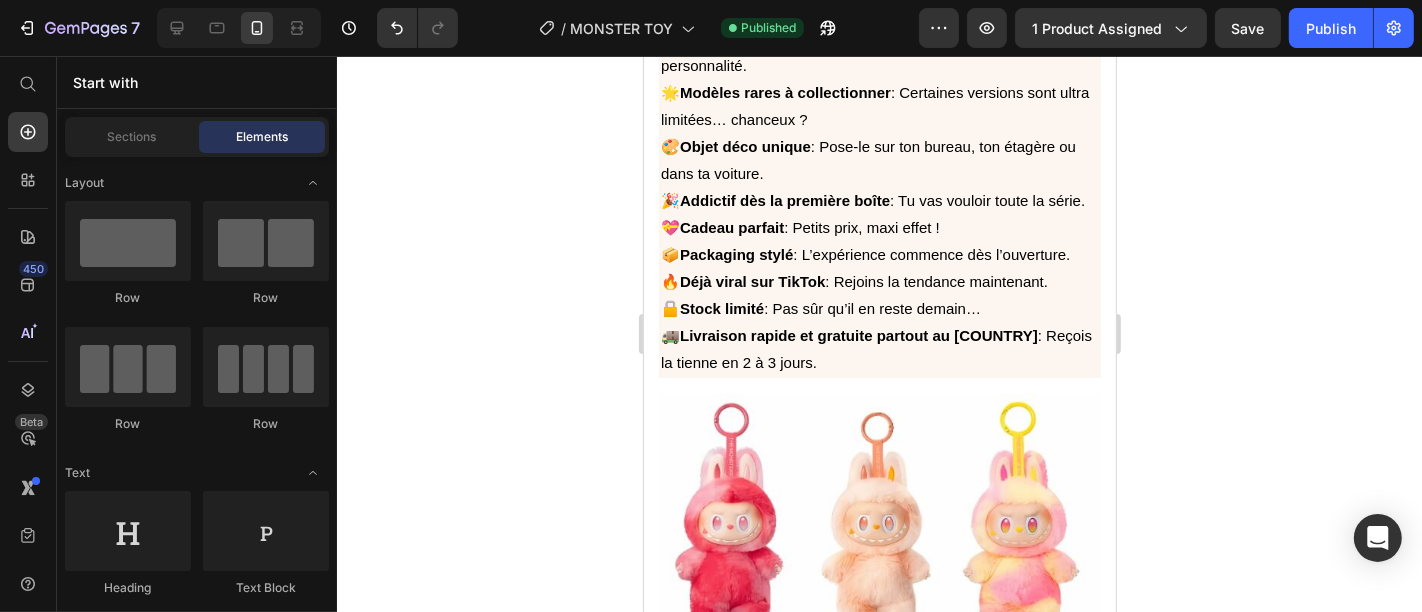 scroll, scrollTop: 1985, scrollLeft: 0, axis: vertical 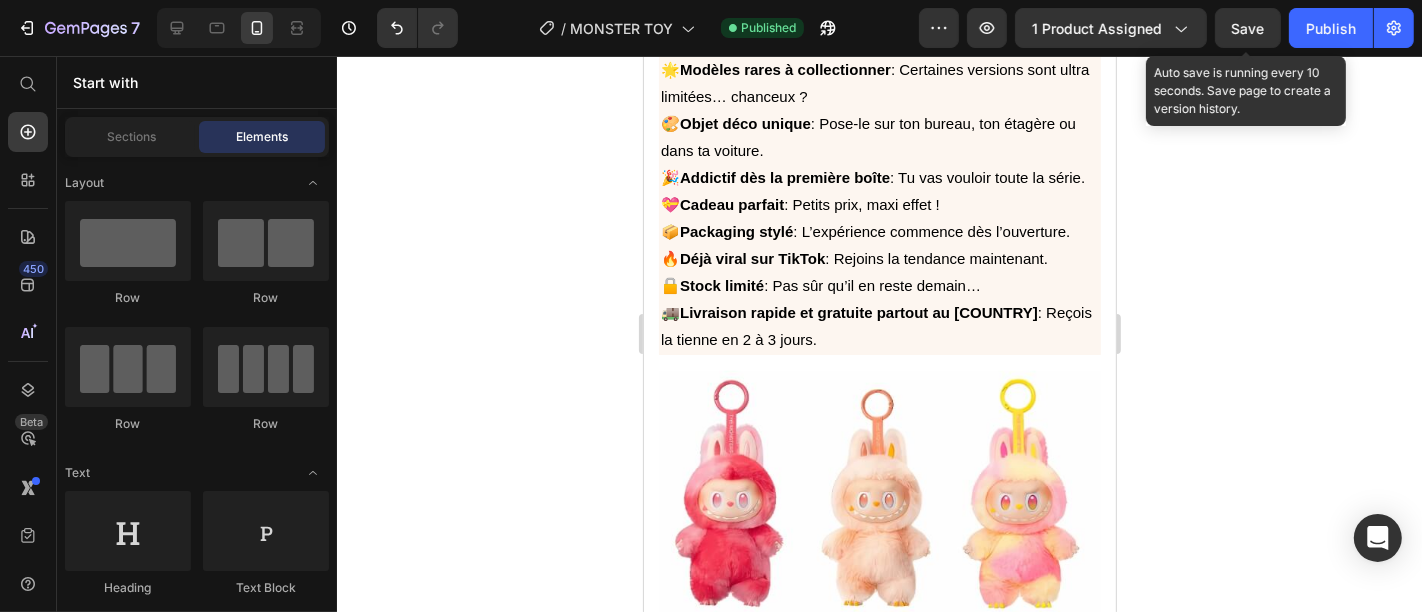 click on "Save" at bounding box center (1248, 28) 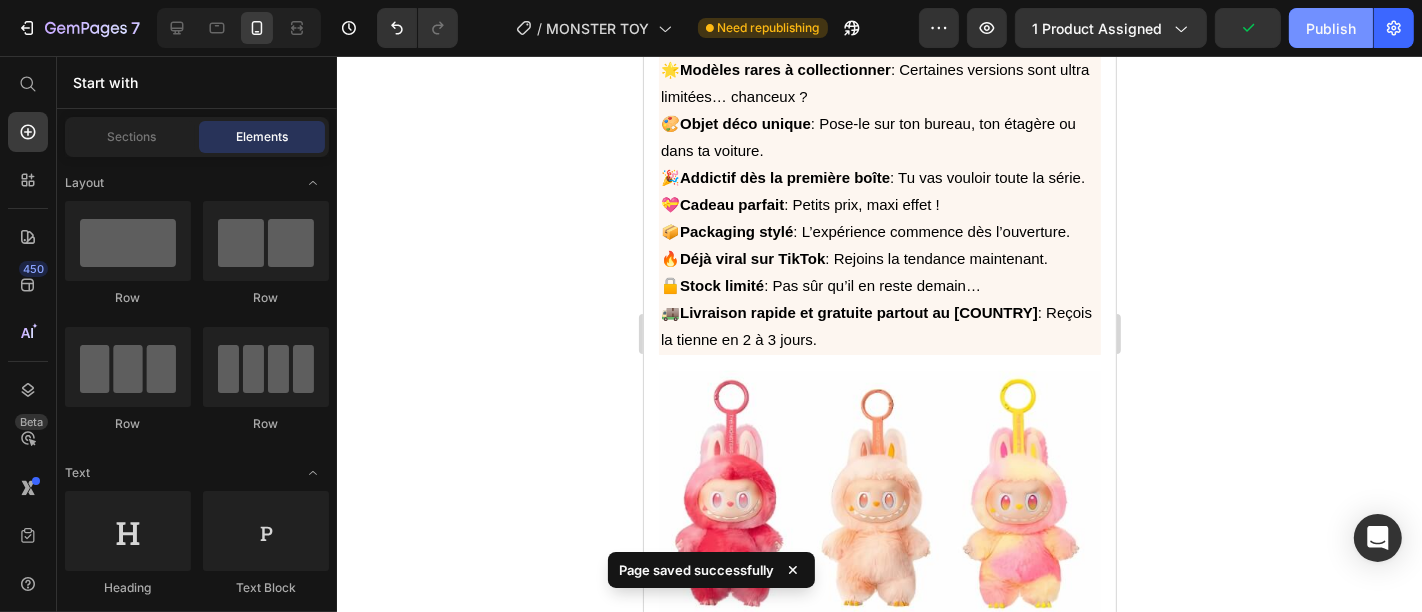 click on "Publish" at bounding box center [1331, 28] 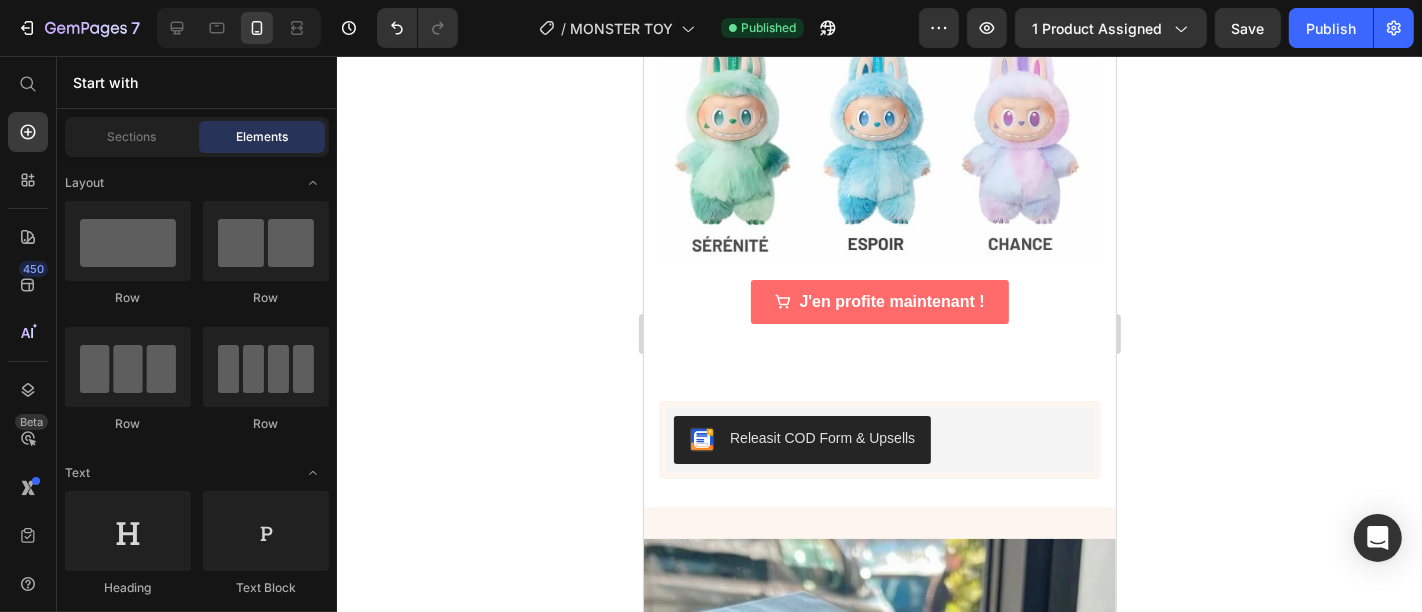 scroll, scrollTop: 2658, scrollLeft: 0, axis: vertical 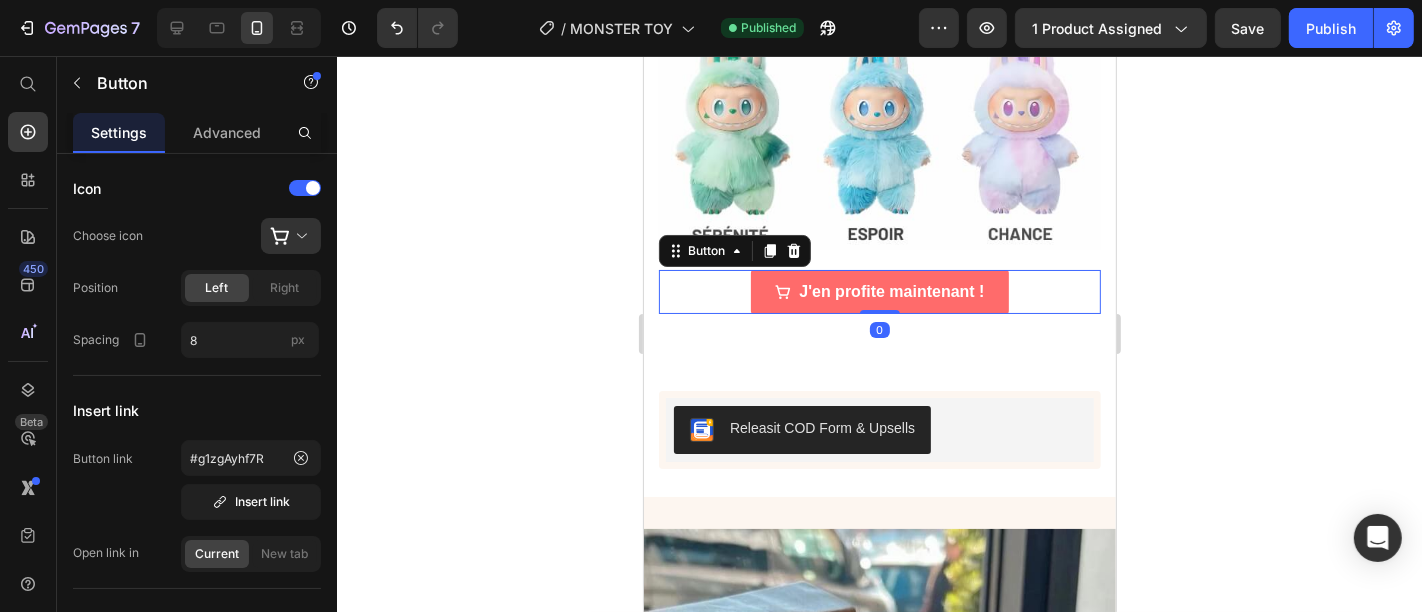 click 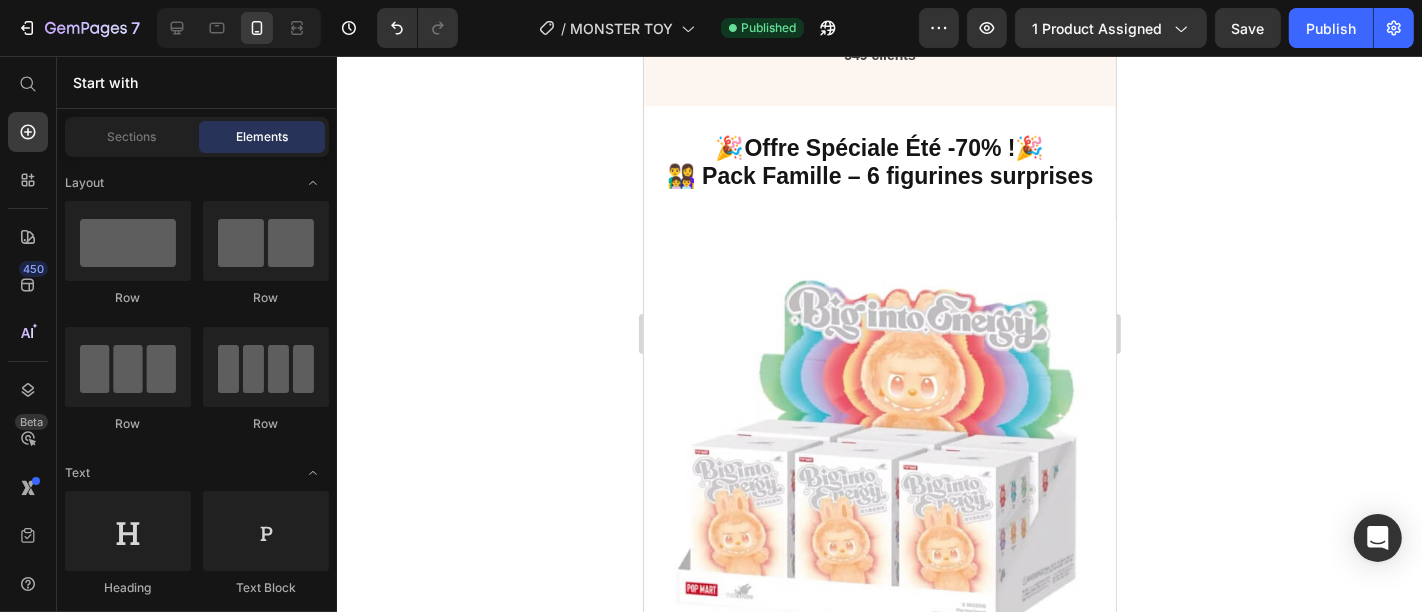 scroll, scrollTop: 4808, scrollLeft: 0, axis: vertical 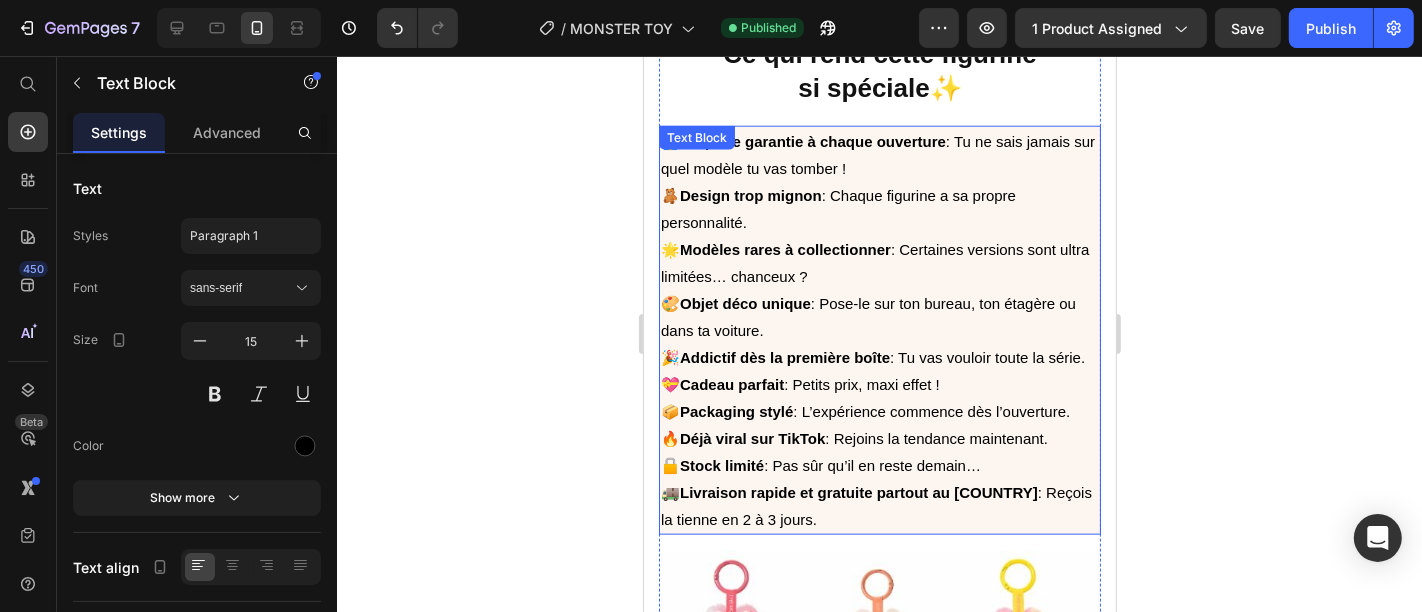 click on "🎁  Surprise garantie à chaque ouverture  : Tu ne sais jamais sur quel modèle tu vas tomber ! 🧸  Design trop mignon  : Chaque figurine a sa propre personnalité. 🌟  Modèles rares à collectionner  : Certaines versions sont ultra limitées… chanceux ? 🎨  Objet déco unique  : Pose-le sur ton bureau, ton étagère ou dans ta voiture. 🎉  Addictif dès la première boîte  : Tu vas vouloir toute la série. 💝  Cadeau parfait  : Petits prix, maxi effet ! 📦  Packaging stylé  : L’expérience commence dès l’ouverture. 🔥  Déjà viral sur TikTok  : Rejoins la tendance maintenant. 🔒  Stock limité  : Pas sûr qu’il en reste demain… 🚚  Livraison rapide et gratuite partout au Maroc  : Reçois la tienne en 2 à 3 jours." at bounding box center [879, 329] 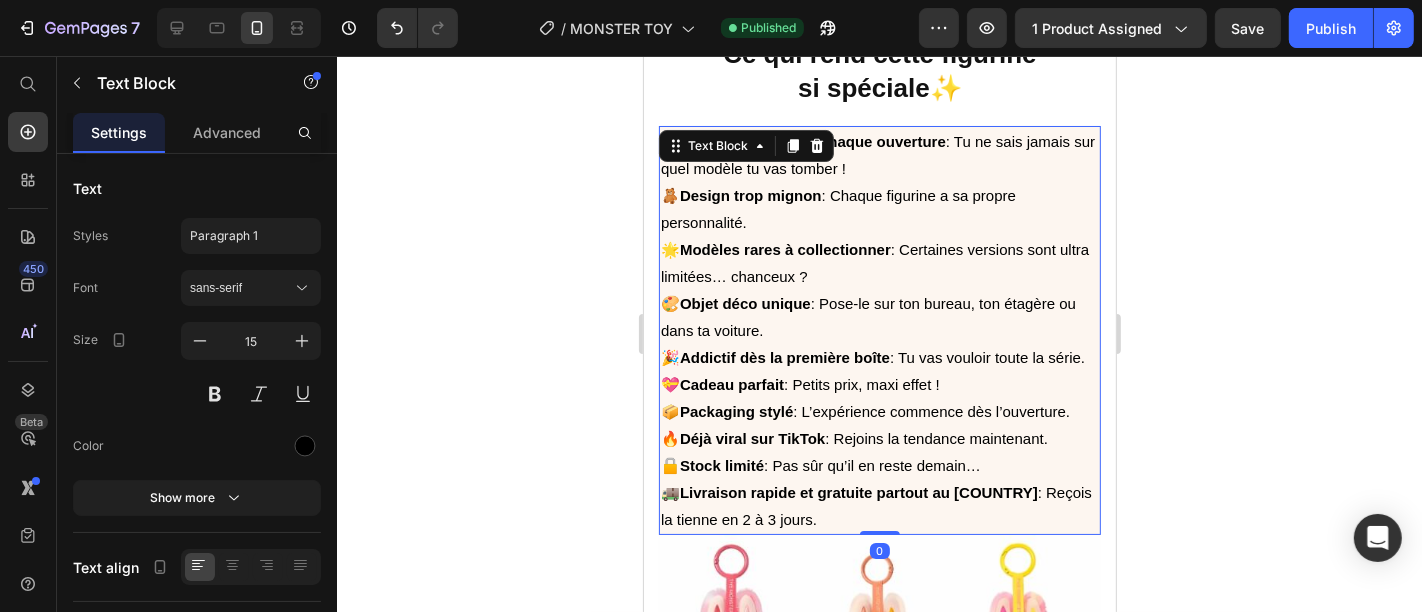 drag, startPoint x: 866, startPoint y: 521, endPoint x: 864, endPoint y: 503, distance: 18.110771 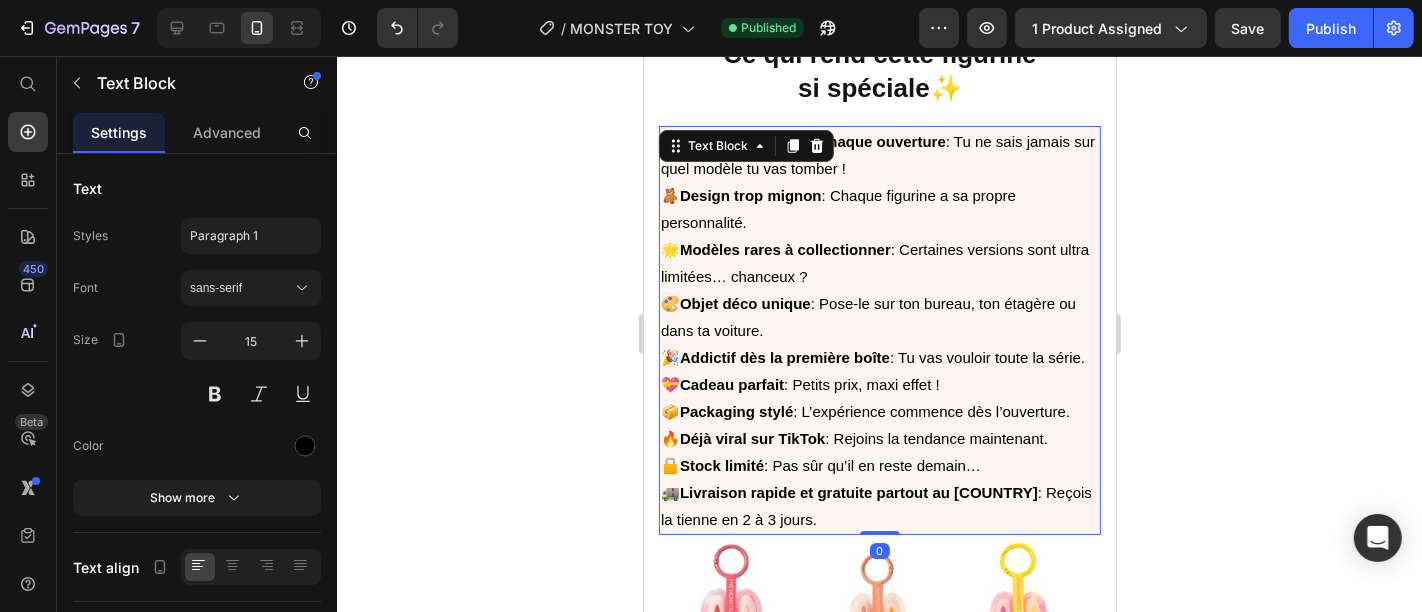 click 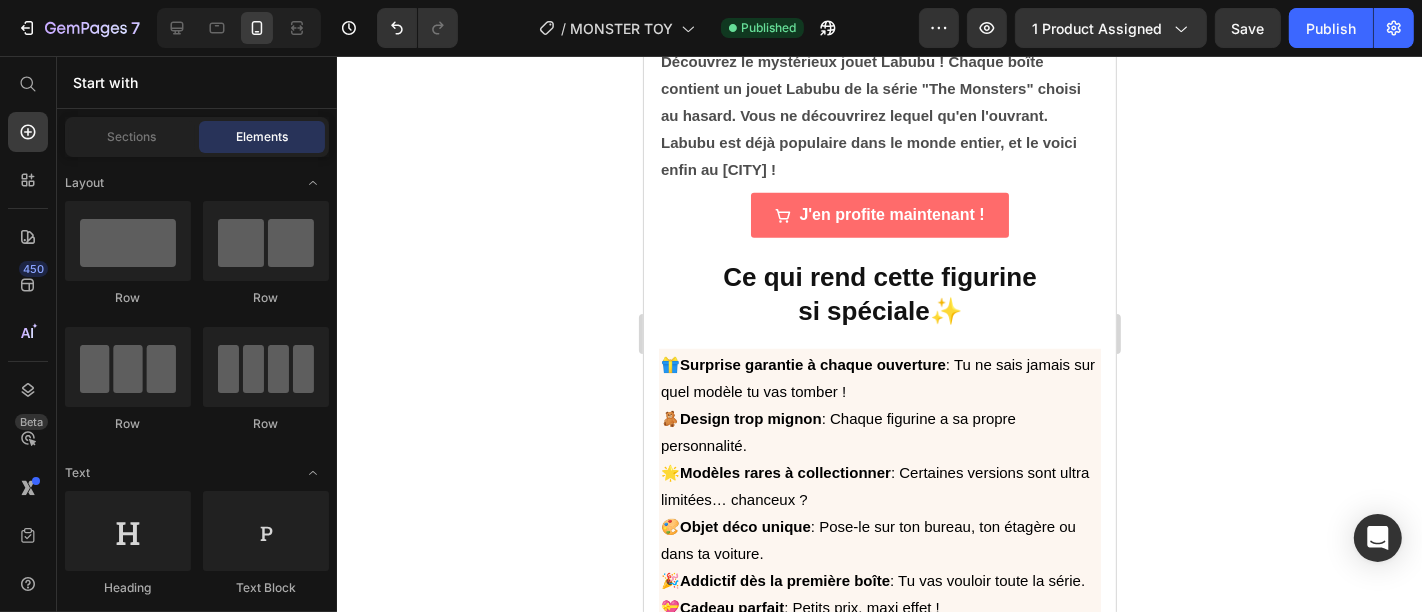scroll, scrollTop: 1570, scrollLeft: 0, axis: vertical 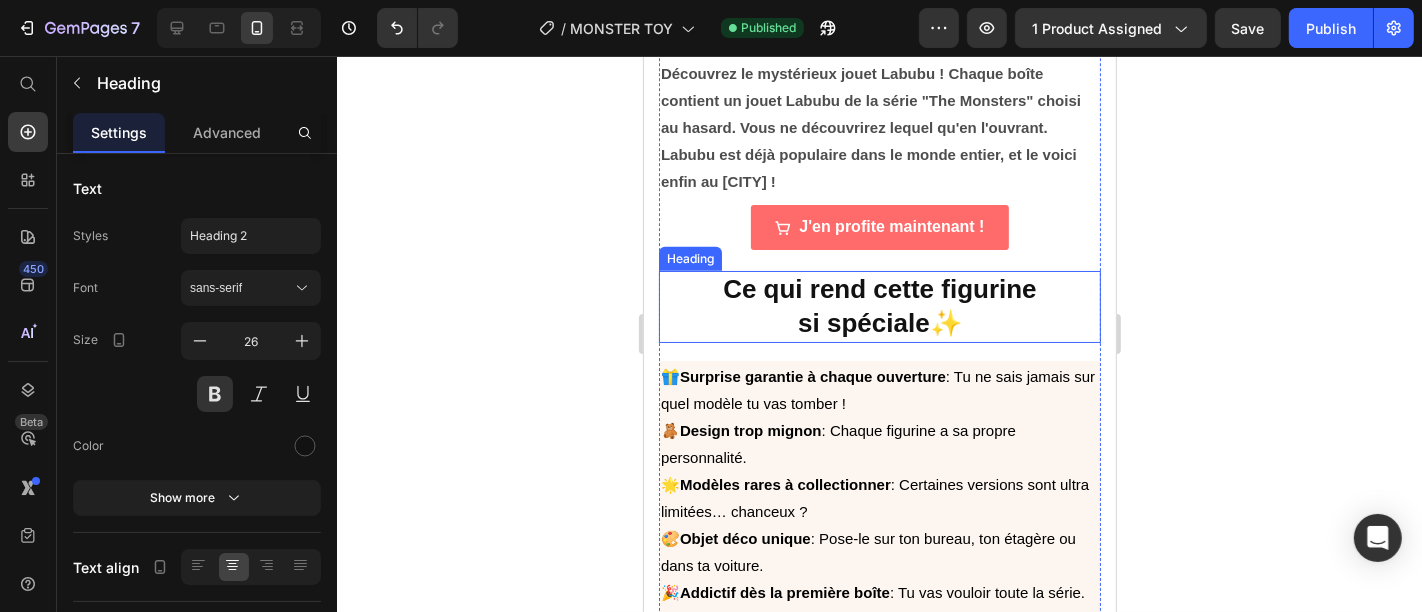 click on "Ce qui rend cette figurine  si spéciale✨" at bounding box center (879, 306) 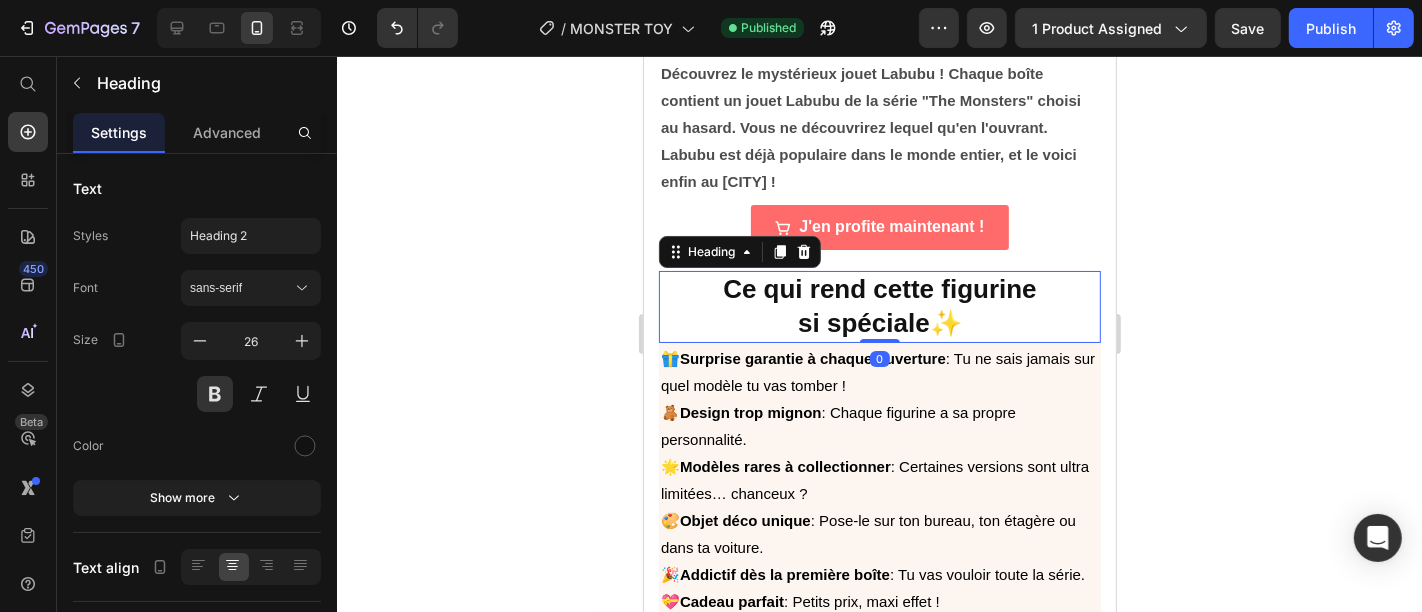 drag, startPoint x: 874, startPoint y: 309, endPoint x: 880, endPoint y: 286, distance: 23.769728 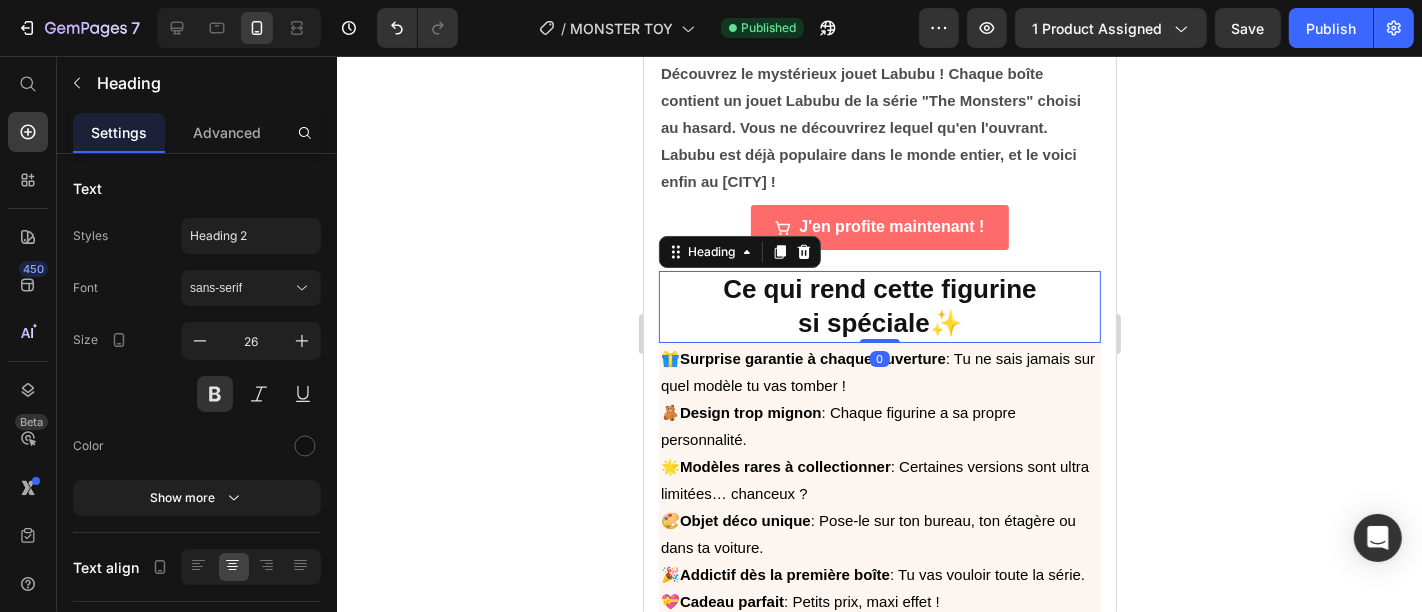 click 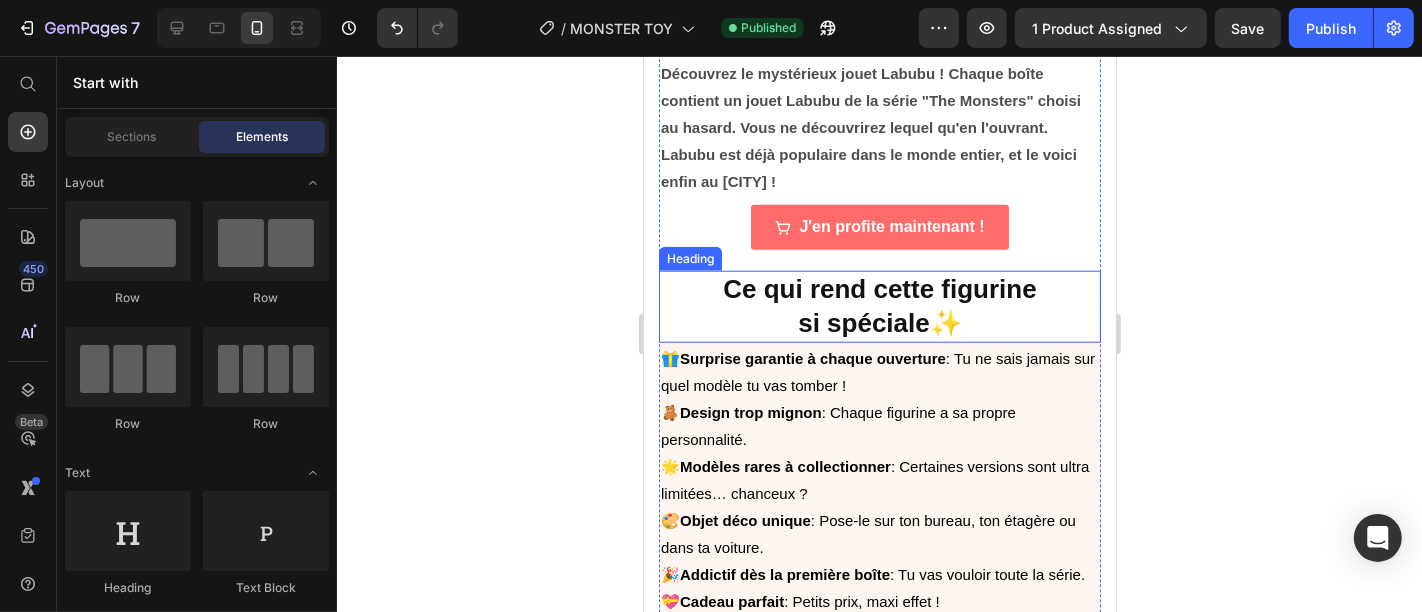 click on "Ce qui rend cette figurine  si spéciale✨" at bounding box center [879, 306] 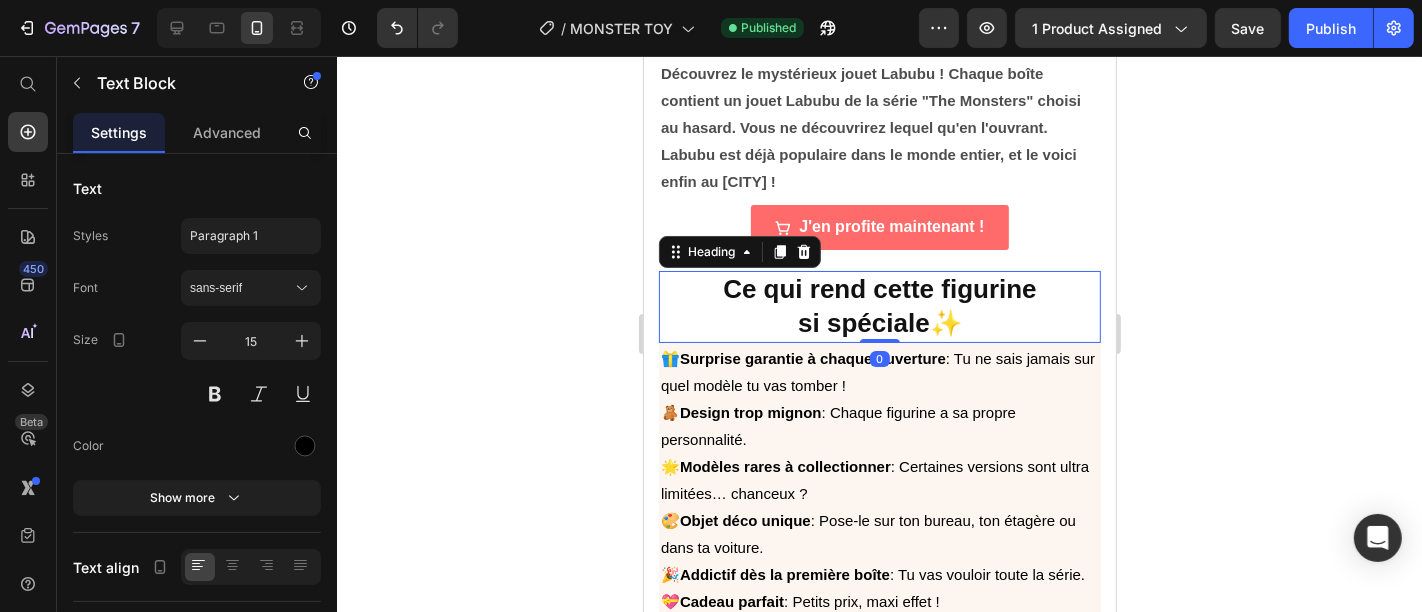 click on "Ce qui rend cette figurine  si spéciale✨" at bounding box center [879, 306] 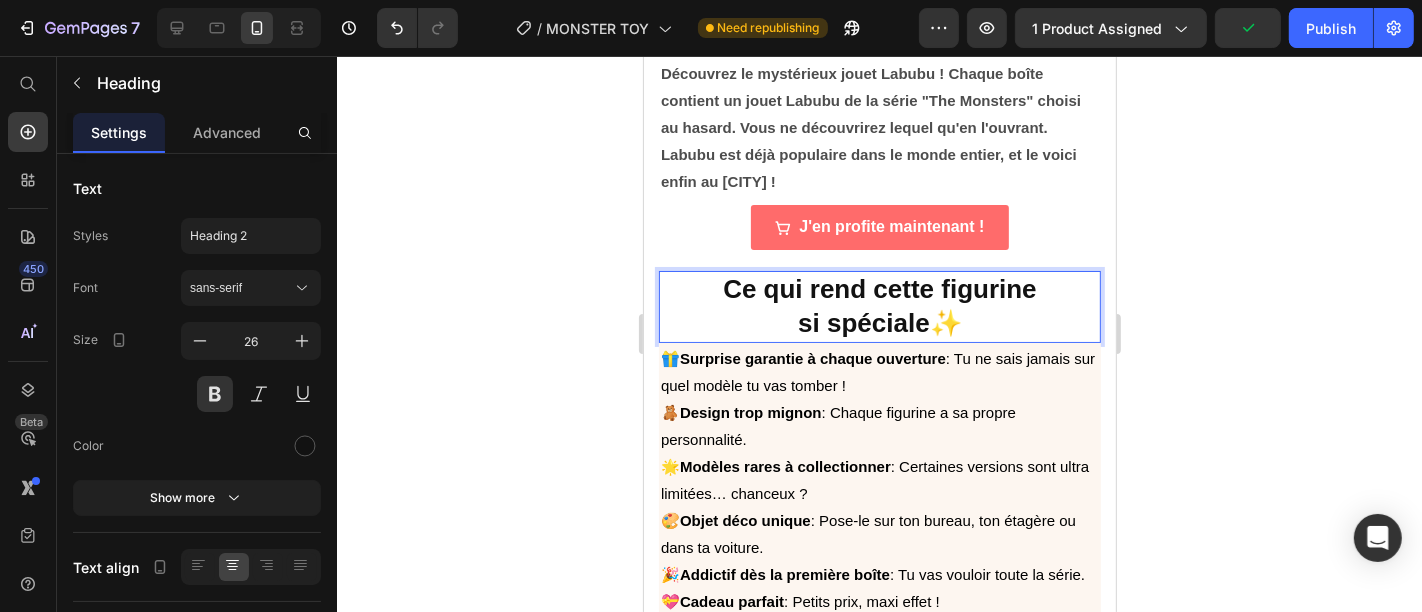 click on "Ce qui rend cette figurine  si spéciale✨" at bounding box center (879, 306) 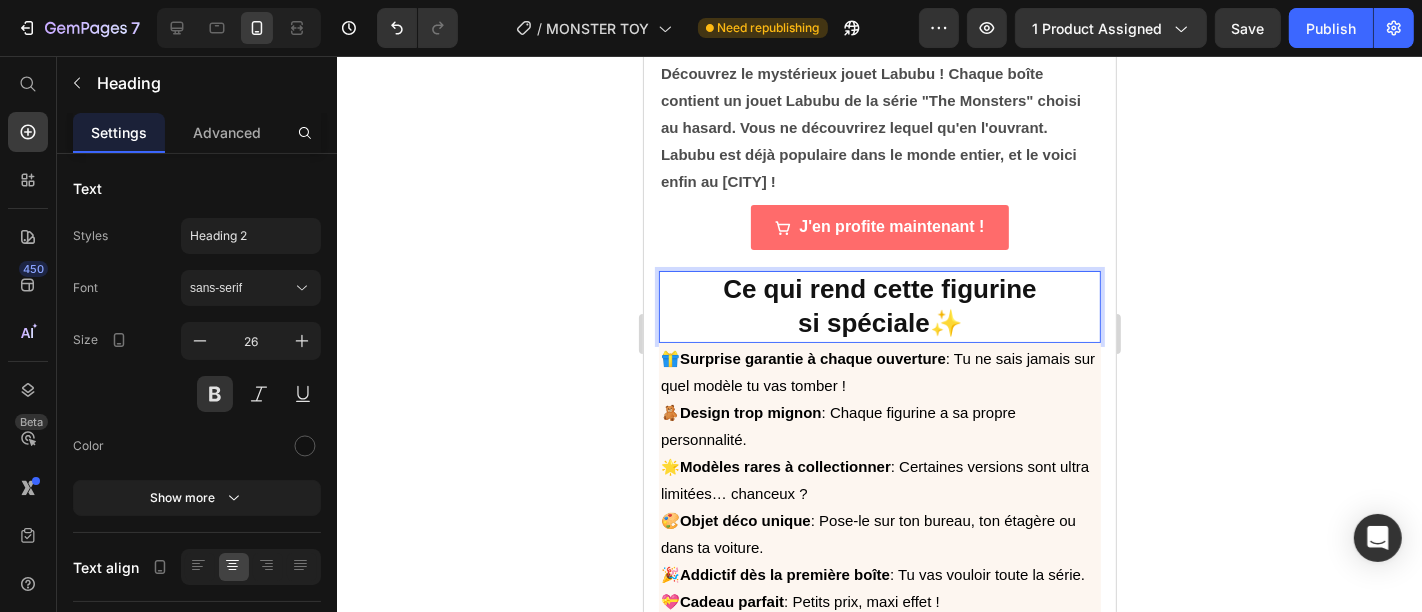 click 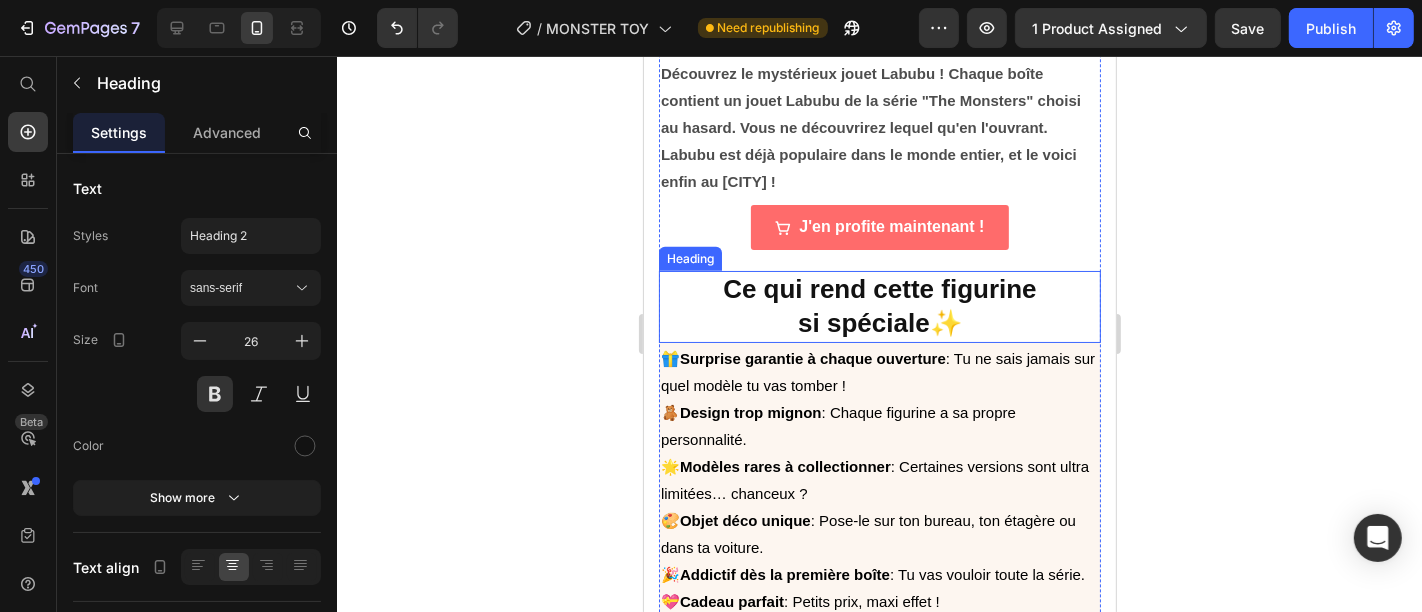 click on "⁠⁠⁠⁠⁠⁠⁠ Ce qui rend cette figurine  si spéciale✨" at bounding box center [879, 306] 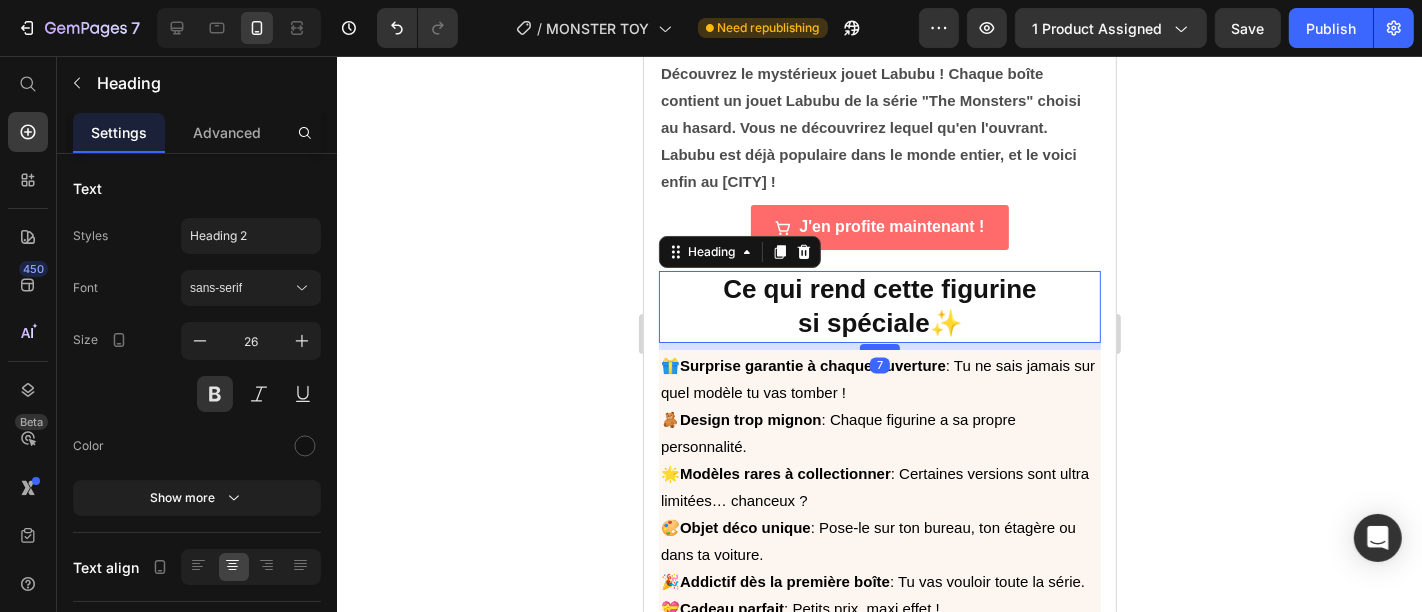 click at bounding box center (879, 346) 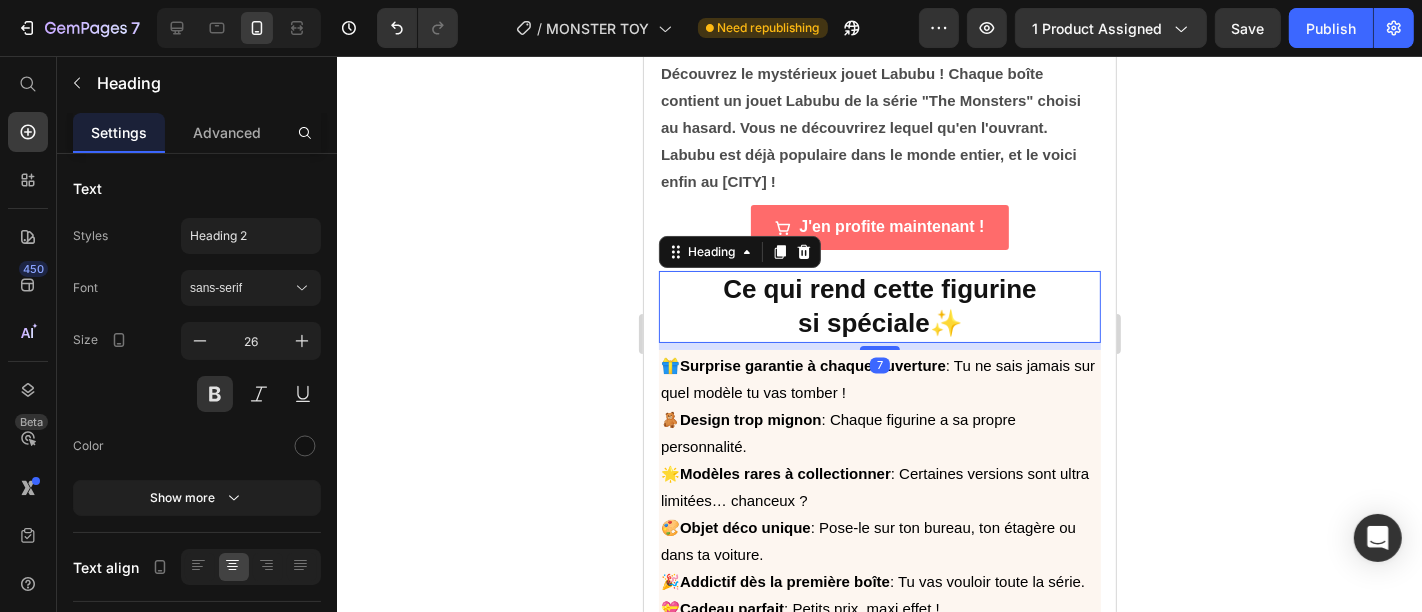 click 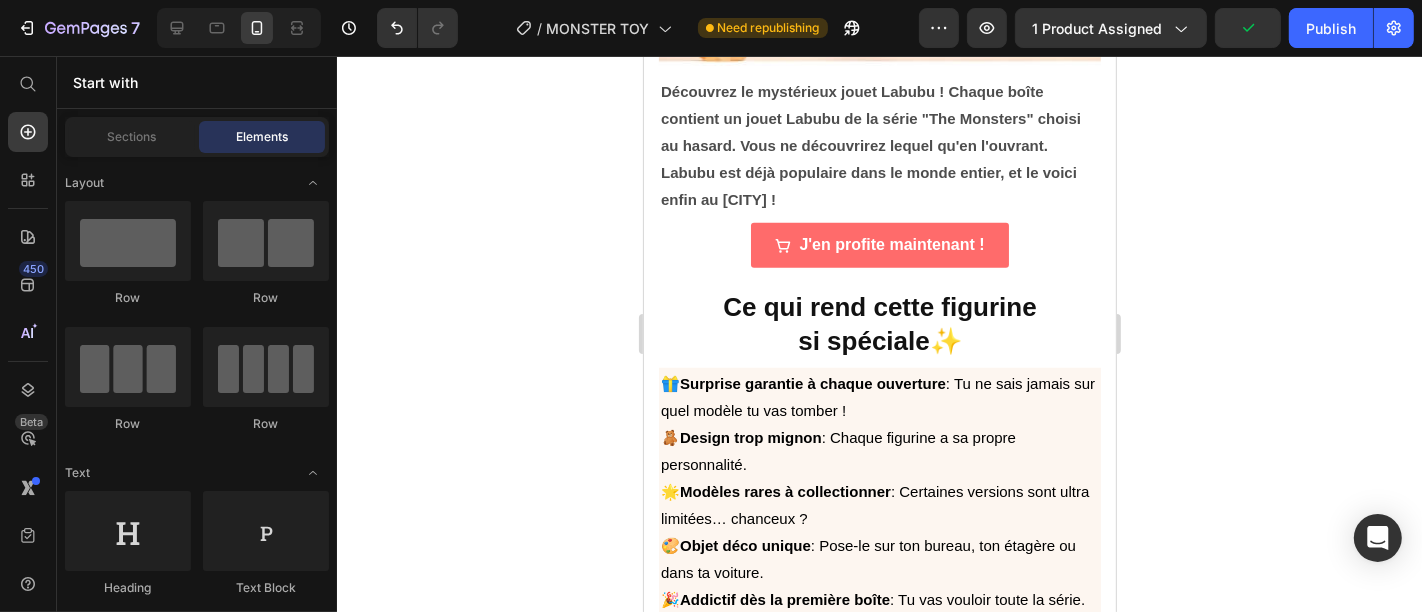 scroll, scrollTop: 1477, scrollLeft: 0, axis: vertical 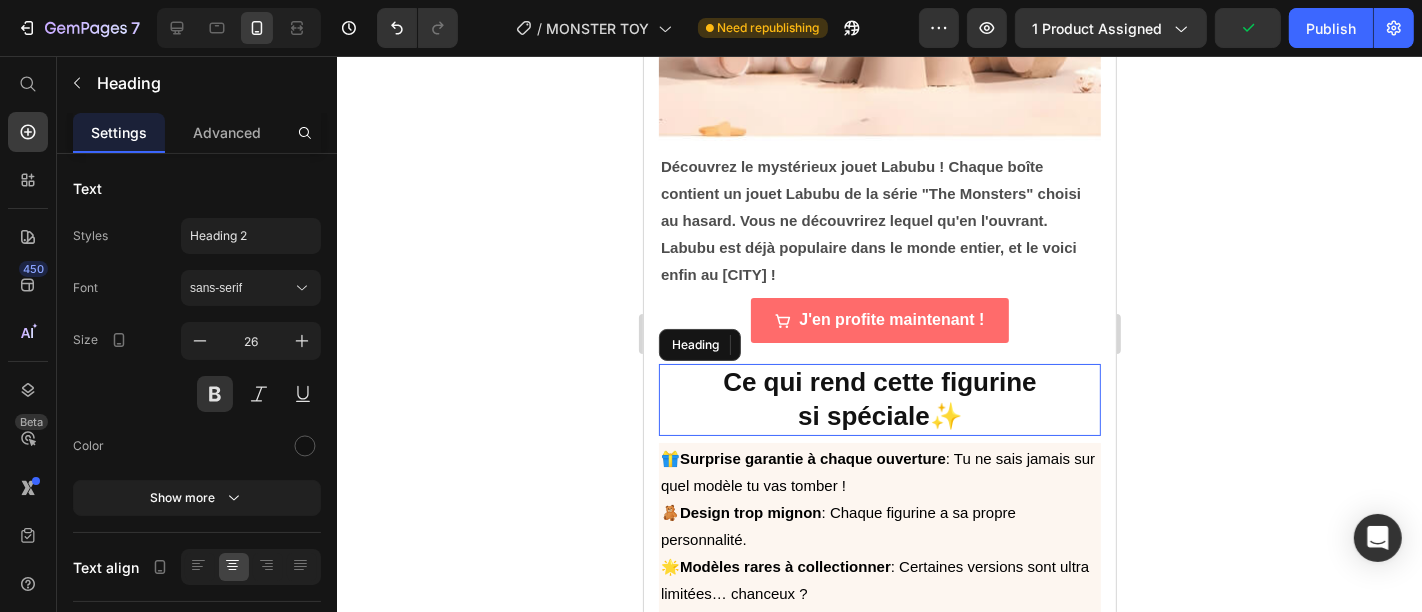 click on "⁠⁠⁠⁠⁠⁠⁠ Ce qui rend cette figurine  si spéciale✨" at bounding box center (879, 399) 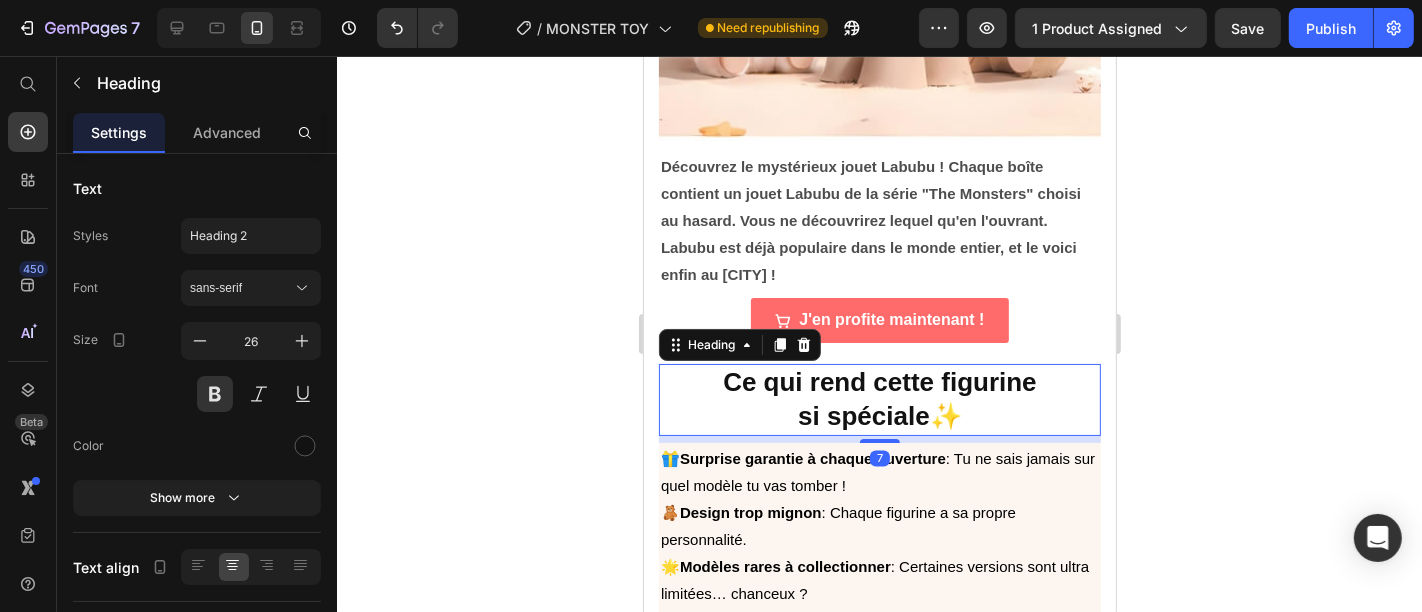 click on "⁠⁠⁠⁠⁠⁠⁠ Ce qui rend cette figurine  si spéciale✨" at bounding box center [879, 399] 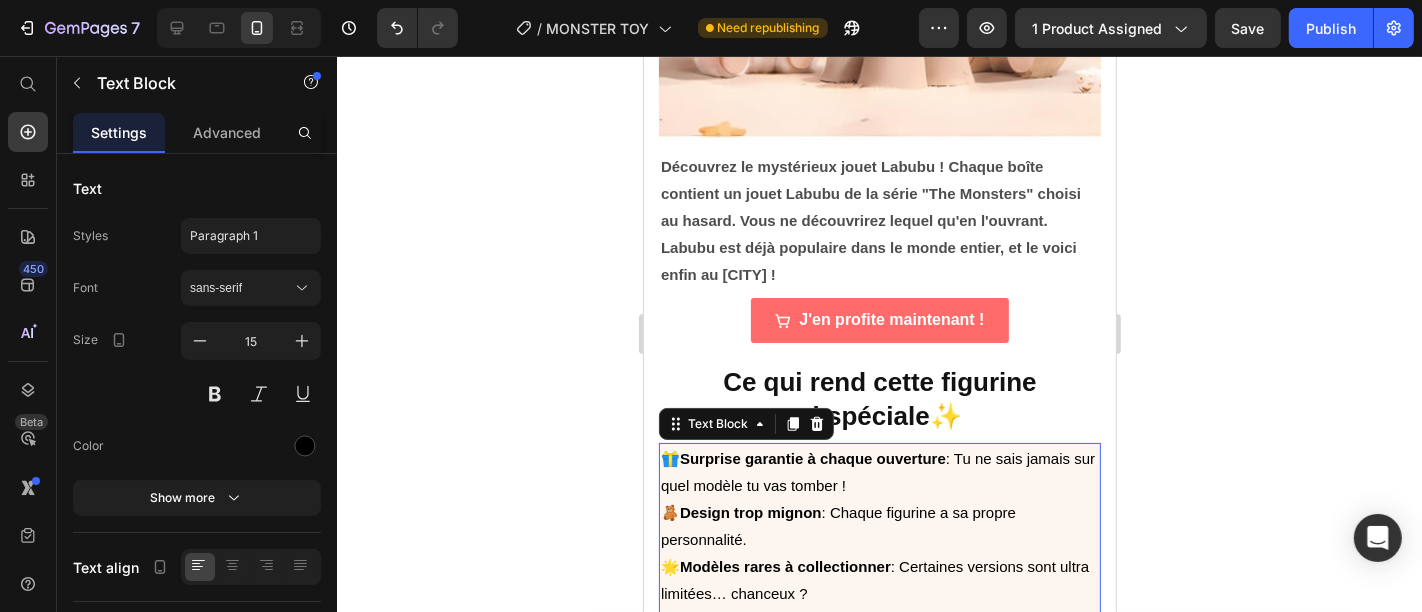 click on "🎁  Surprise garantie à chaque ouverture  : Tu ne sais jamais sur quel modèle tu vas tomber ! 🧸  Design trop mignon  : Chaque figurine a sa propre personnalité. 🌟  Modèles rares à collectionner  : Certaines versions sont ultra limitées… chanceux ? 🎨  Objet déco unique  : Pose-le sur ton bureau, ton étagère ou dans ta voiture. 🎉  Addictif dès la première boîte  : Tu vas vouloir toute la série. 💝  Cadeau parfait  : Petits prix, maxi effet ! 📦  Packaging stylé  : L’expérience commence dès l’ouverture. 🔥  Déjà viral sur TikTok  : Rejoins la tendance maintenant. 🔒  Stock limité  : Pas sûr qu’il en reste demain… 🚚  Livraison rapide et gratuite partout au Maroc  : Reçois la tienne en 2 à 3 jours." at bounding box center (879, 646) 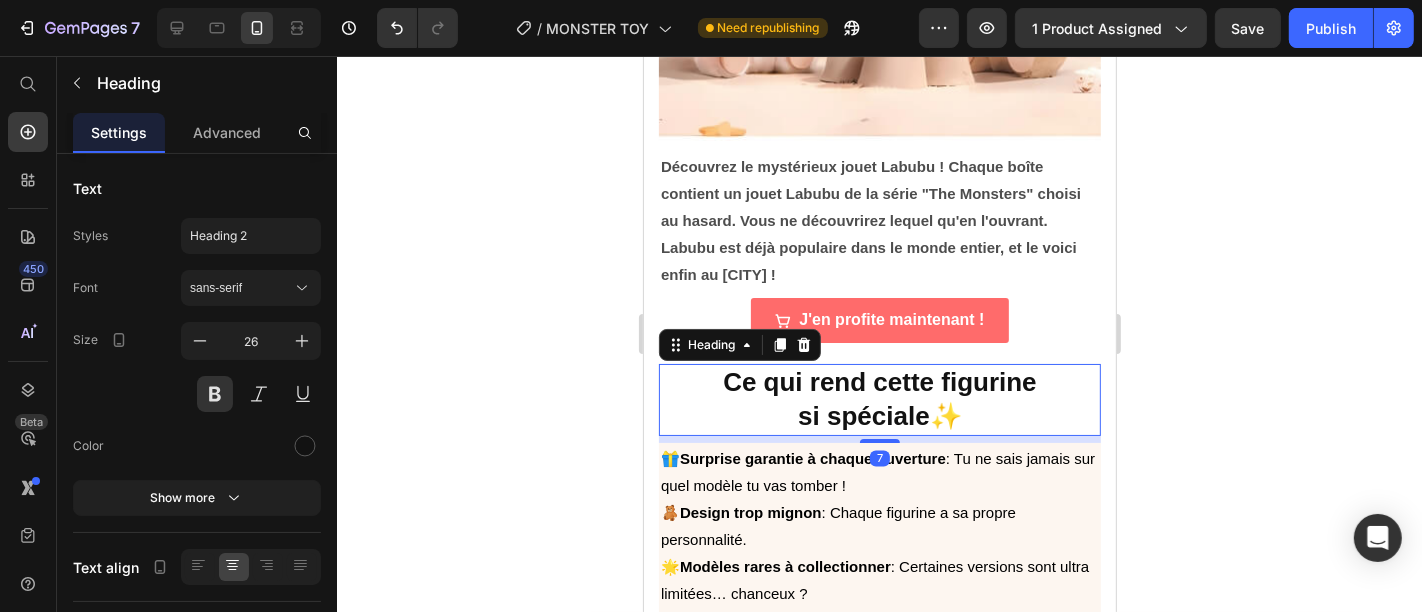 click on "⁠⁠⁠⁠⁠⁠⁠ Ce qui rend cette figurine  si spéciale✨" at bounding box center (879, 399) 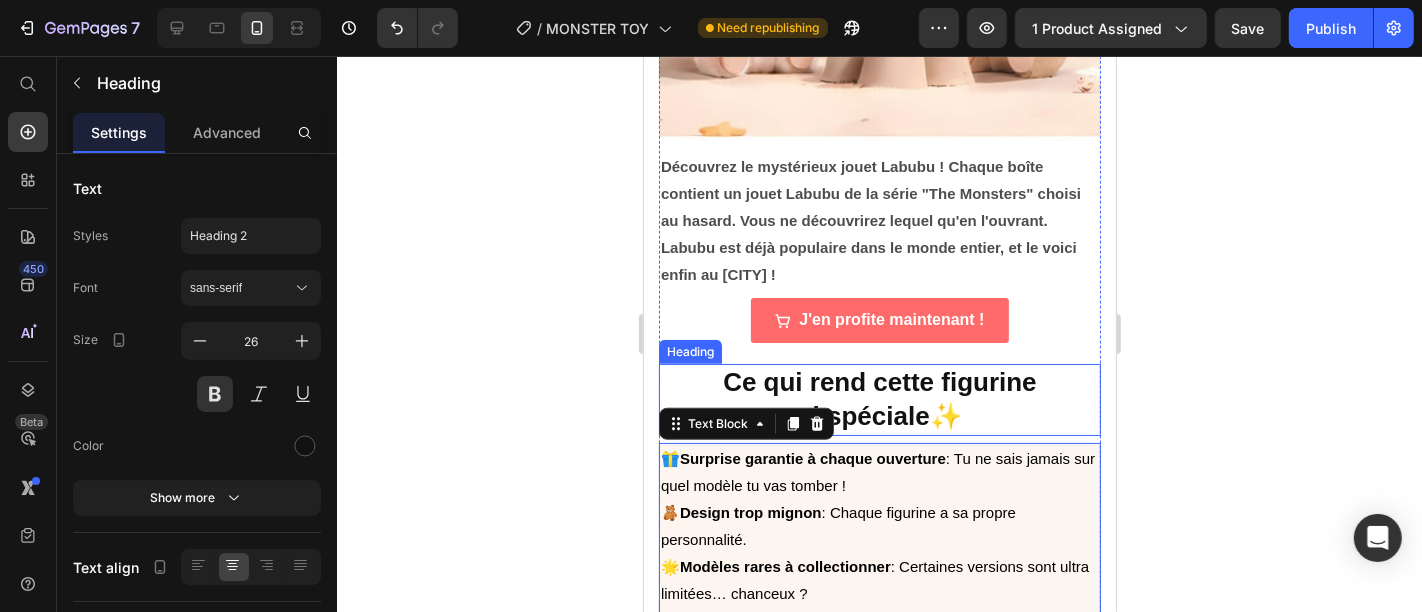 click on "⁠⁠⁠⁠⁠⁠⁠ Ce qui rend cette figurine  si spéciale✨" at bounding box center (879, 399) 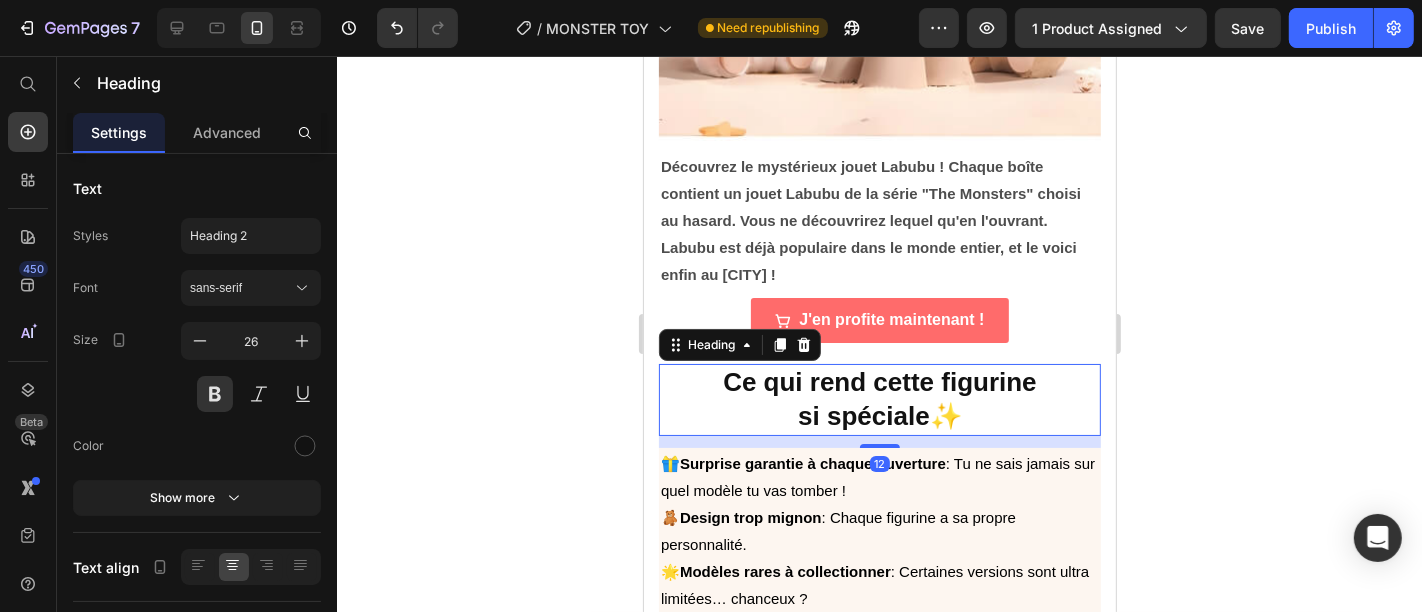 click at bounding box center [879, 445] 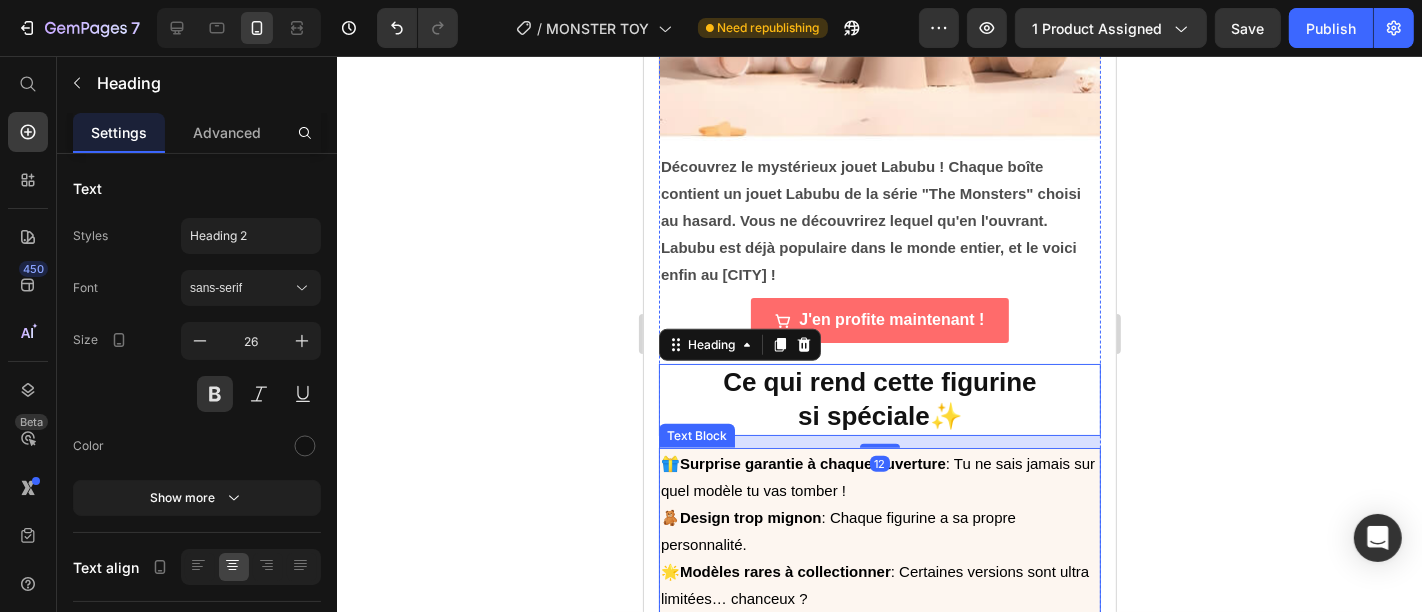 click 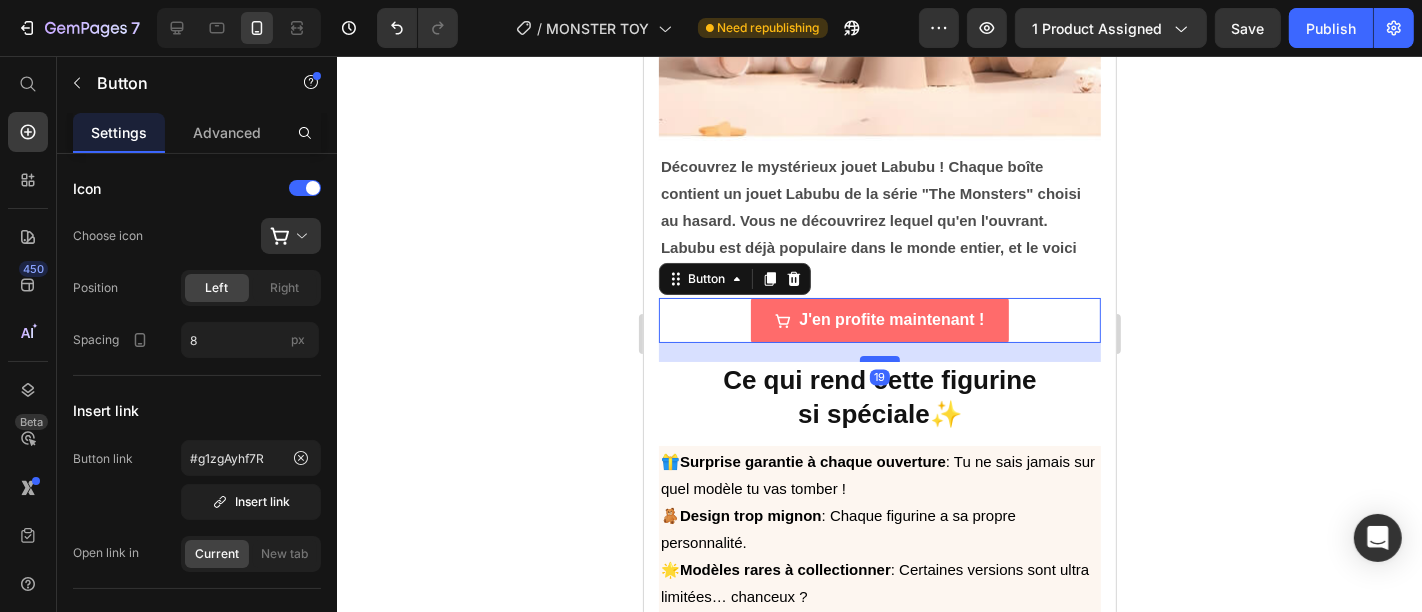 click at bounding box center [879, 358] 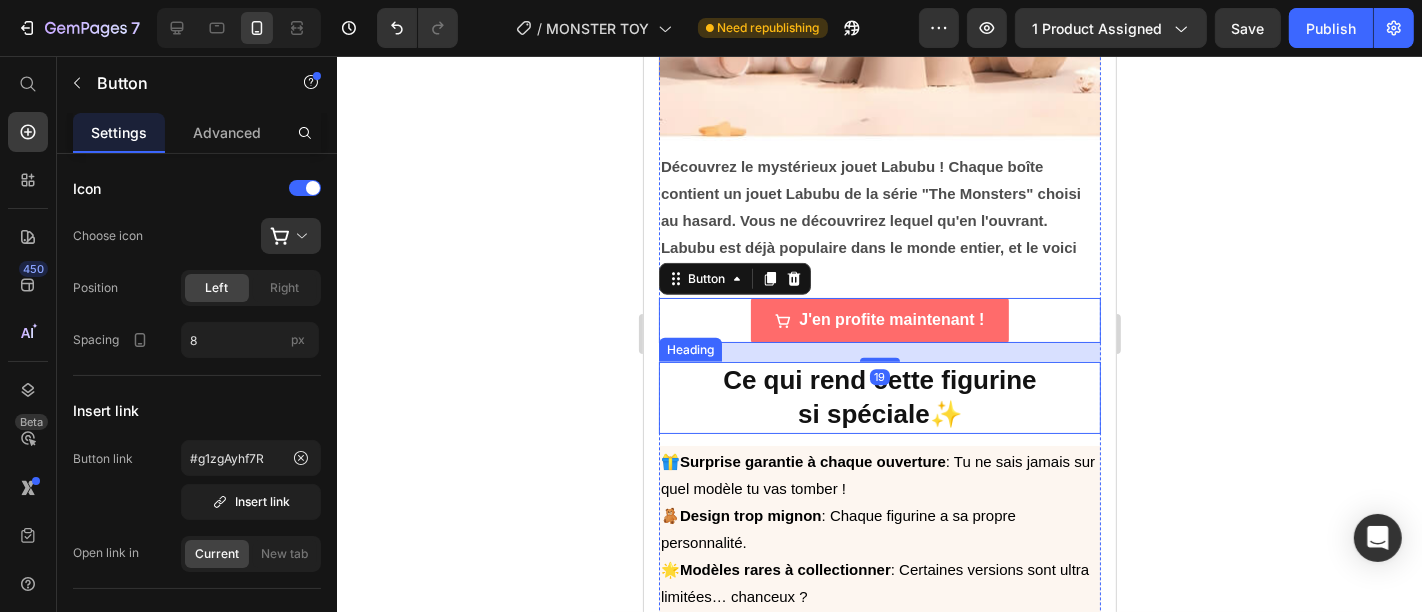 click 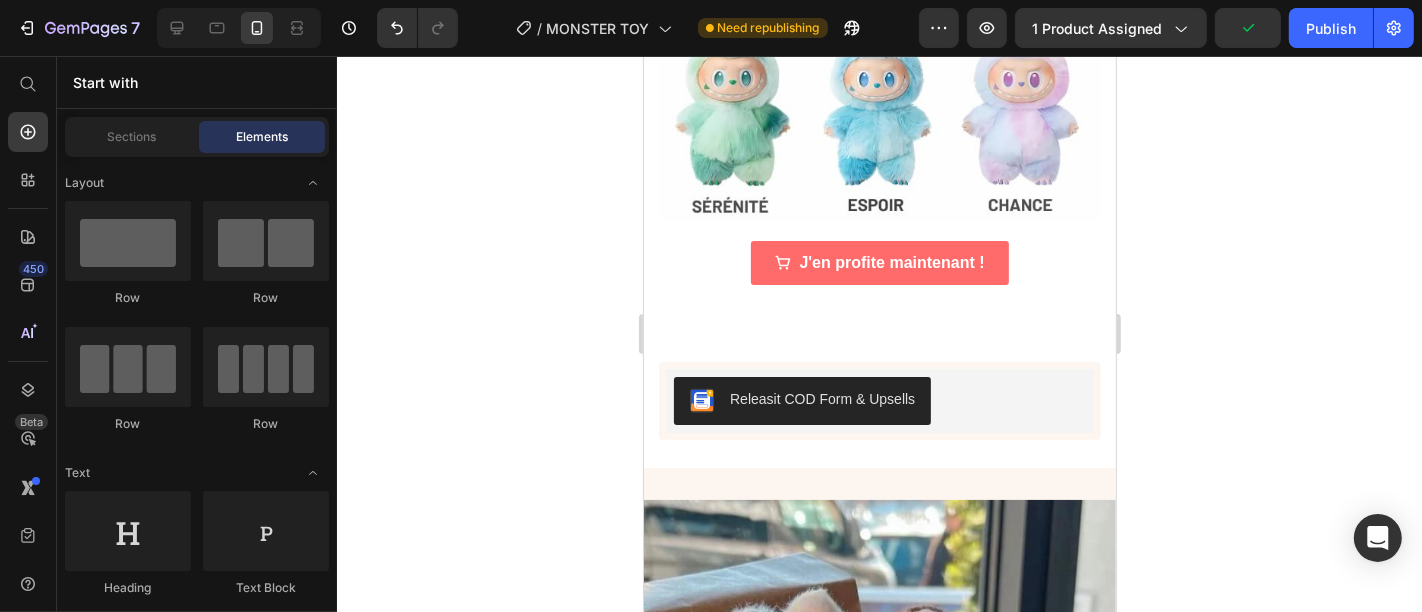 scroll, scrollTop: 2910, scrollLeft: 0, axis: vertical 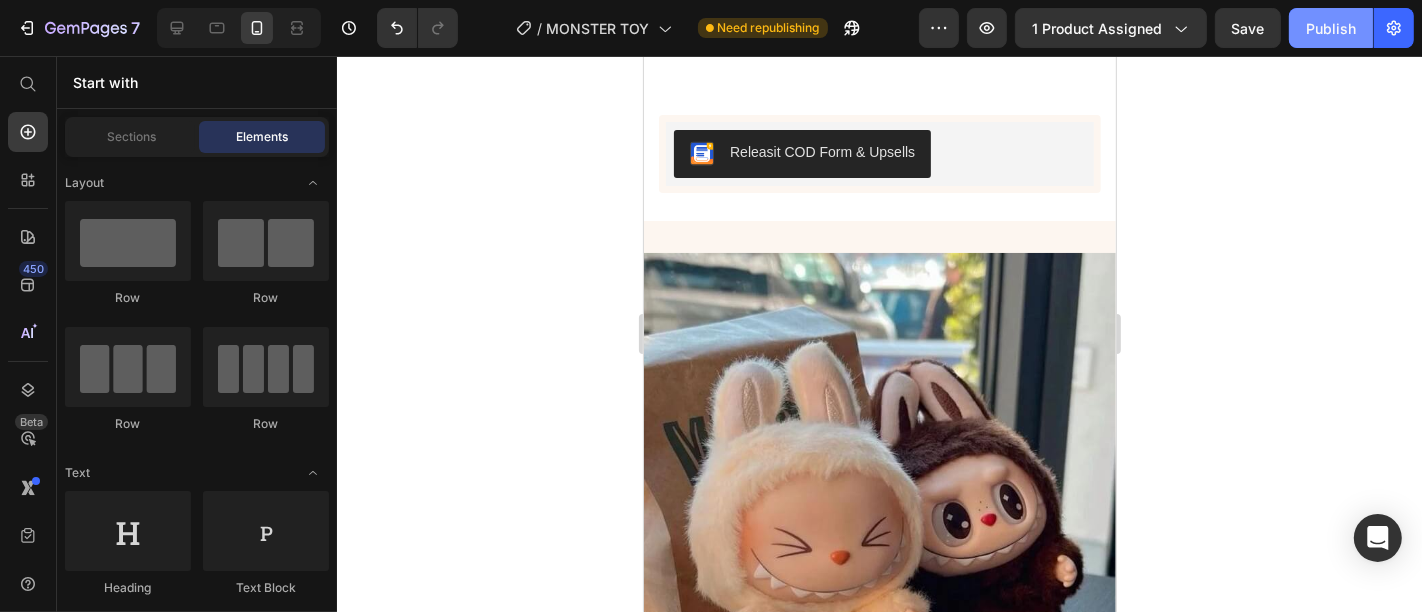 click on "Publish" at bounding box center [1331, 28] 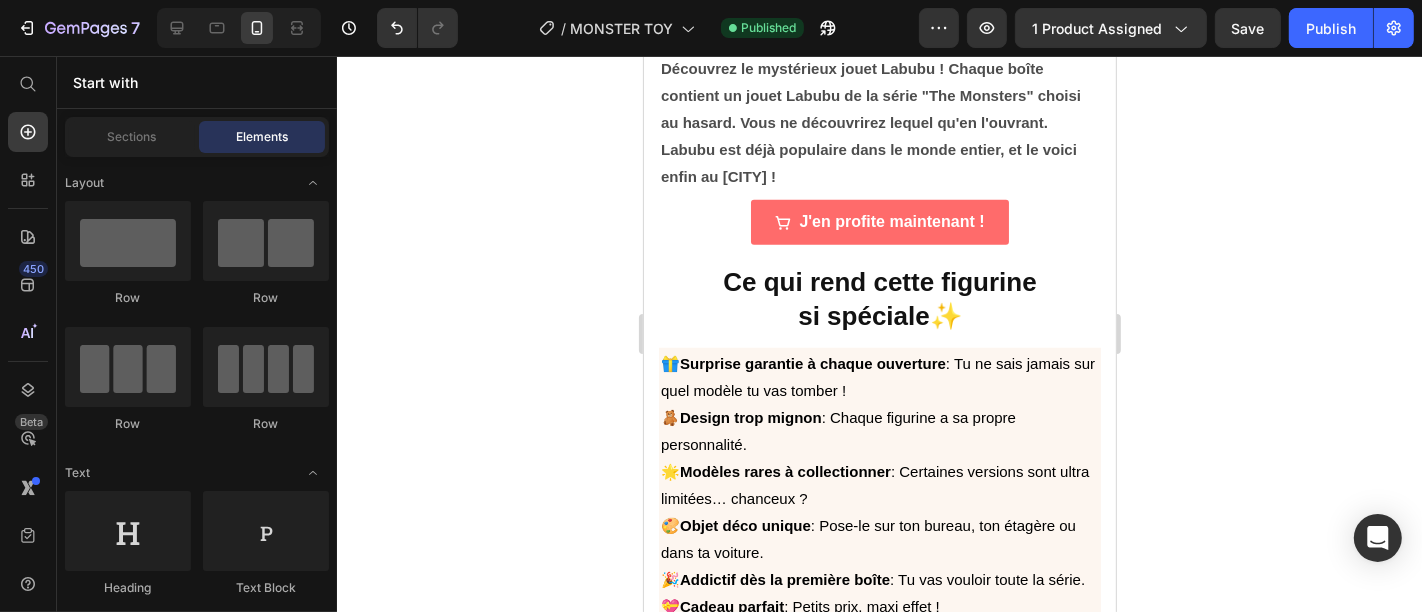 scroll, scrollTop: 1564, scrollLeft: 0, axis: vertical 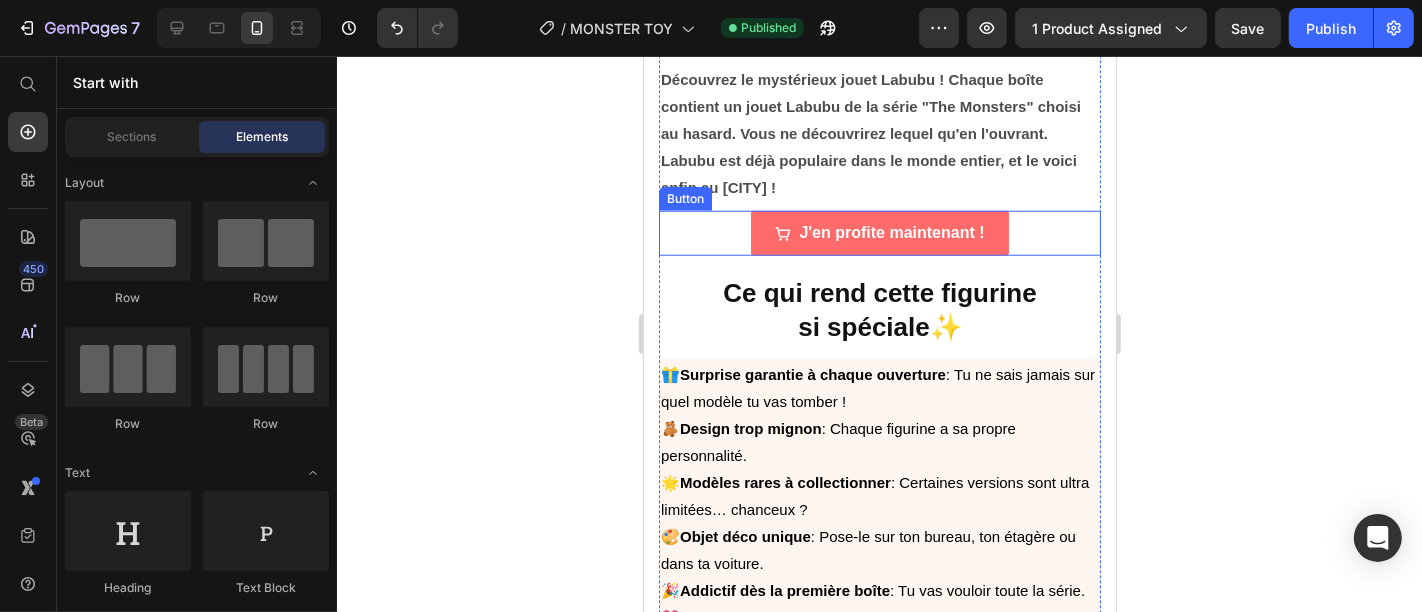 click on "J'en profite maintenant !   Button" at bounding box center [879, 232] 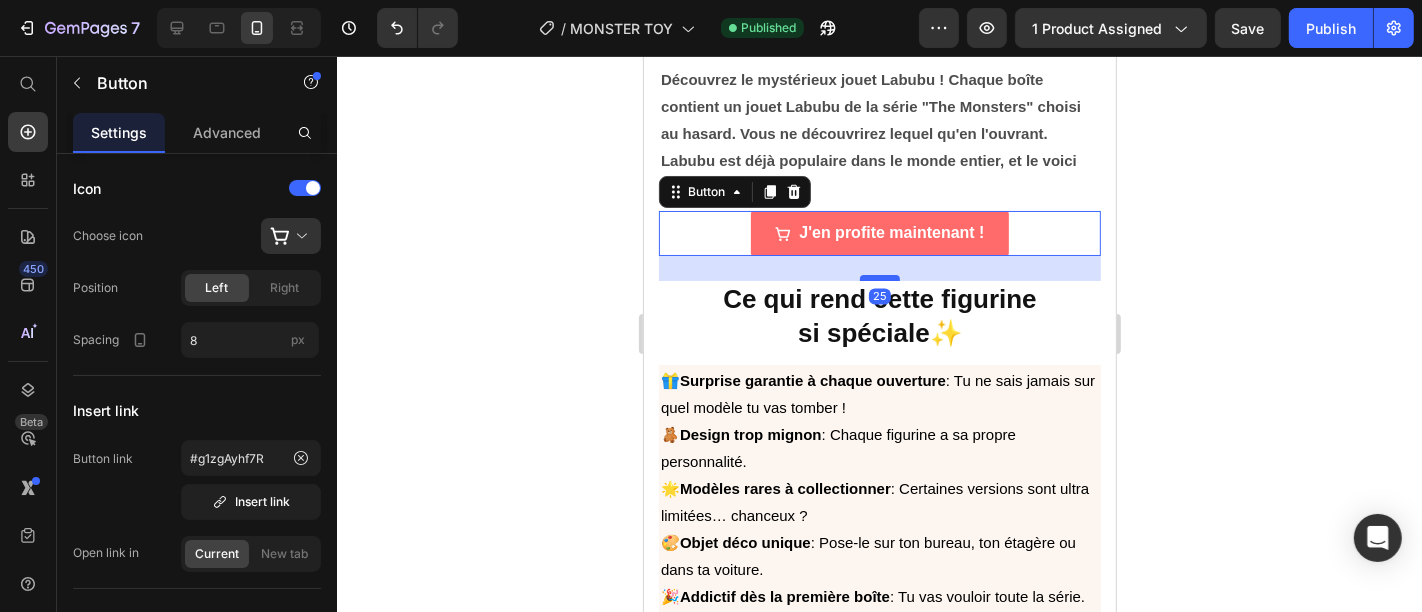 click at bounding box center (879, 277) 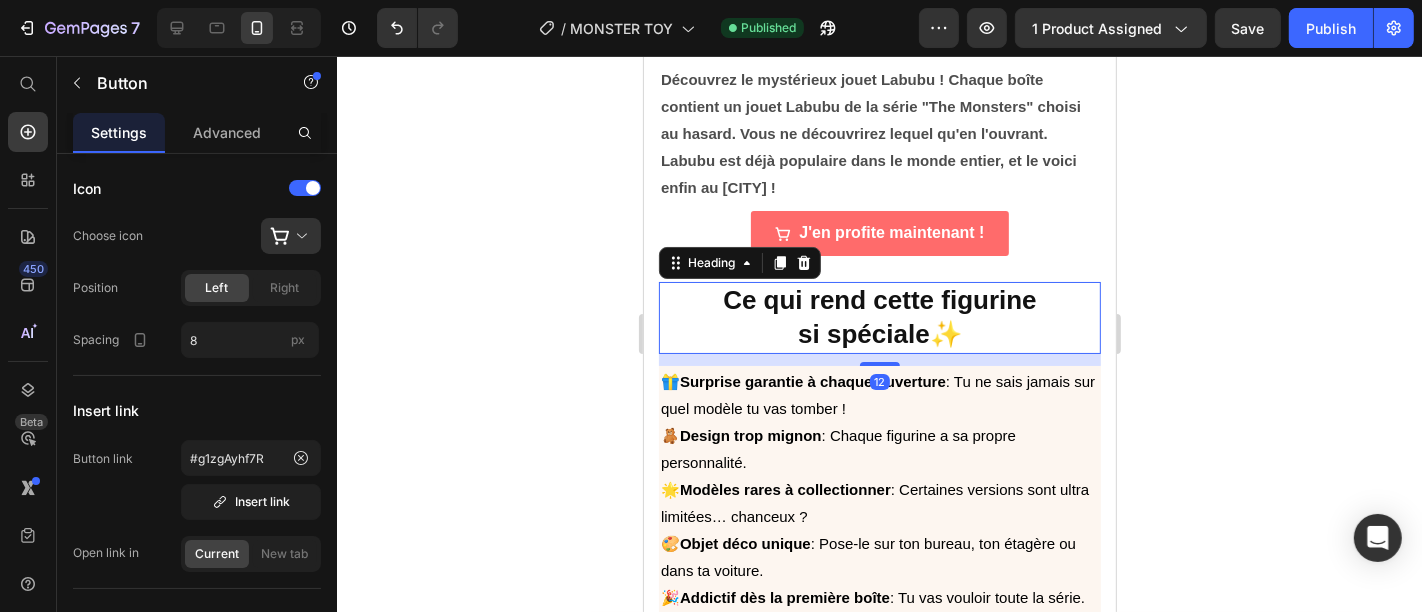click on "⁠⁠⁠⁠⁠⁠⁠ Ce qui rend cette figurine  si spéciale✨" at bounding box center (879, 317) 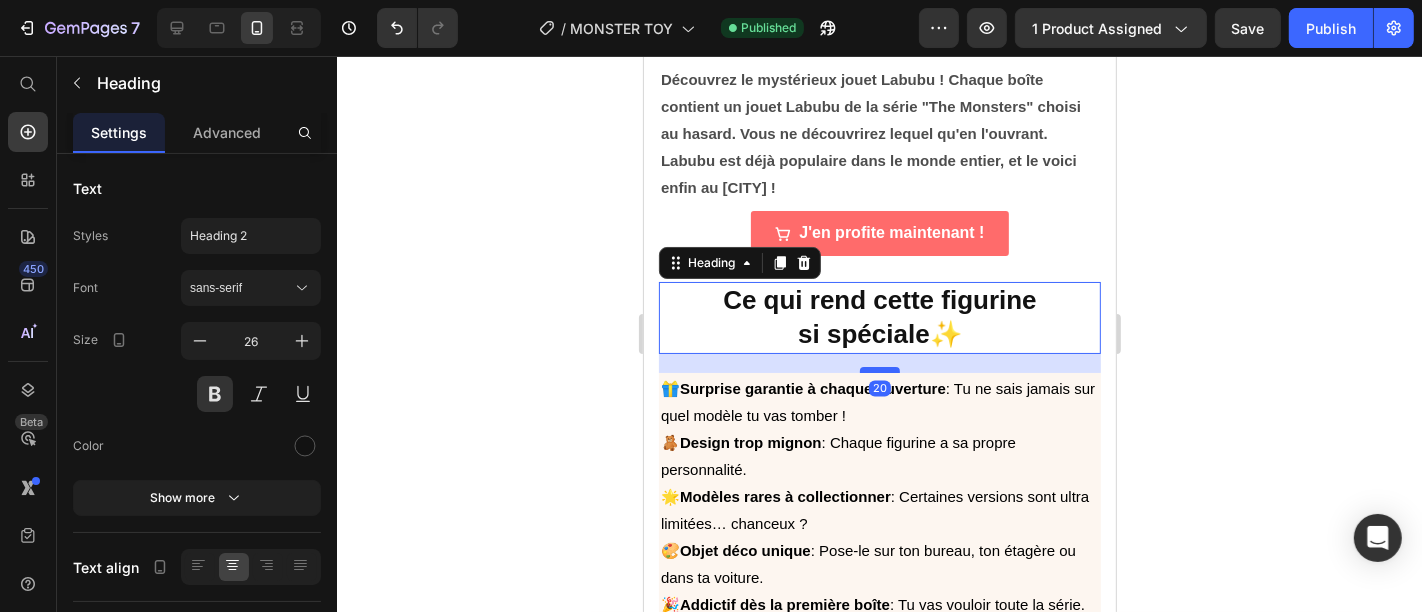 click at bounding box center [879, 369] 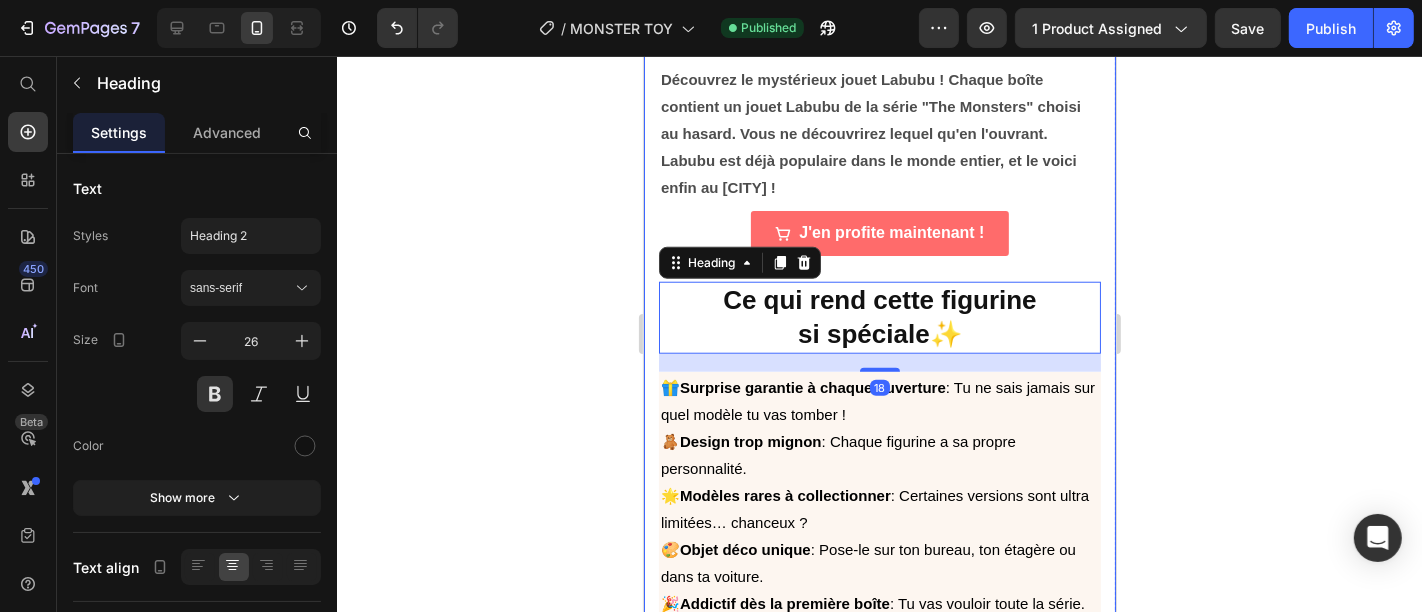 click 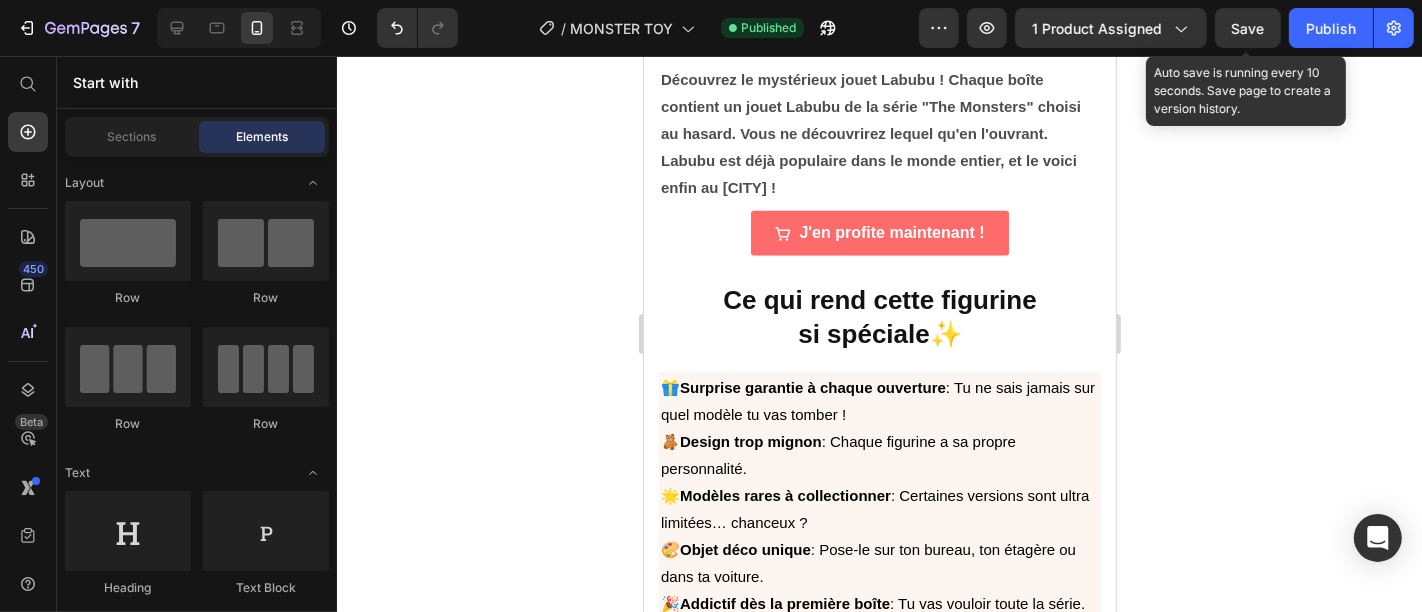click on "Save" at bounding box center [1248, 28] 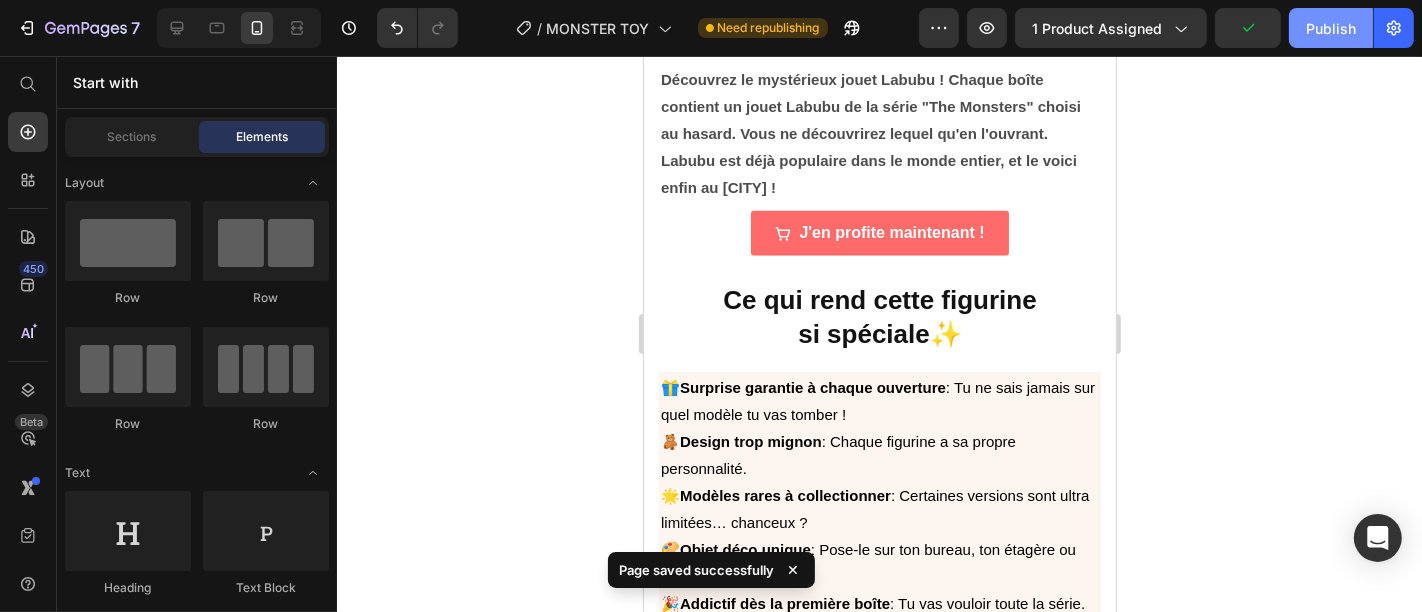click on "Publish" at bounding box center [1331, 28] 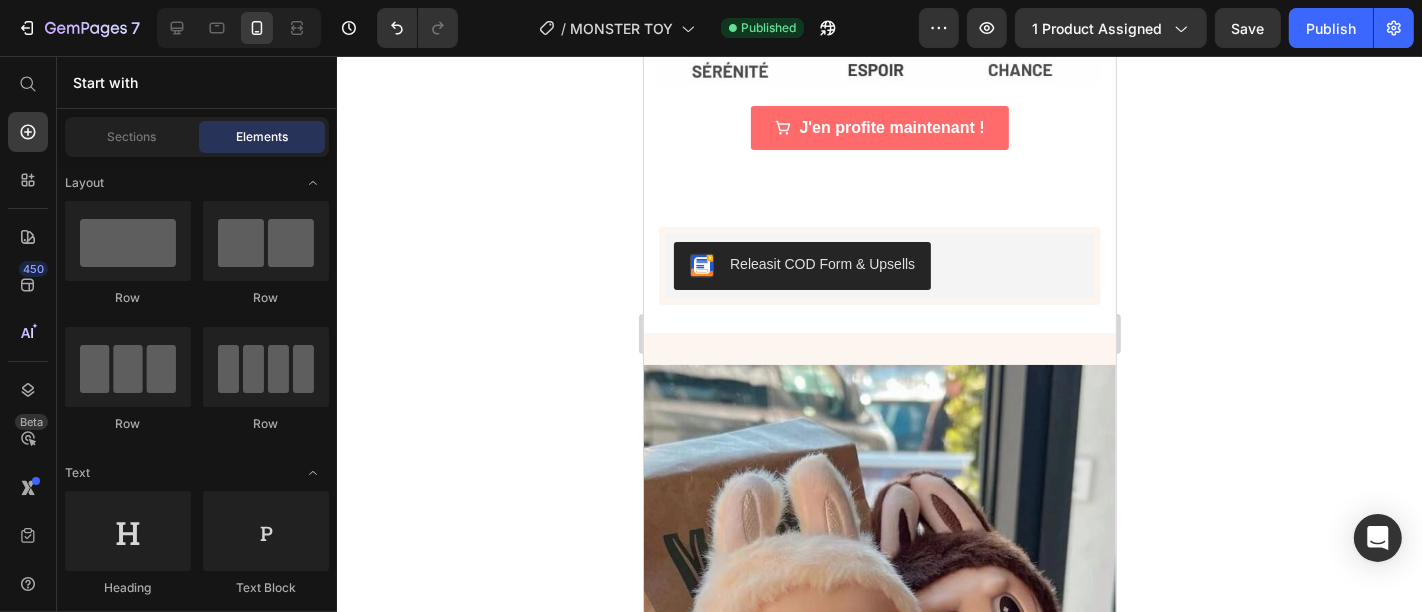 scroll, scrollTop: 2510, scrollLeft: 0, axis: vertical 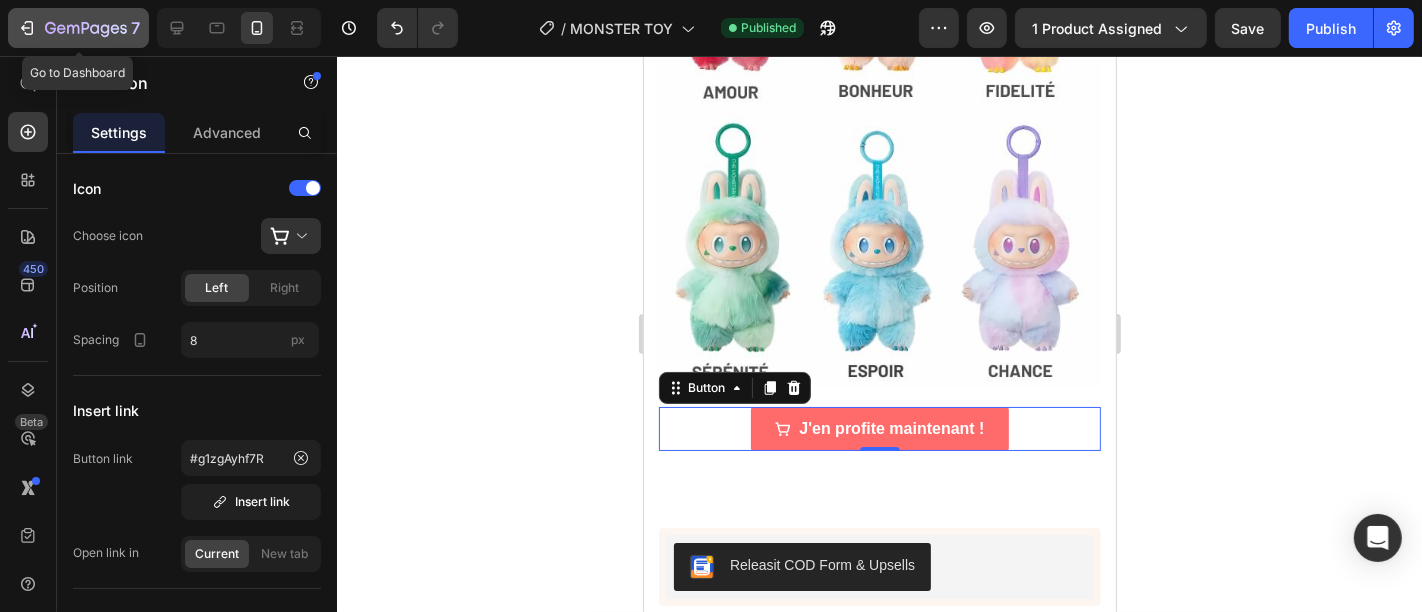 click on "7" 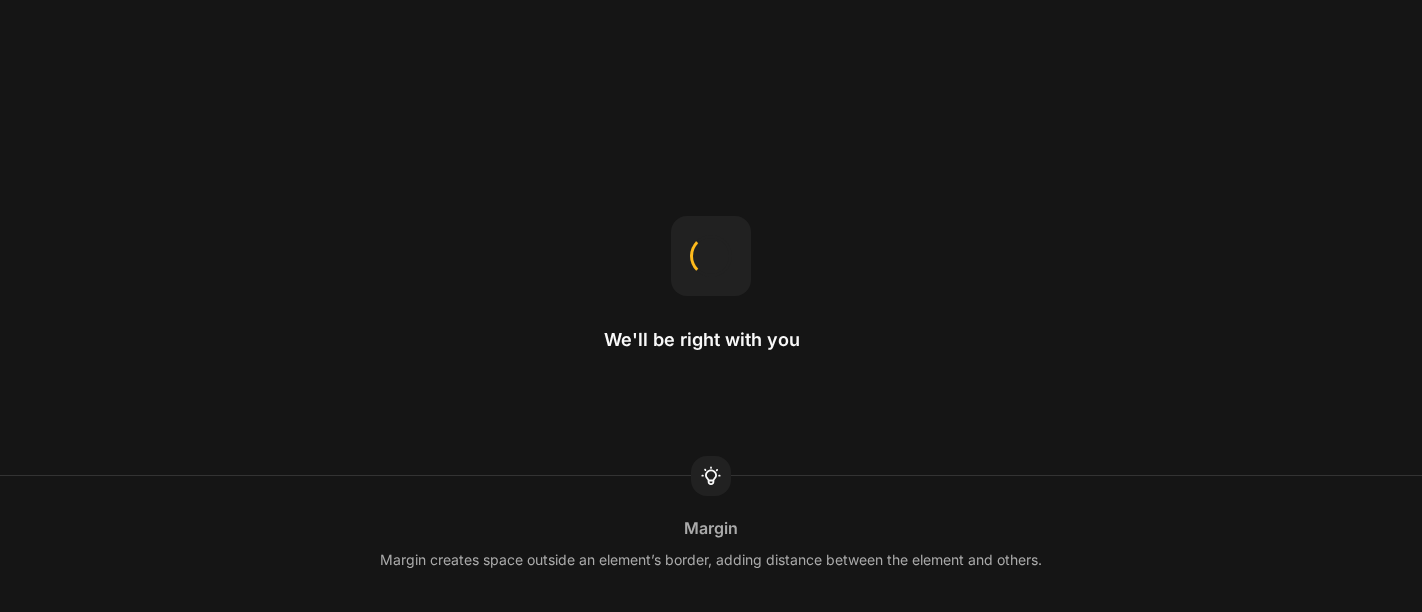 scroll, scrollTop: 0, scrollLeft: 0, axis: both 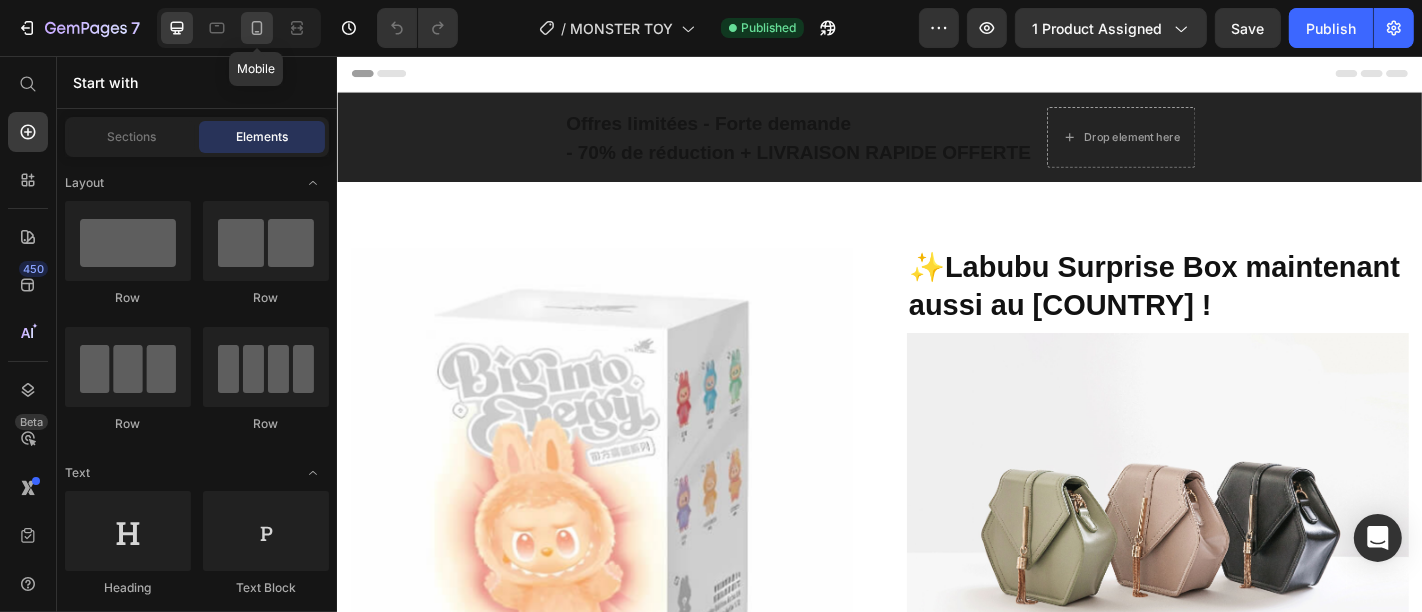click 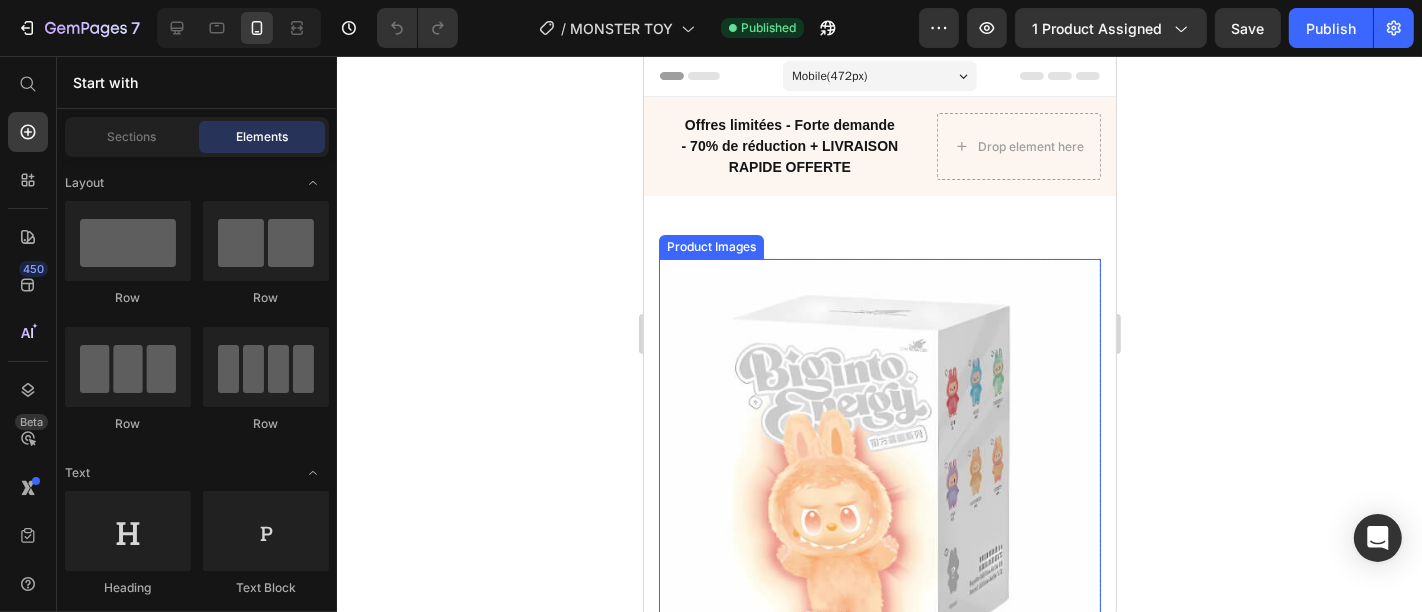 scroll, scrollTop: 0, scrollLeft: 0, axis: both 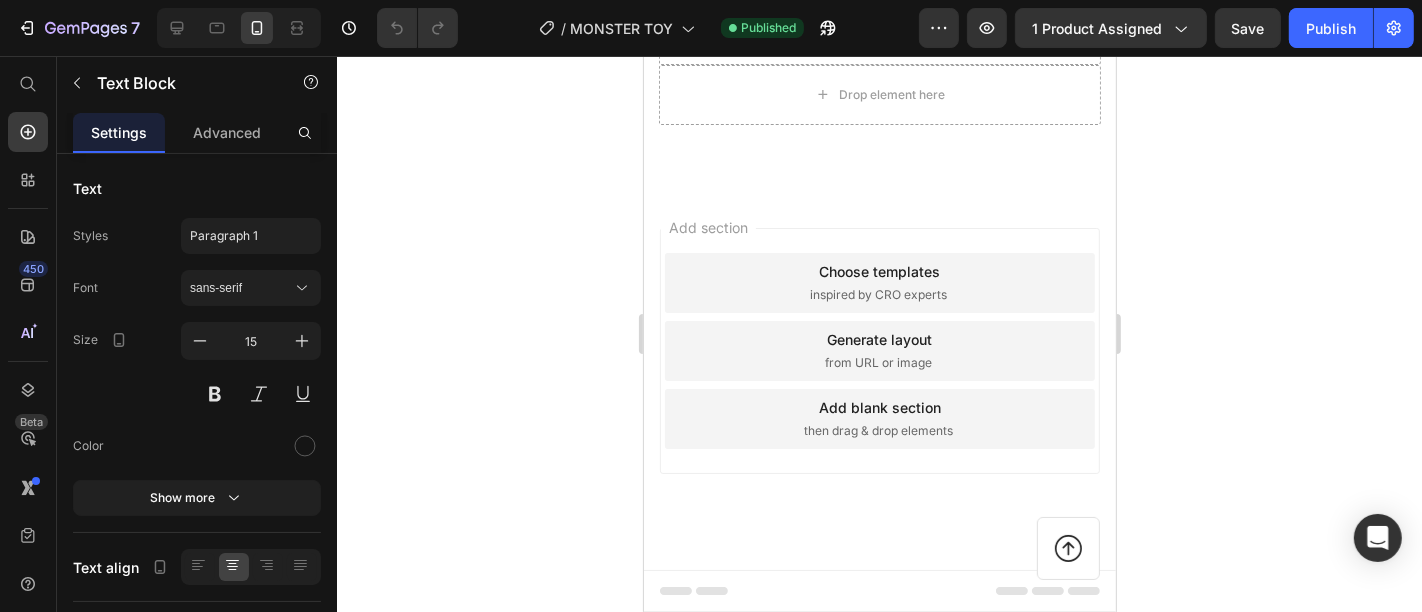 click on "Je l’emporte avec moi en voiture, et je fais mon jus pendant mes trajets. Une vraie découverte !"" at bounding box center (873, -1053) 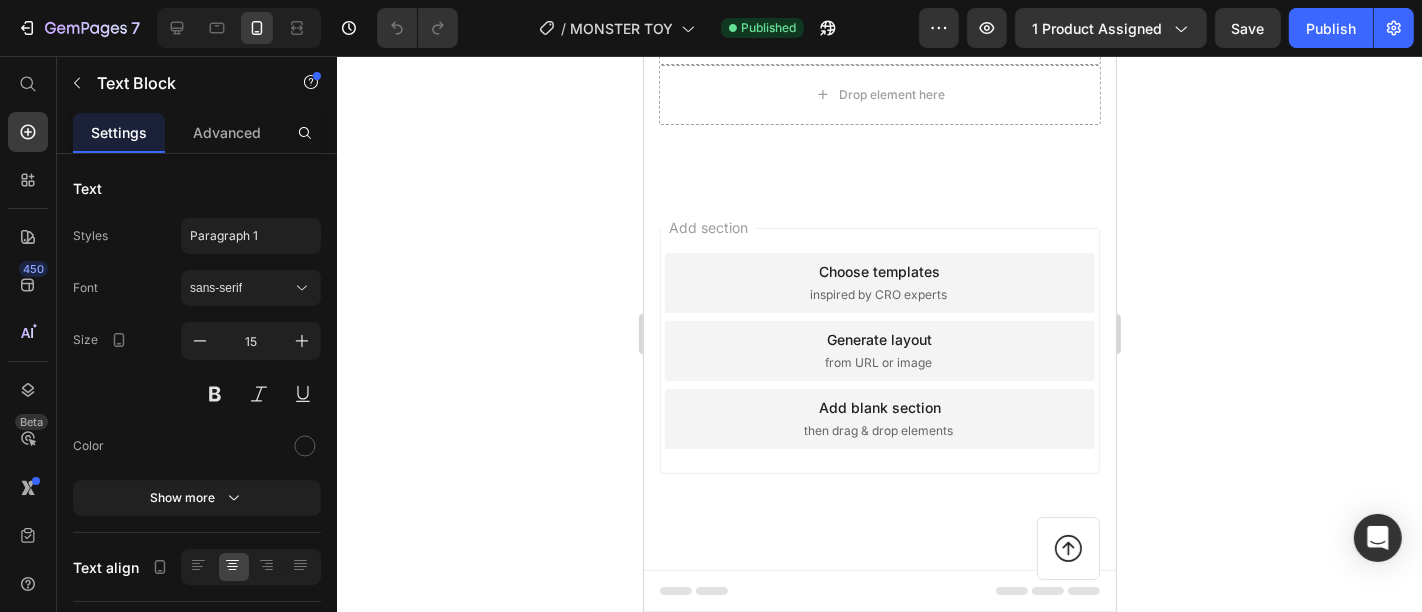 click on "Je l’emporte avec moi en voiture, et je fais mon jus pendant mes trajets. Une vraie découverte !"" at bounding box center [873, -1053] 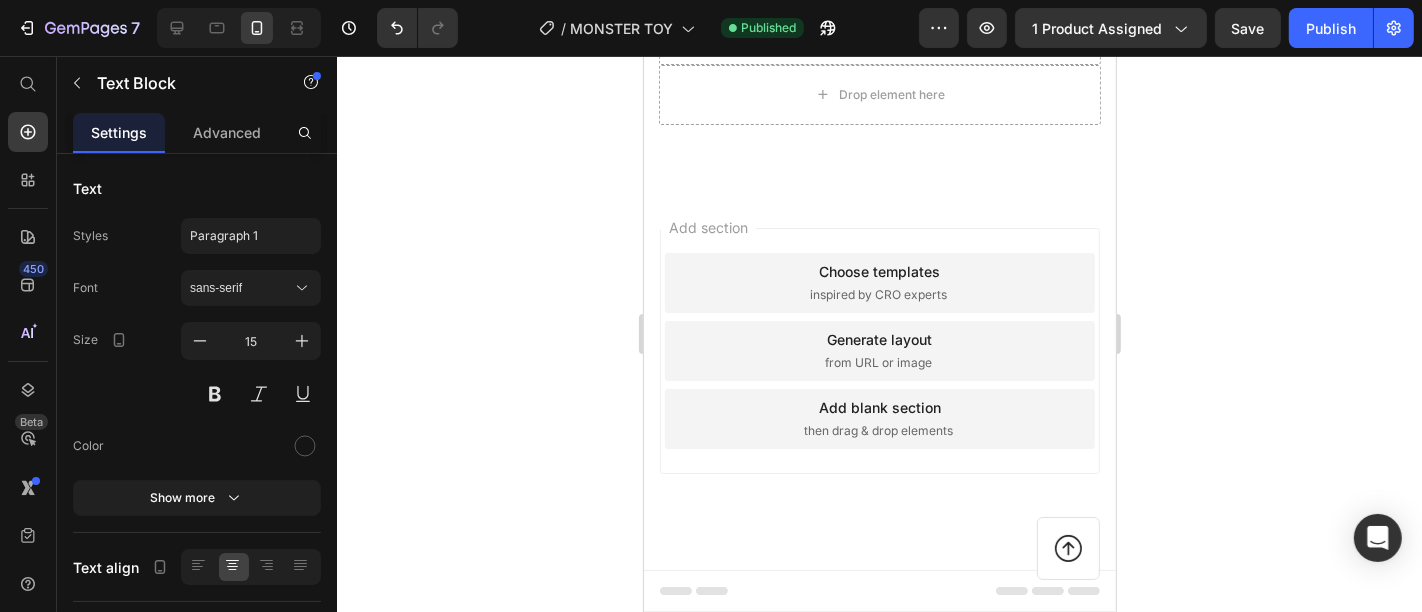 click on "⭐️⭐️⭐️⭐️⭐️ "J’ai commandé une boîte Labubu par curiosité et je suis tombée sur une figurine rare trop mignonne ! La qualité est top, le packaging trop stylé, et l’effet surprise rend l’expérience vraiment fun. J’en ai recommandé deux autres direct ! 😍"" at bounding box center (870, -1107) 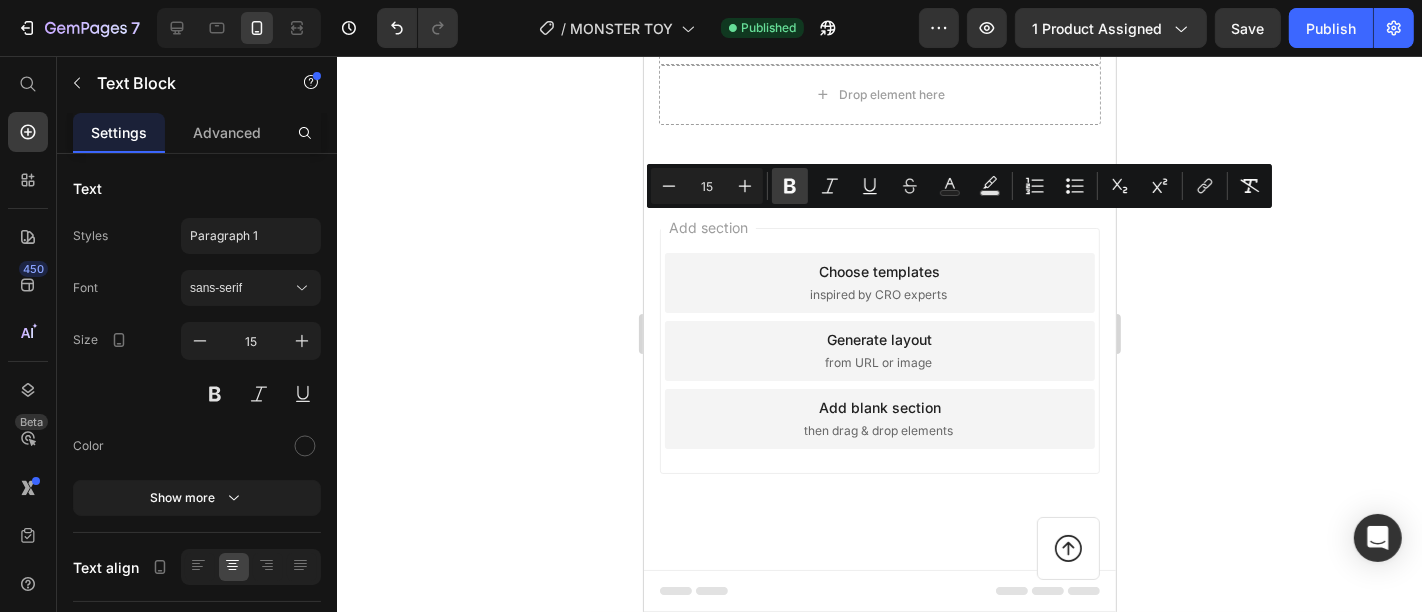 click on "Bold" at bounding box center (790, 186) 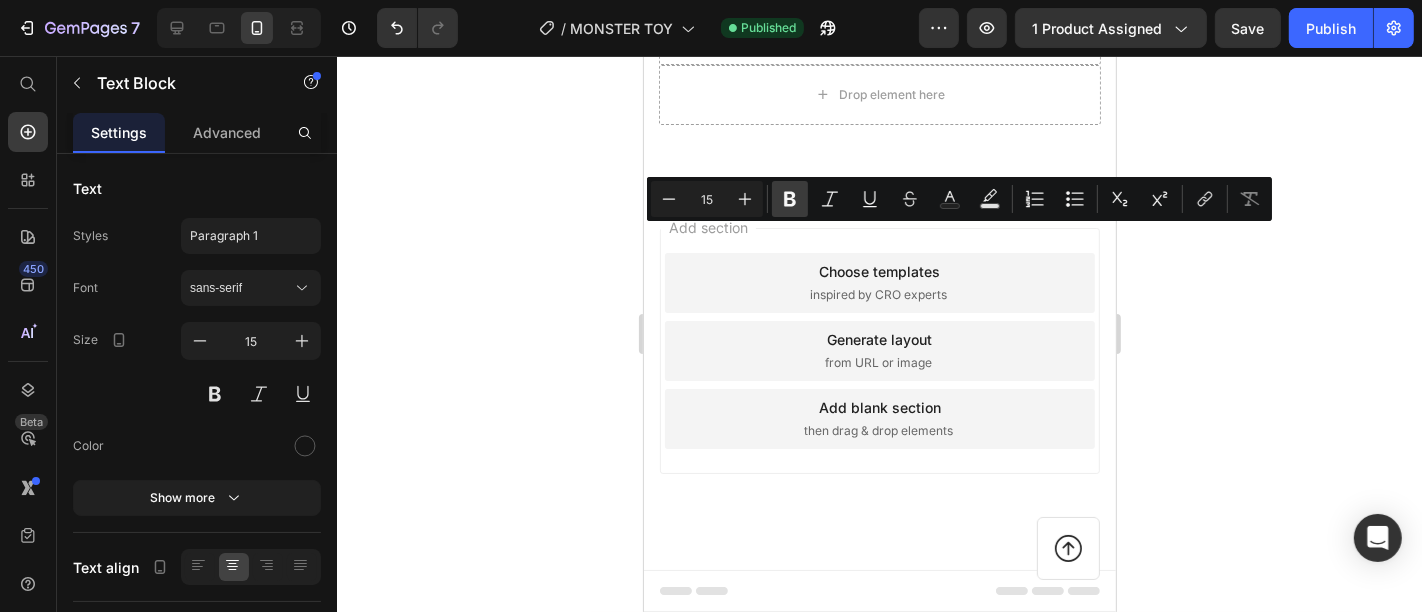 scroll, scrollTop: 6033, scrollLeft: 0, axis: vertical 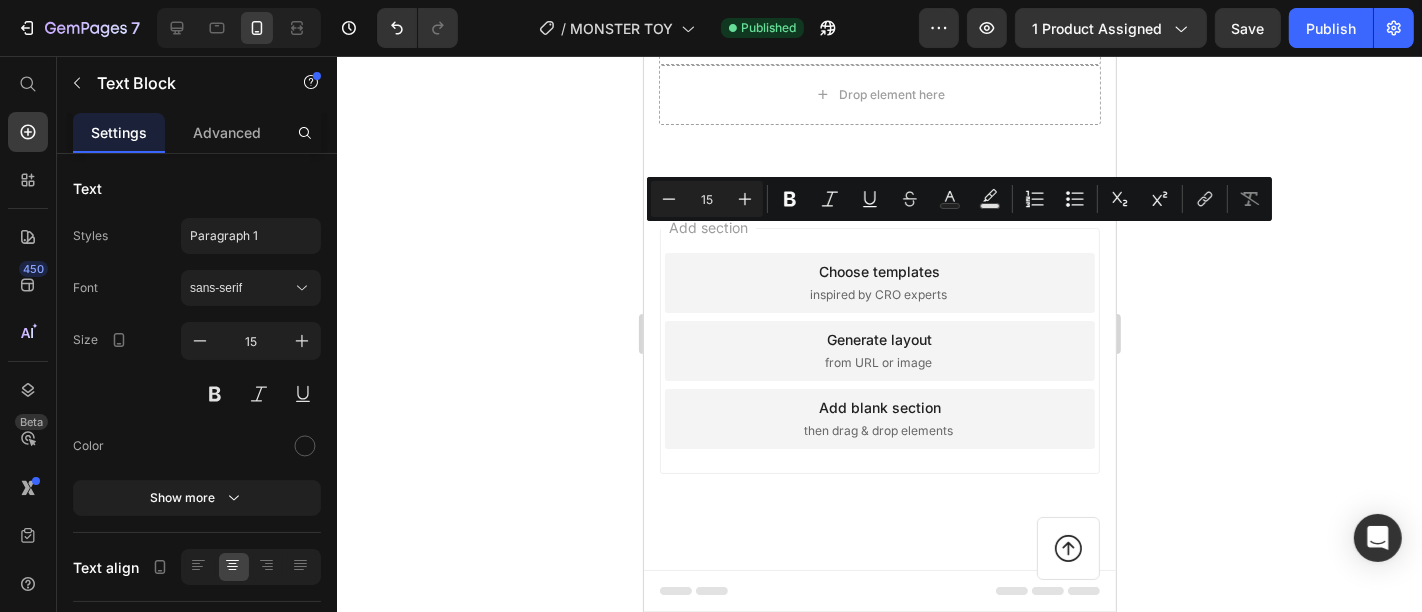 click on ""J’ai commandé une boîte Labubu par curiosité et je suis tombée sur une figurine rare trop mignonne ! La qualité est top, le packaging trop stylé, et l’effet surprise rend l’expérience vraiment fun. J’en ai recommandé deux autres direct ! 😍"" at bounding box center (870, -1080) 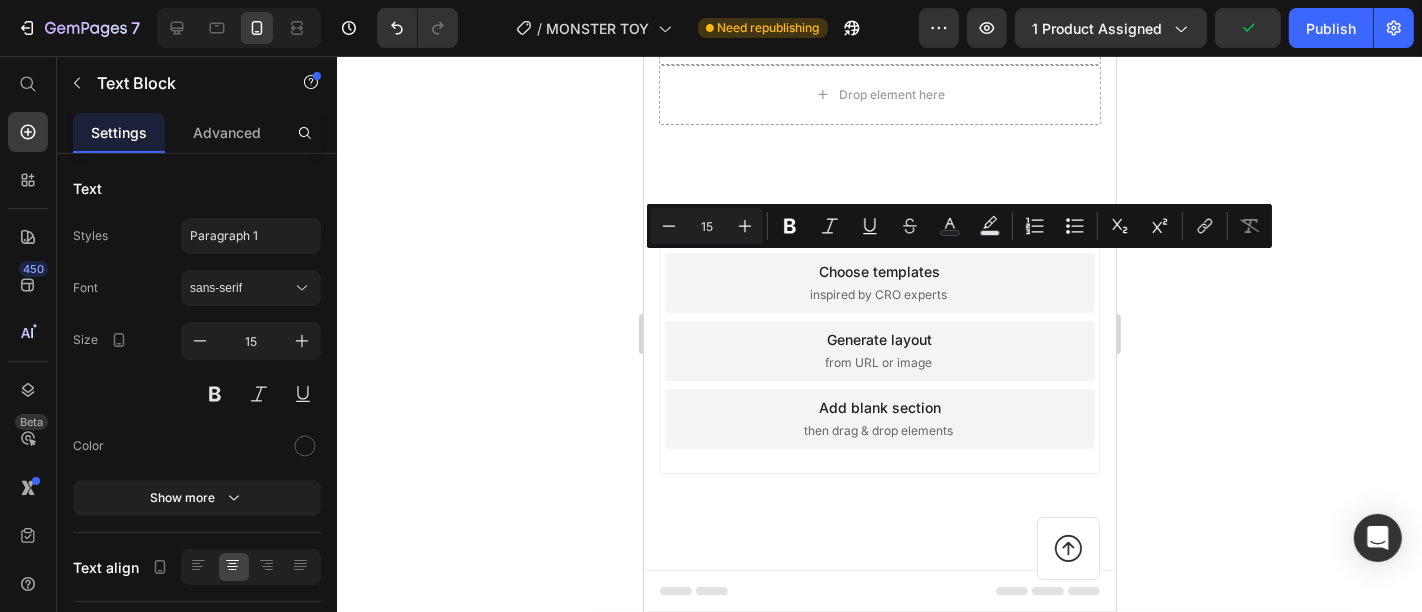 drag, startPoint x: 1028, startPoint y: 265, endPoint x: 1055, endPoint y: 343, distance: 82.5409 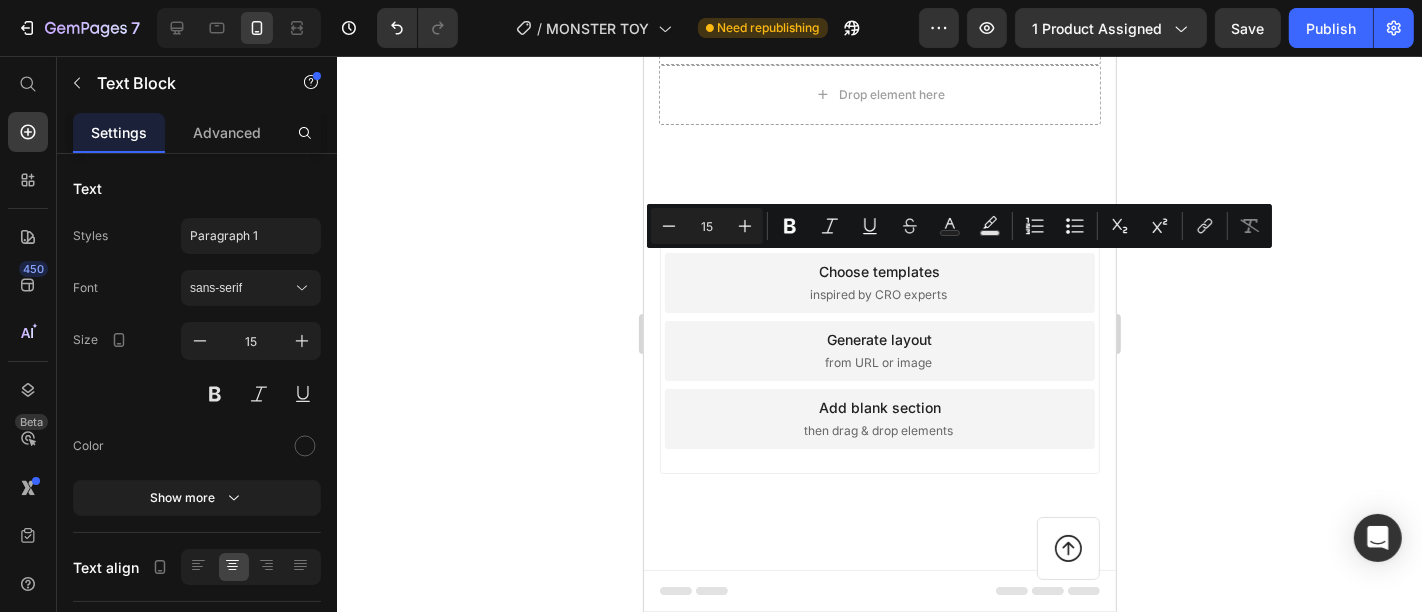 drag, startPoint x: 1030, startPoint y: 261, endPoint x: 979, endPoint y: 323, distance: 80.280754 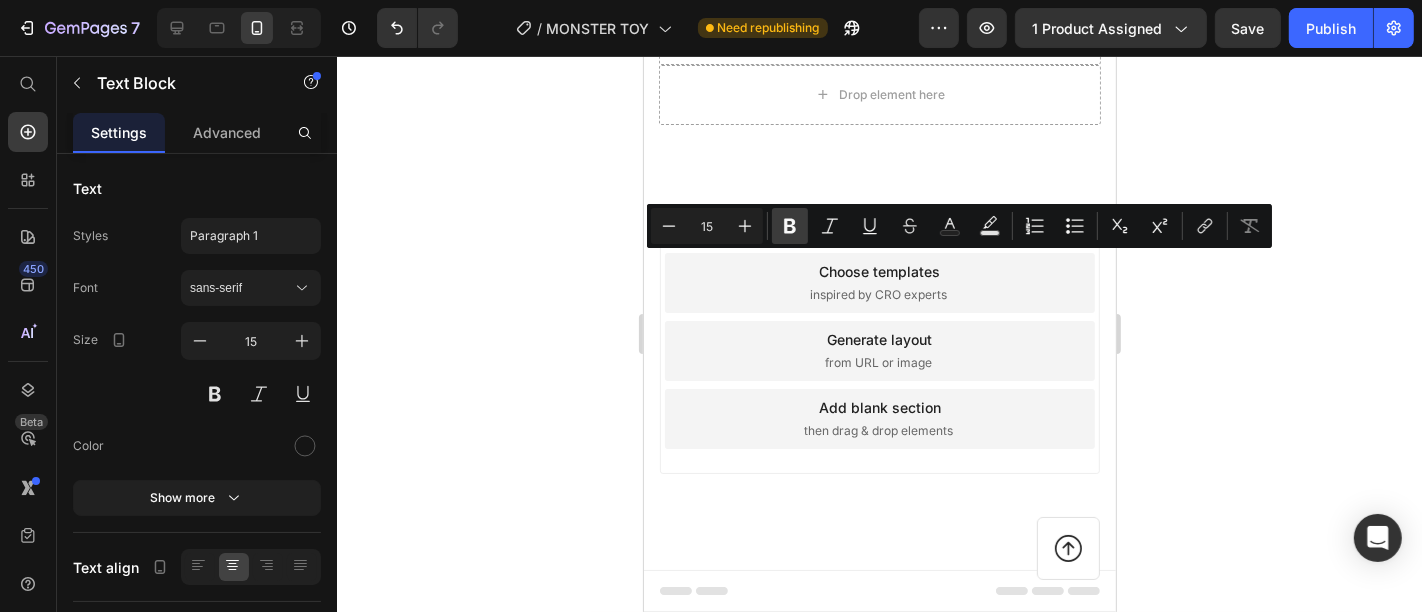 click 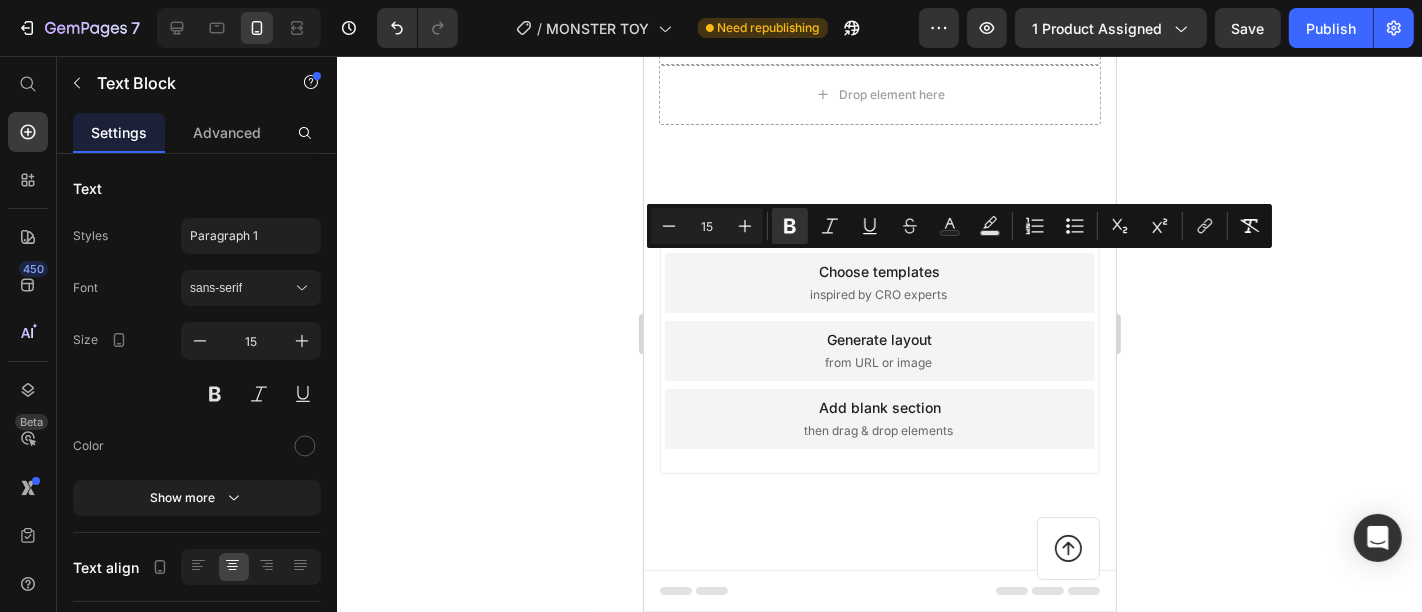 click 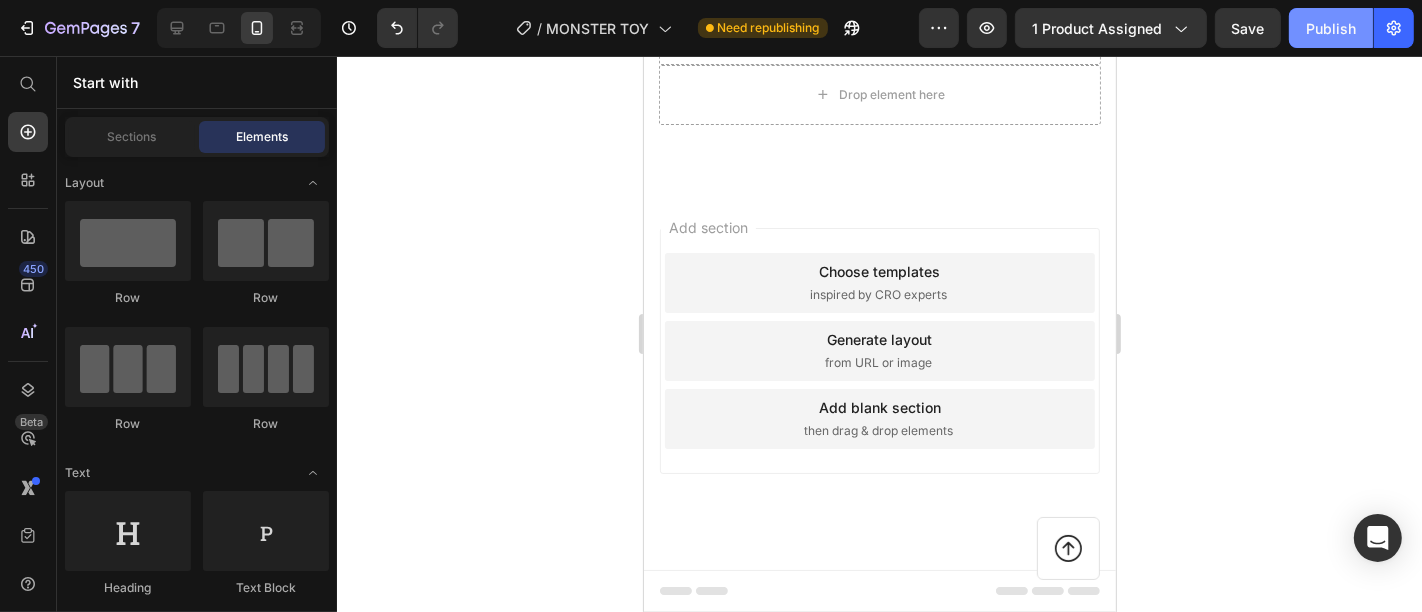 click on "Publish" at bounding box center [1331, 28] 